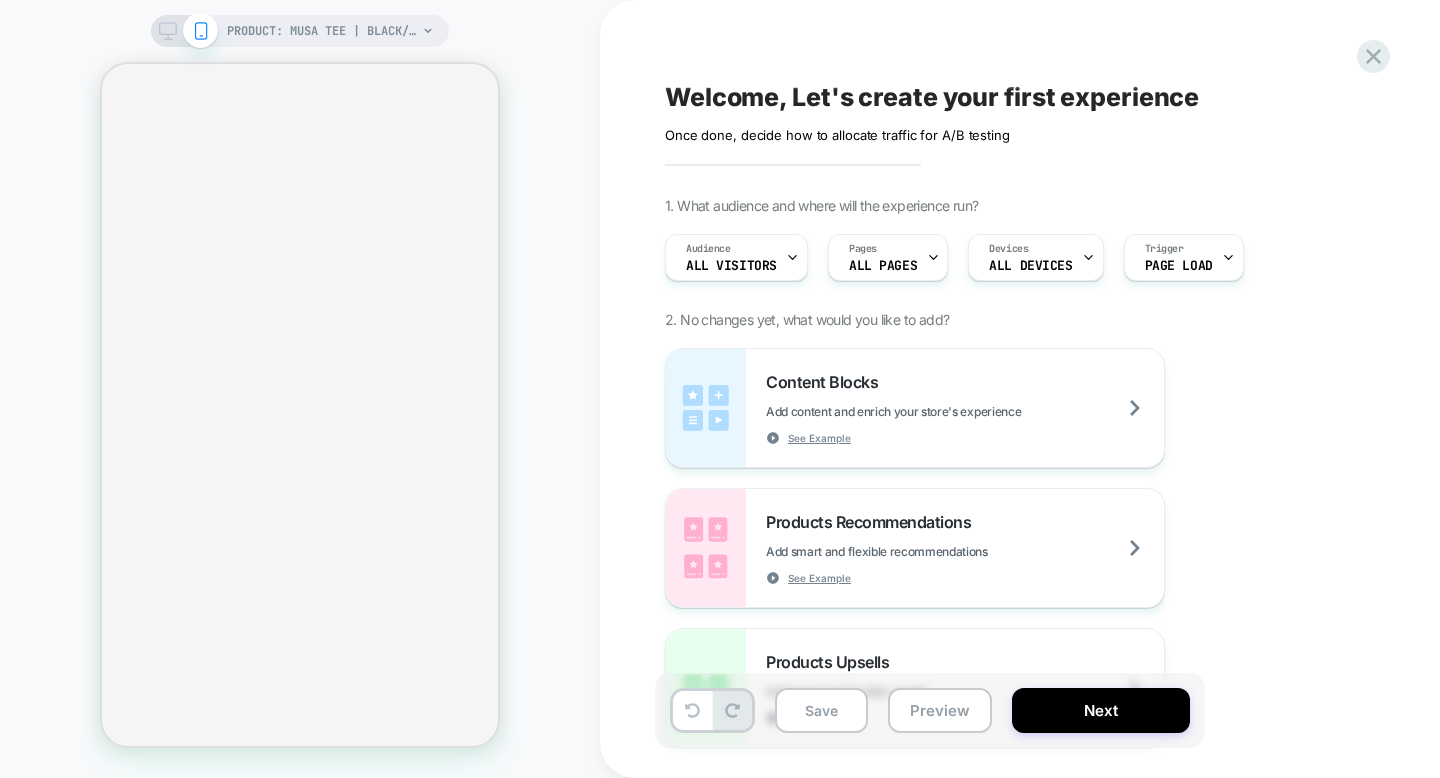 scroll, scrollTop: 0, scrollLeft: 0, axis: both 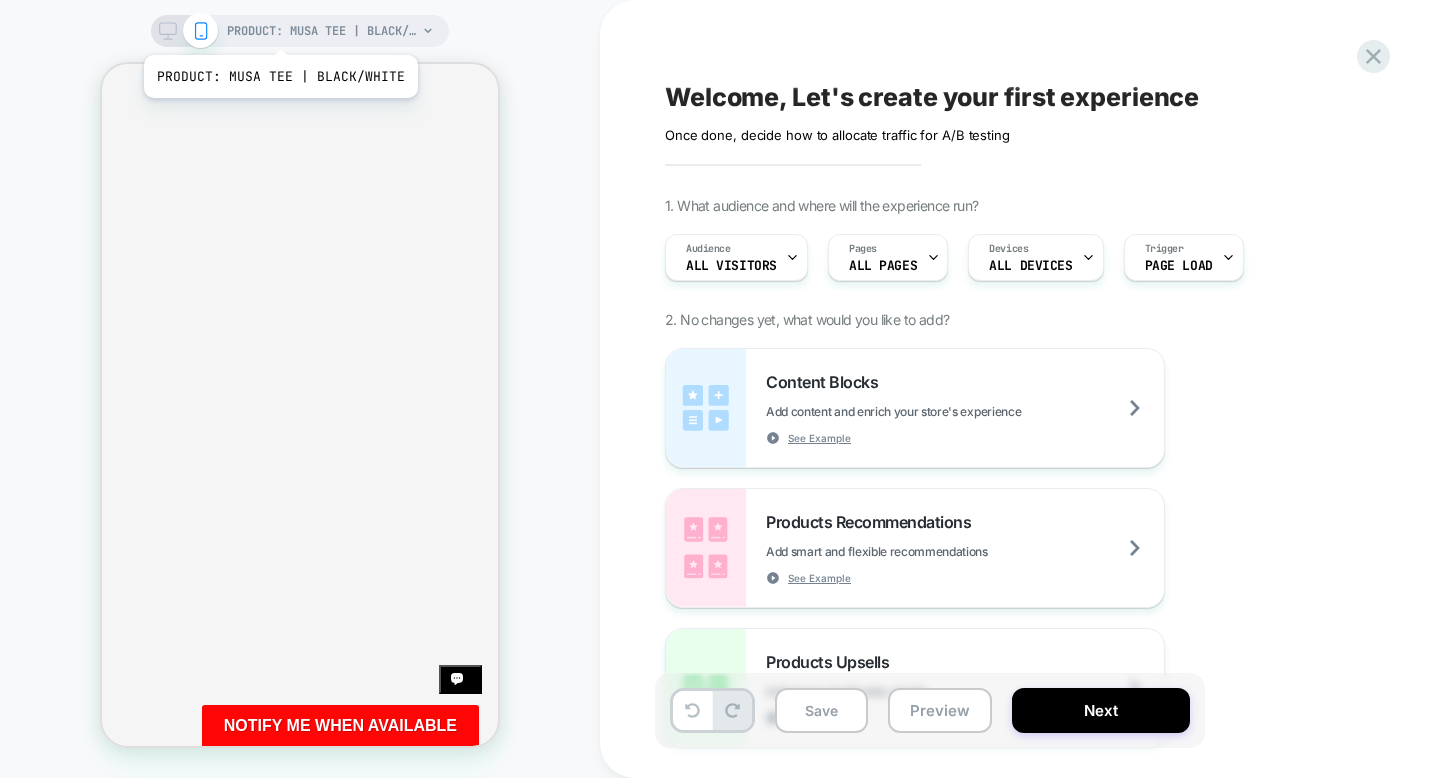 click on "PRODUCT: MUSA TEE | BLACK/WHITE" at bounding box center (322, 31) 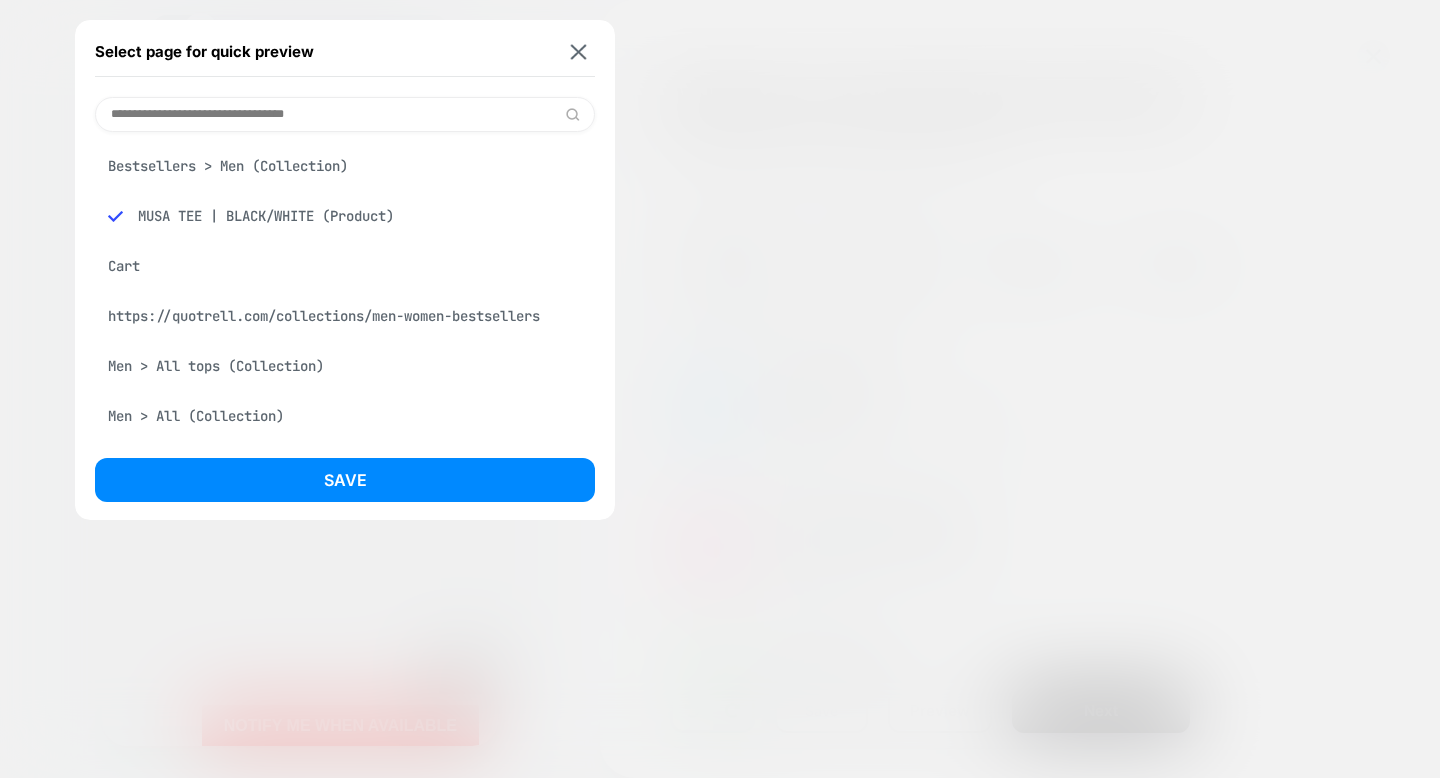 click at bounding box center (345, 114) 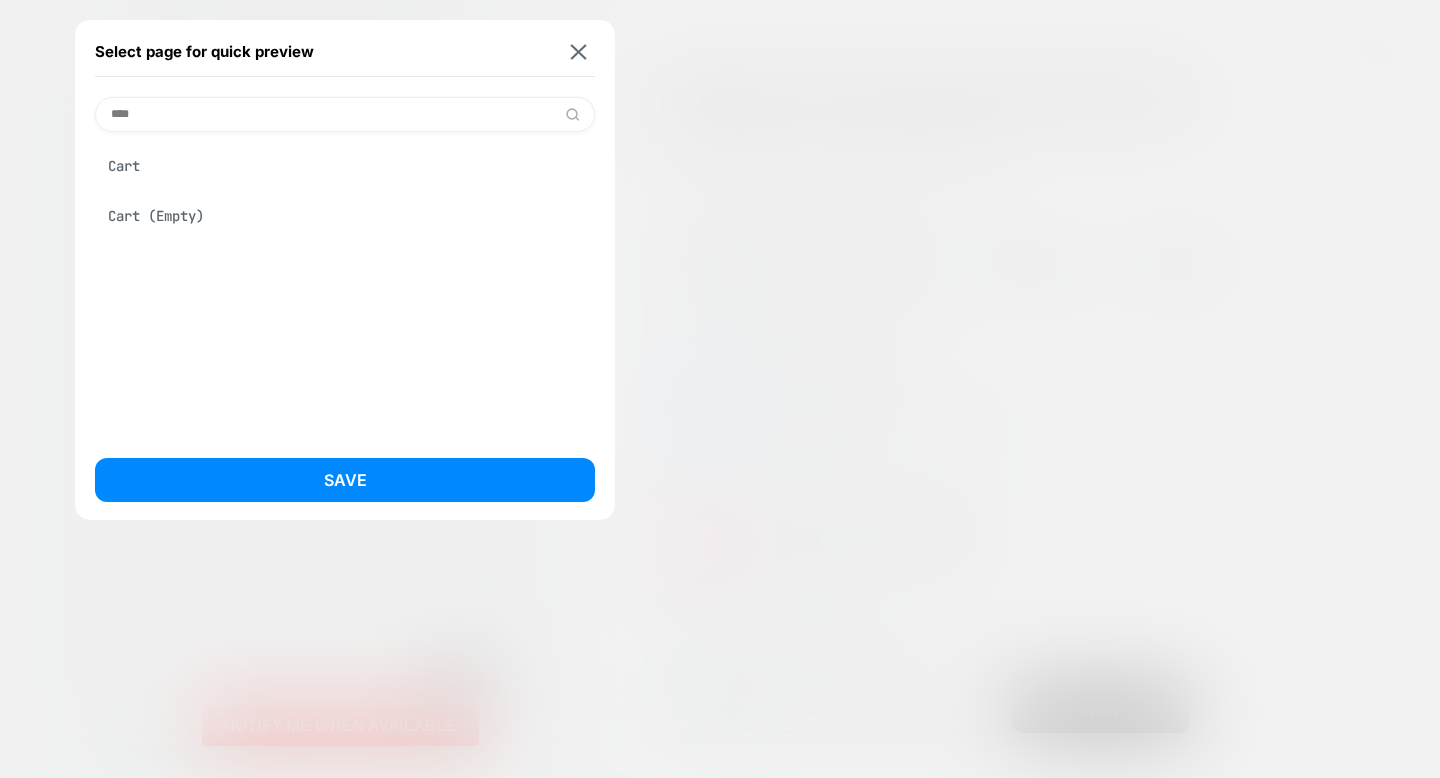 type on "****" 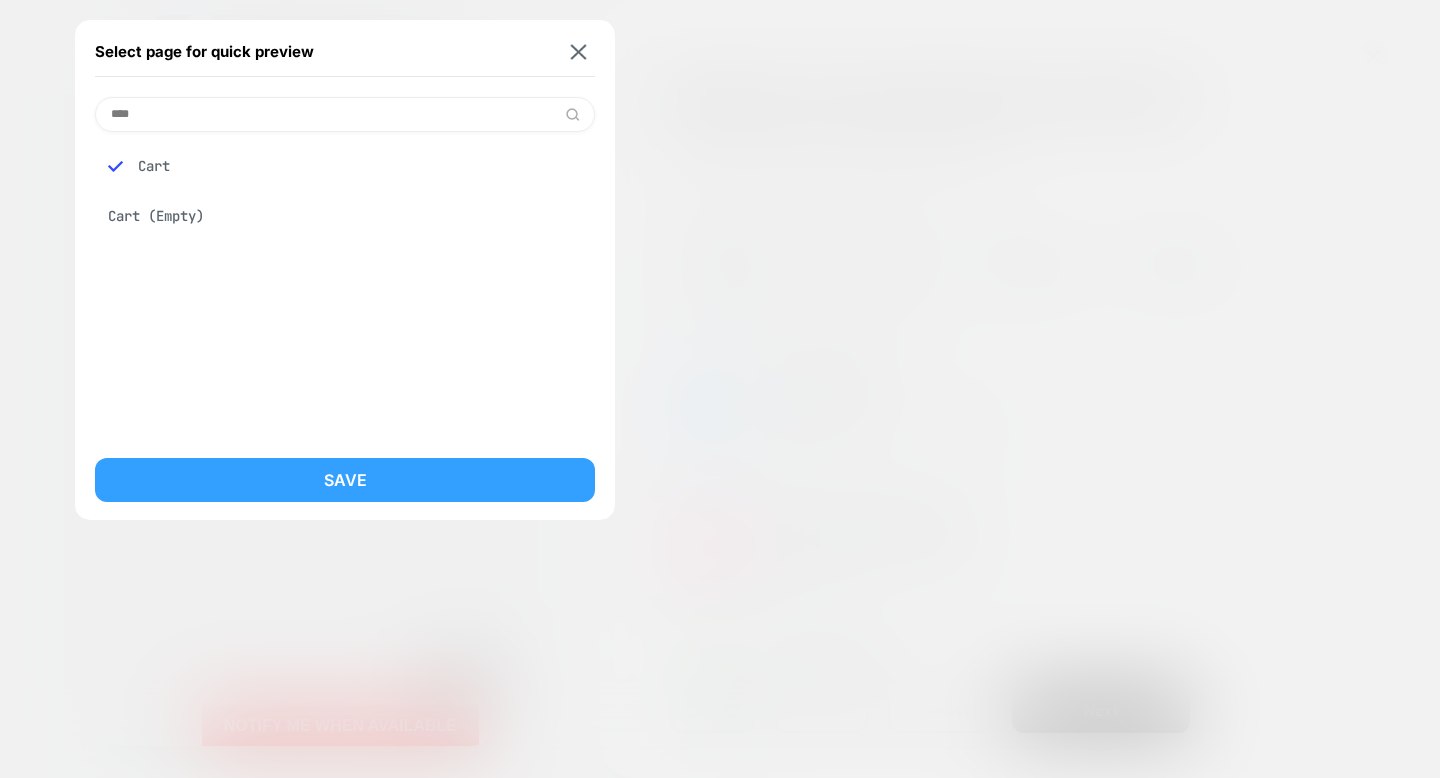 click on "Save" at bounding box center [345, 480] 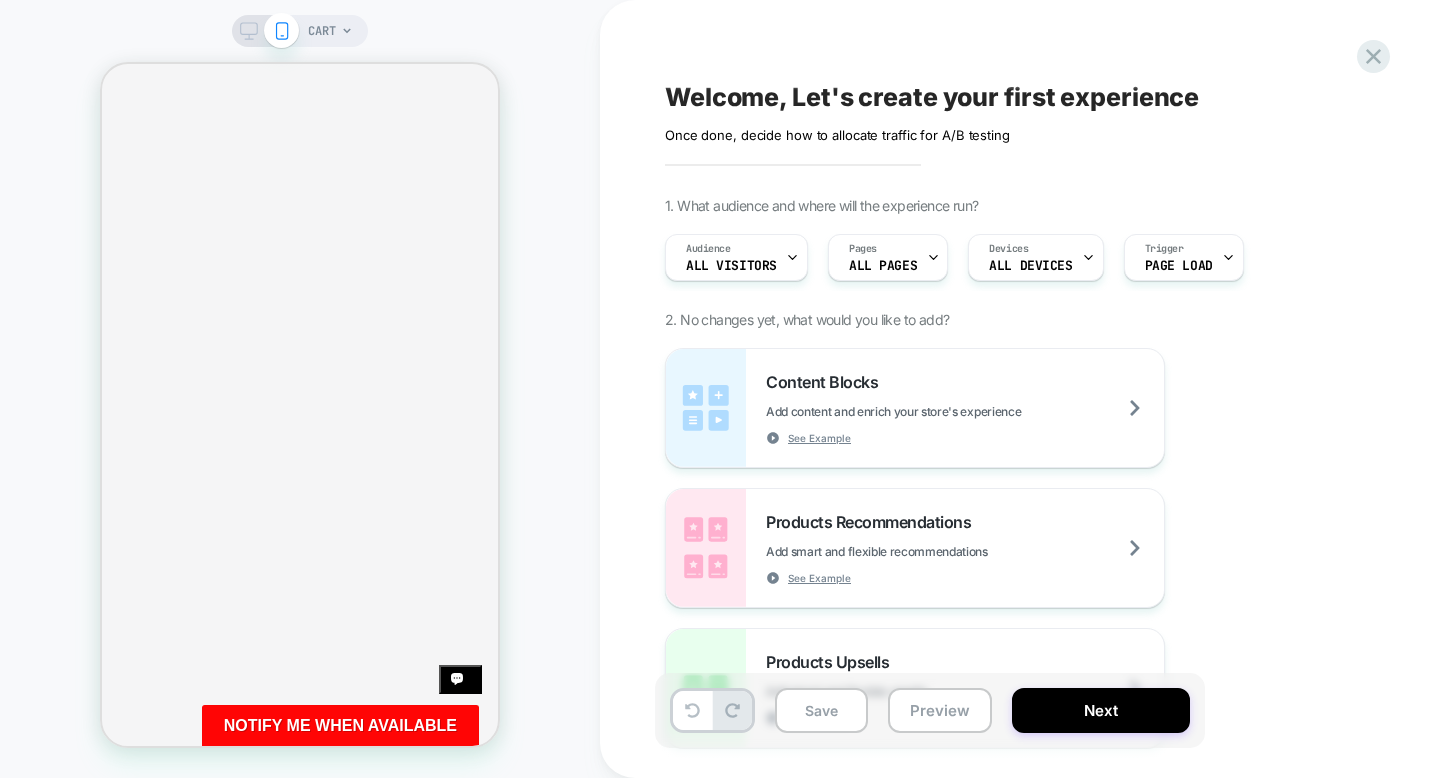 click on "CART" at bounding box center (300, 389) 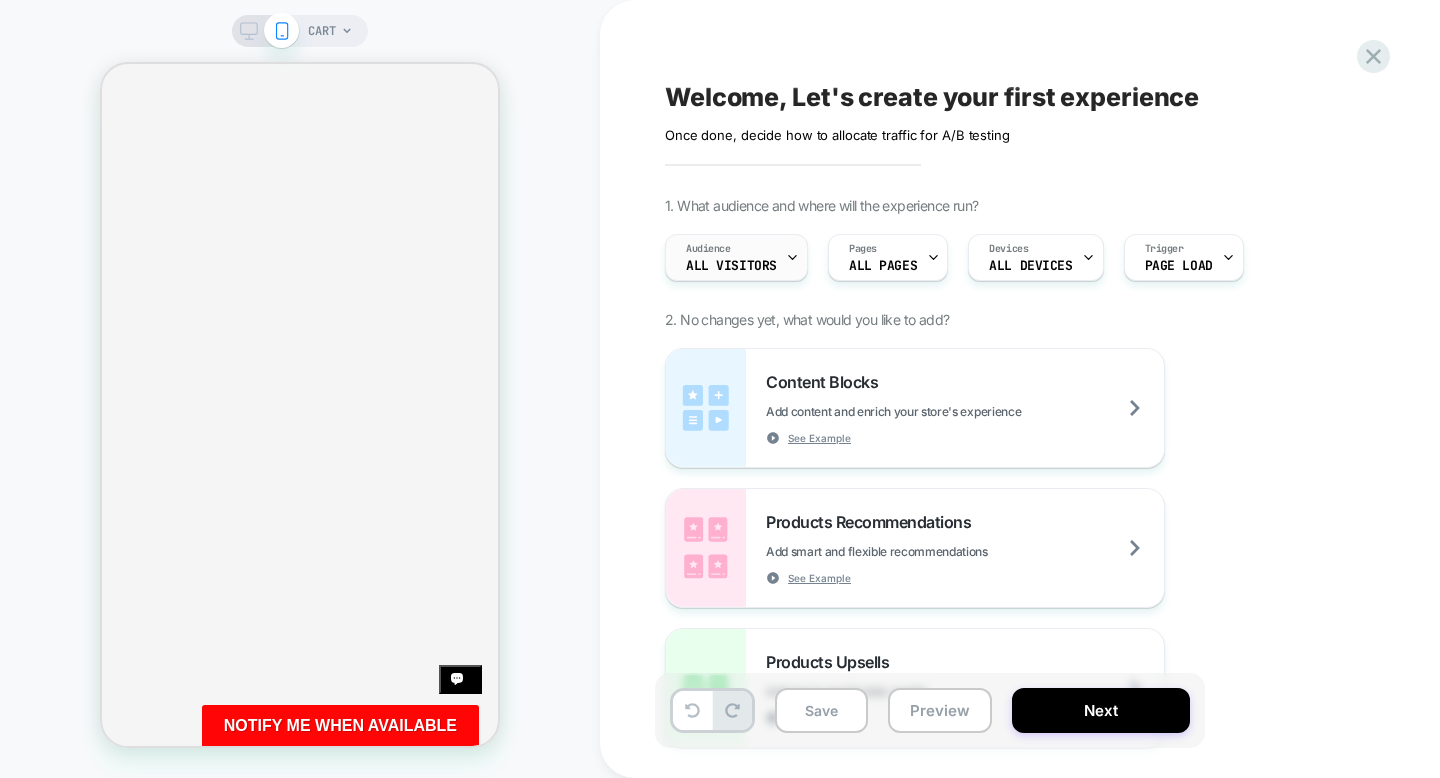 click on "Audience All Visitors" at bounding box center [731, 257] 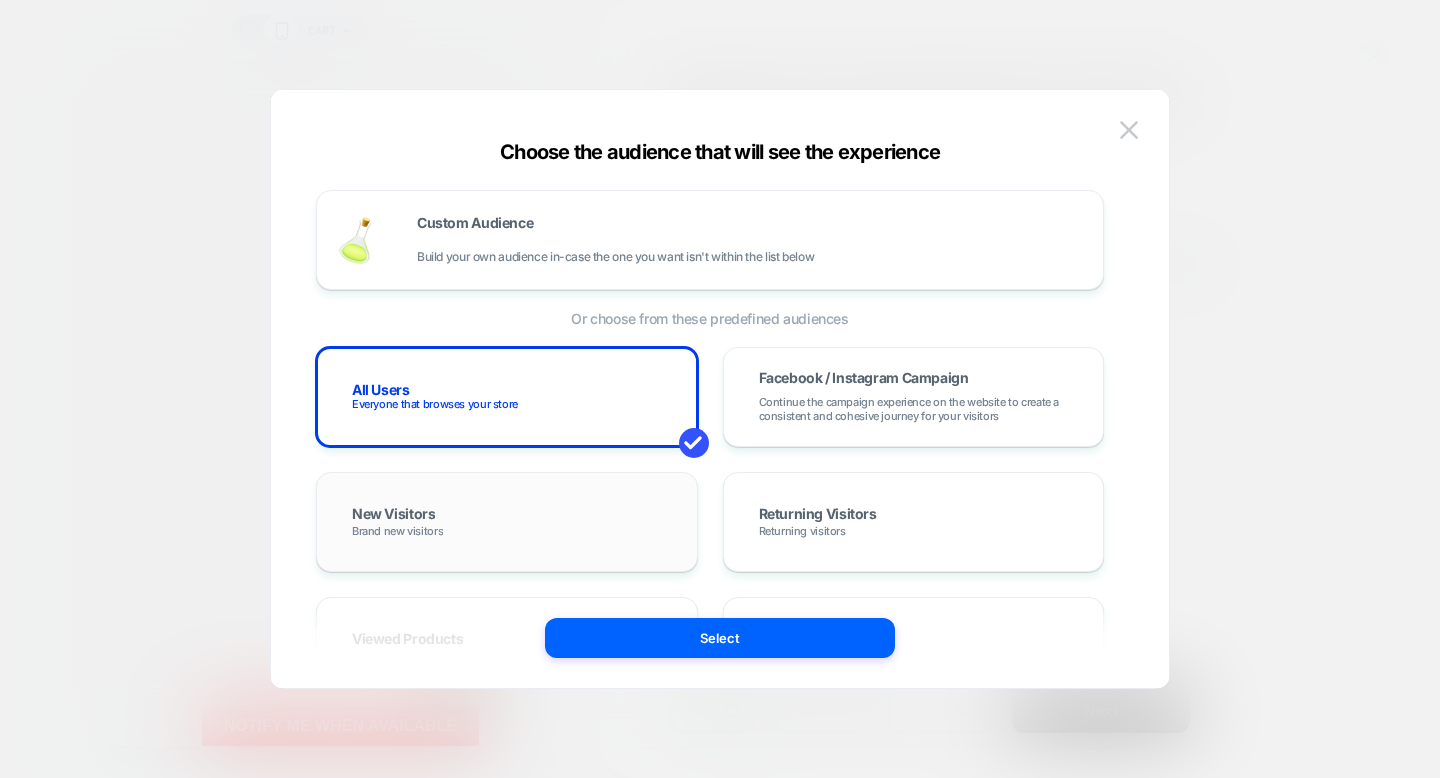 click on "New Visitors Brand new visitors" at bounding box center [507, 522] 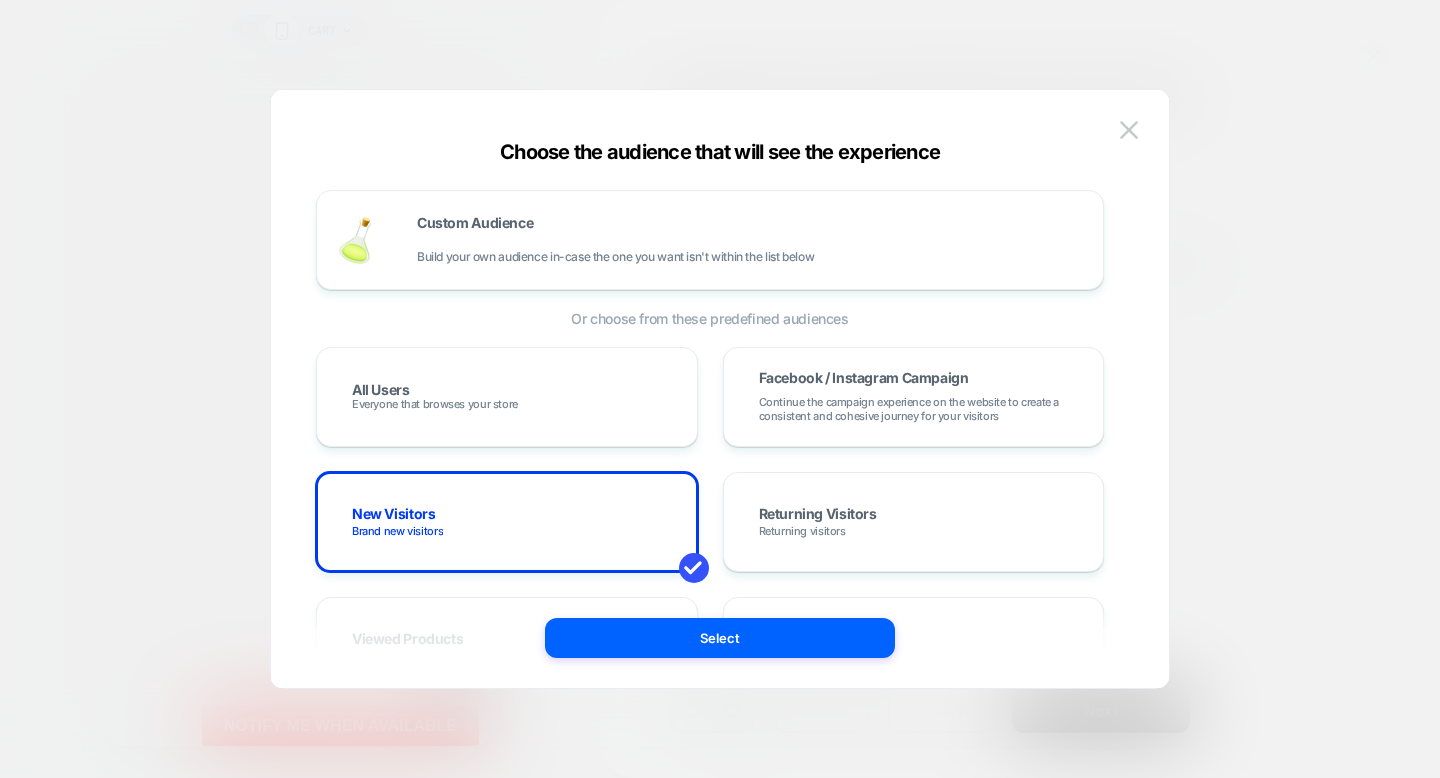 click on "Custom Audience Build your own audience in-case the one you want isn't within the list below Or choose from these predefined audiences All Users Everyone that browses your store Facebook / Instagram Campaign Continue the campaign experience on the website to create a consistent and cohesive journey for your visitors New Visitors Brand new visitors Returning Visitors Returning visitors Viewed Products Customers that at least viewed some of the products you offer Purchased Recently Customers that made a recent purchase in your store Purchased Last Week Customers that made a purchase in the last week Never Purchased Visitors that never made a purchase in your store One Timers Customers that have purchased only once Cart Abandons Visitors that has items in cart and didn't complete their order First session & subsequent sessions As long as the experience is active it will continue to be presented to the visitor after his initial visit Logged-in Users Visitors who have logged in Guests Shopify Customer Tags Shop" at bounding box center (720, 399) 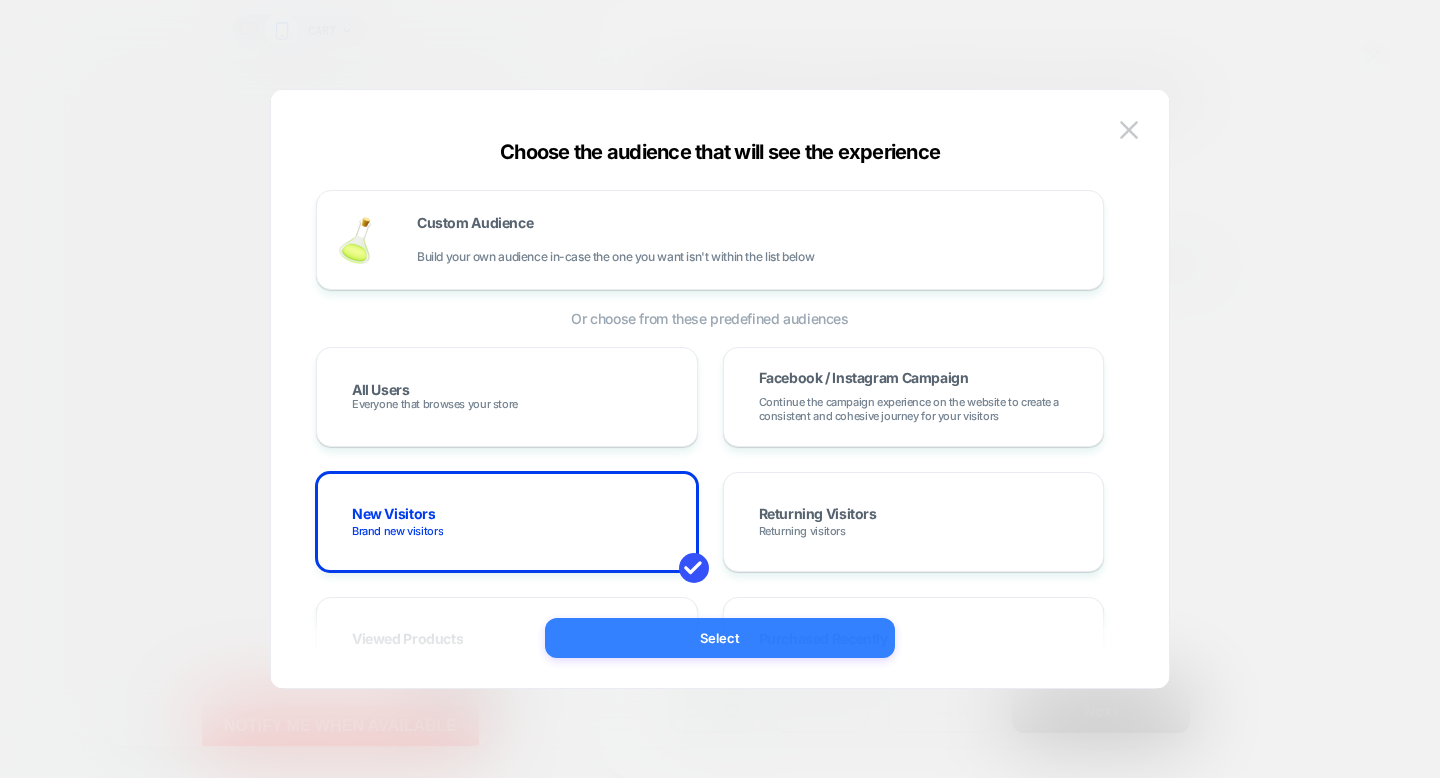 click on "Select" at bounding box center [720, 638] 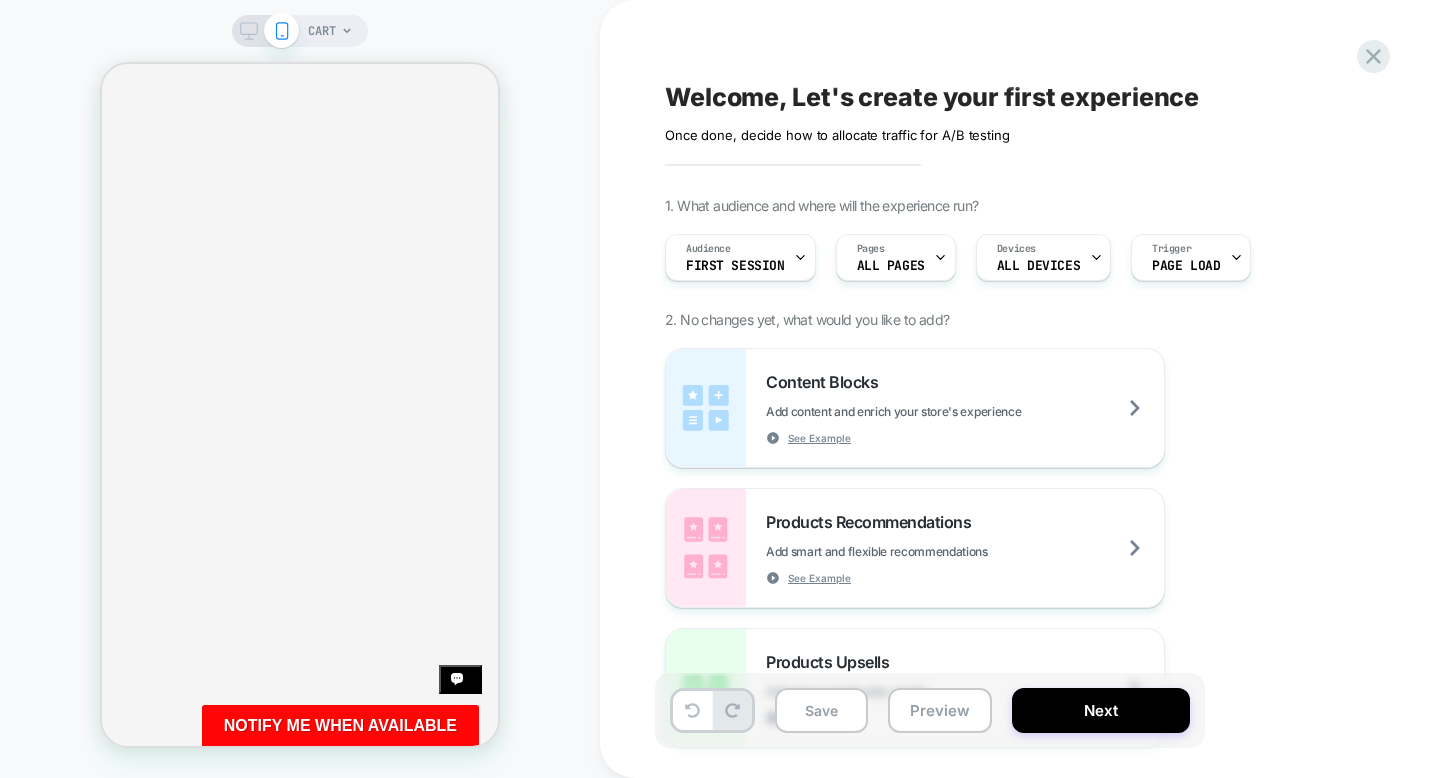 click on "Audience First Session Pages ALL PAGES Devices ALL DEVICES Trigger Page Load" at bounding box center (1020, 257) 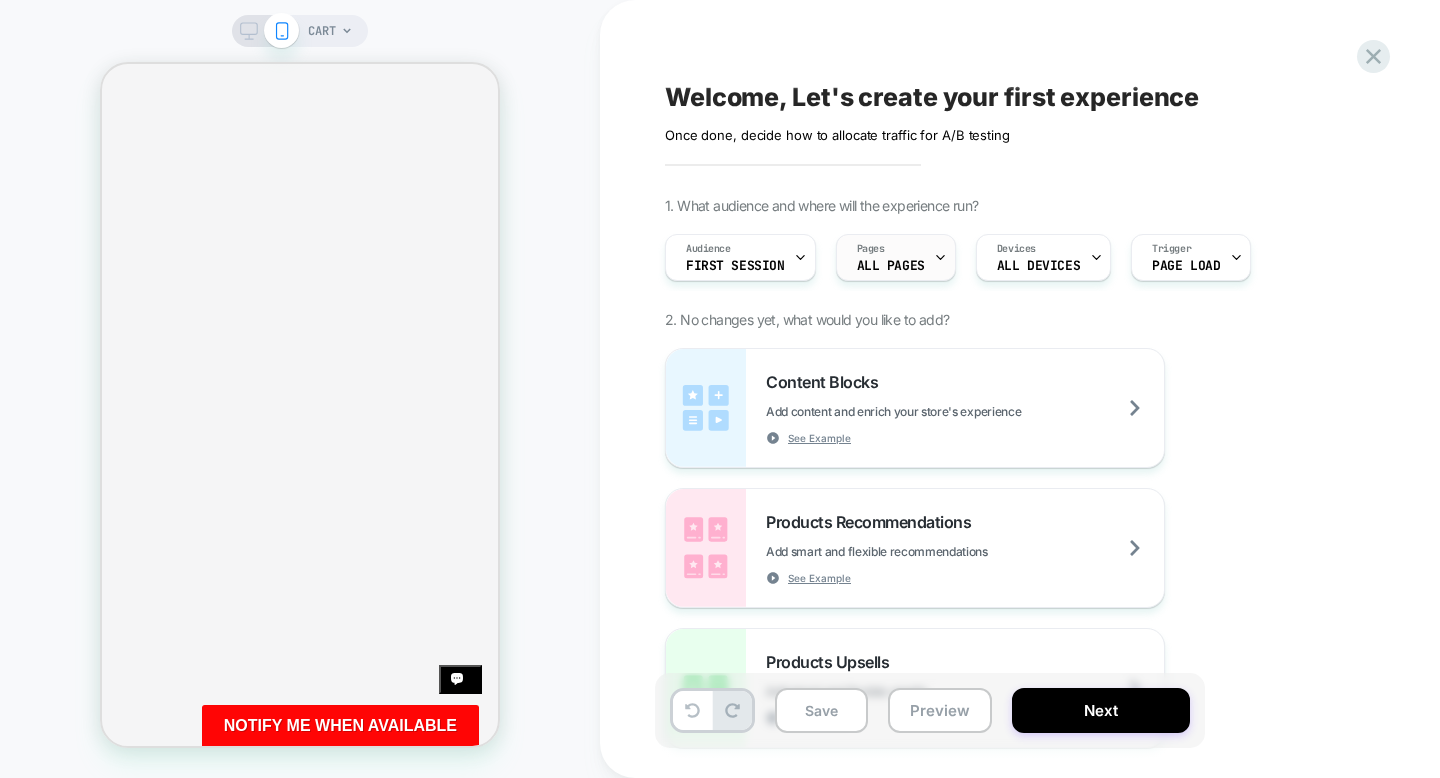 click on "Pages ALL PAGES" at bounding box center (891, 257) 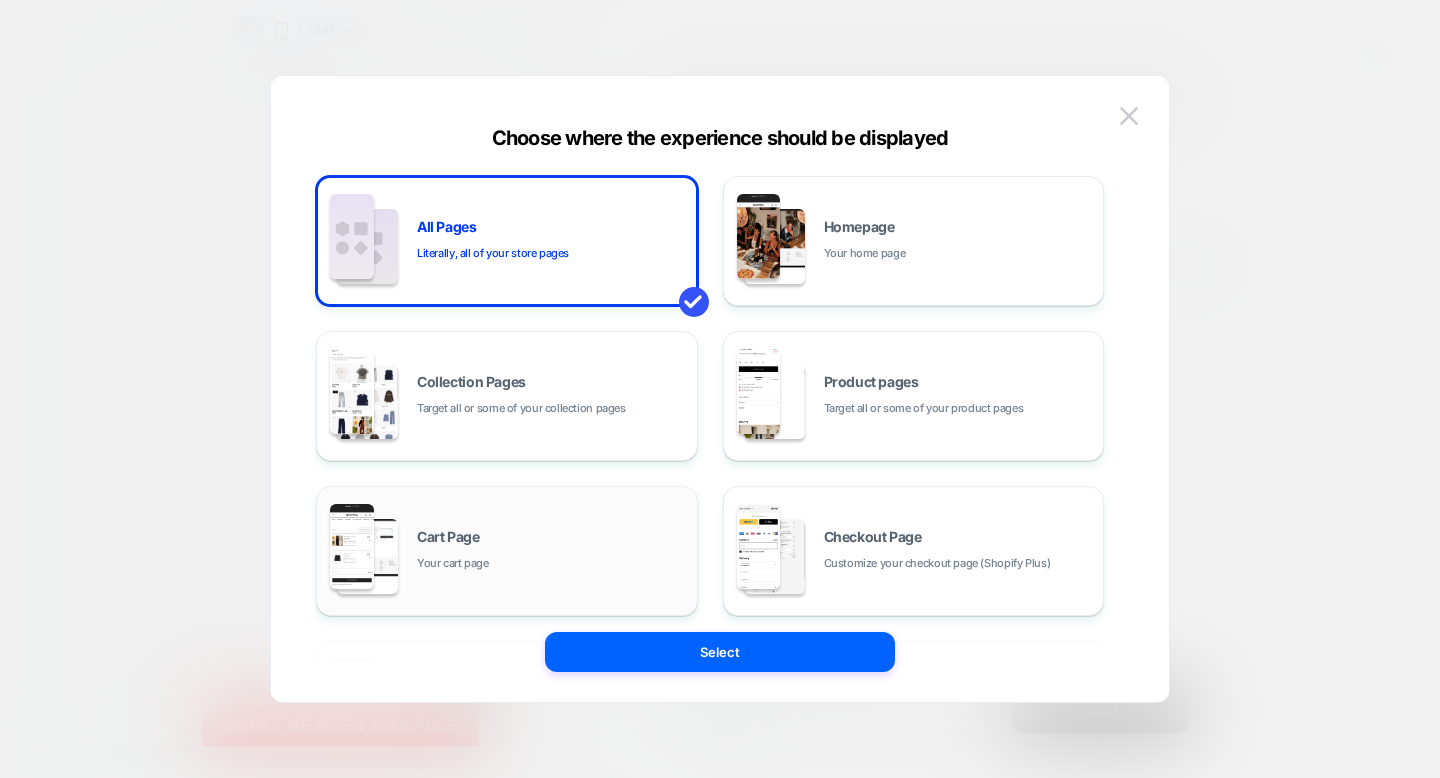 click on "Cart Page Your cart page" at bounding box center (552, 551) 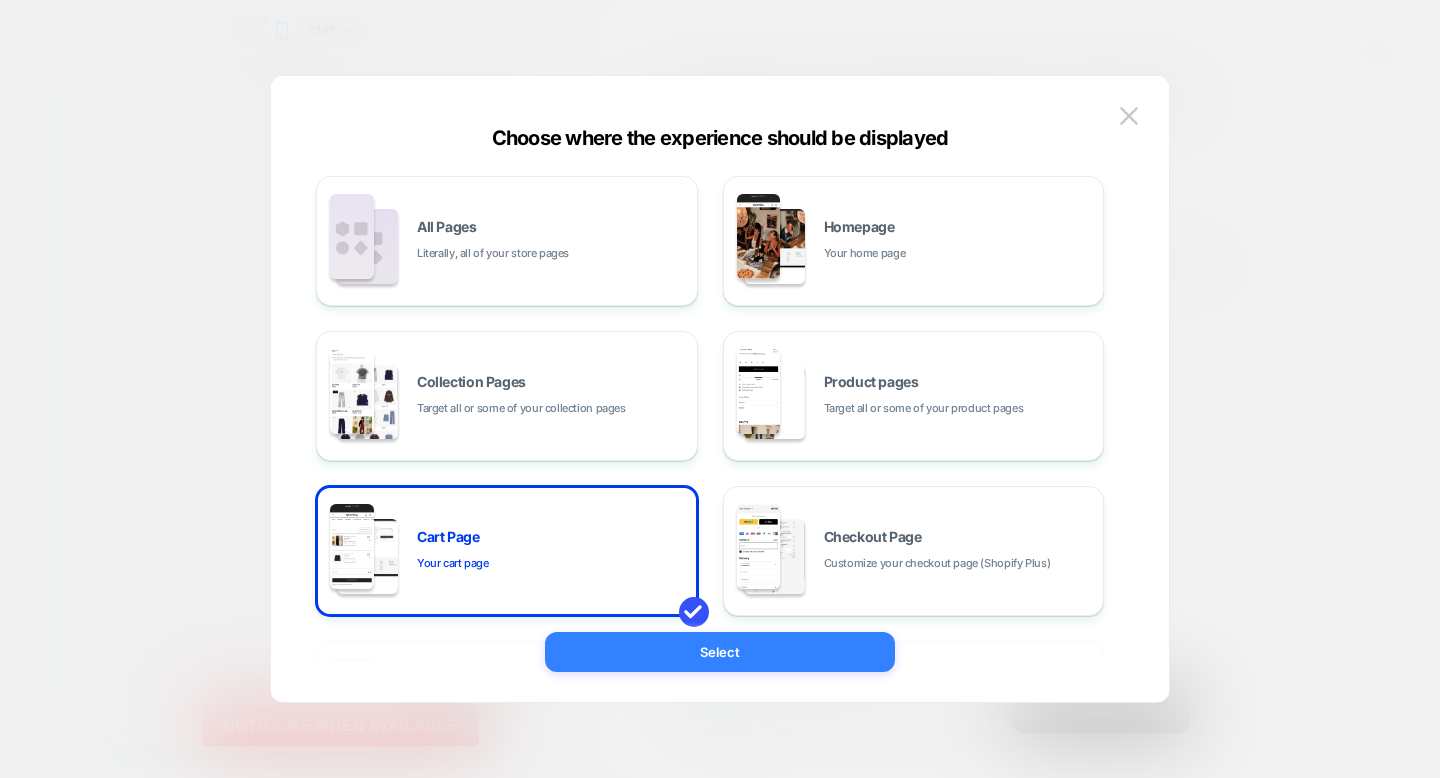 click on "Select" at bounding box center (720, 652) 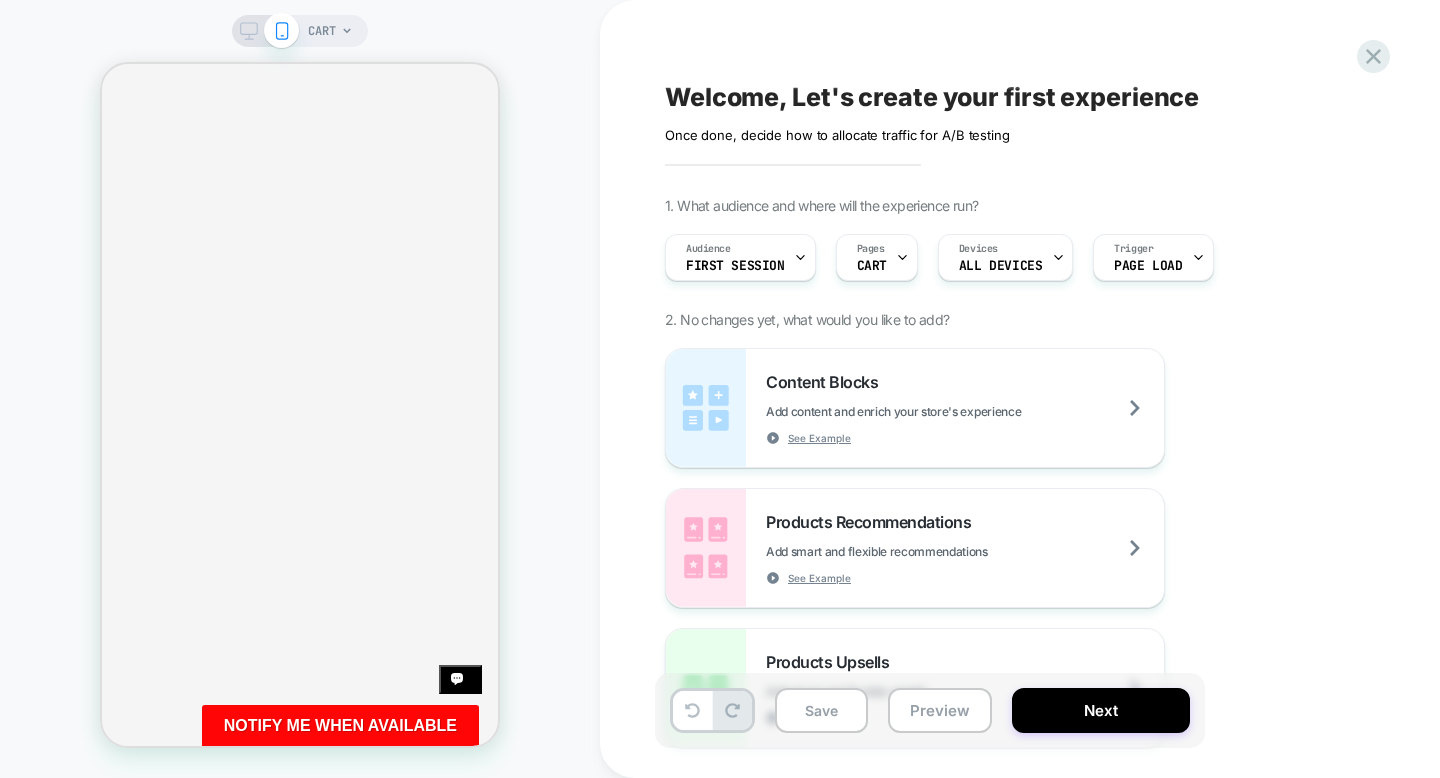 click on "CART" at bounding box center (300, 389) 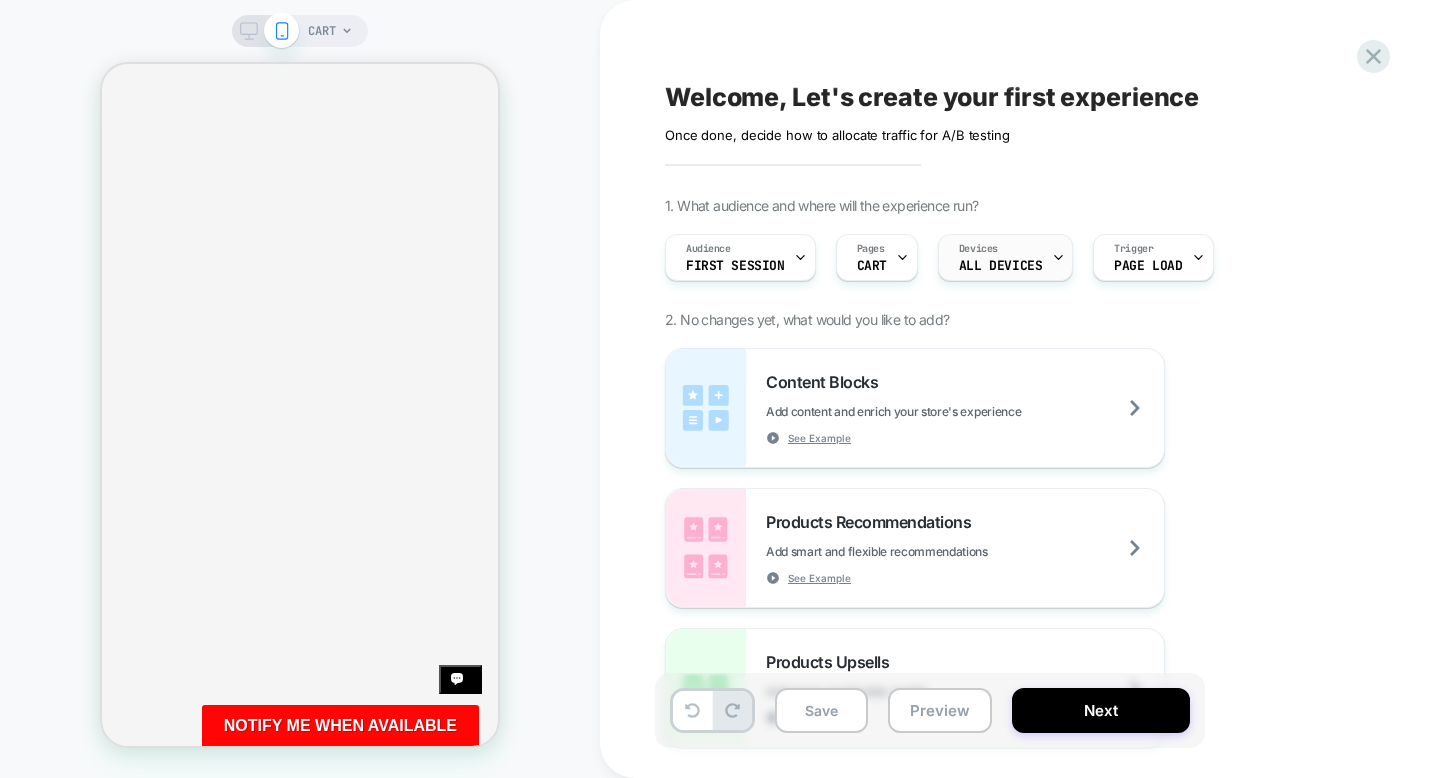 click on "ALL DEVICES" at bounding box center [1000, 266] 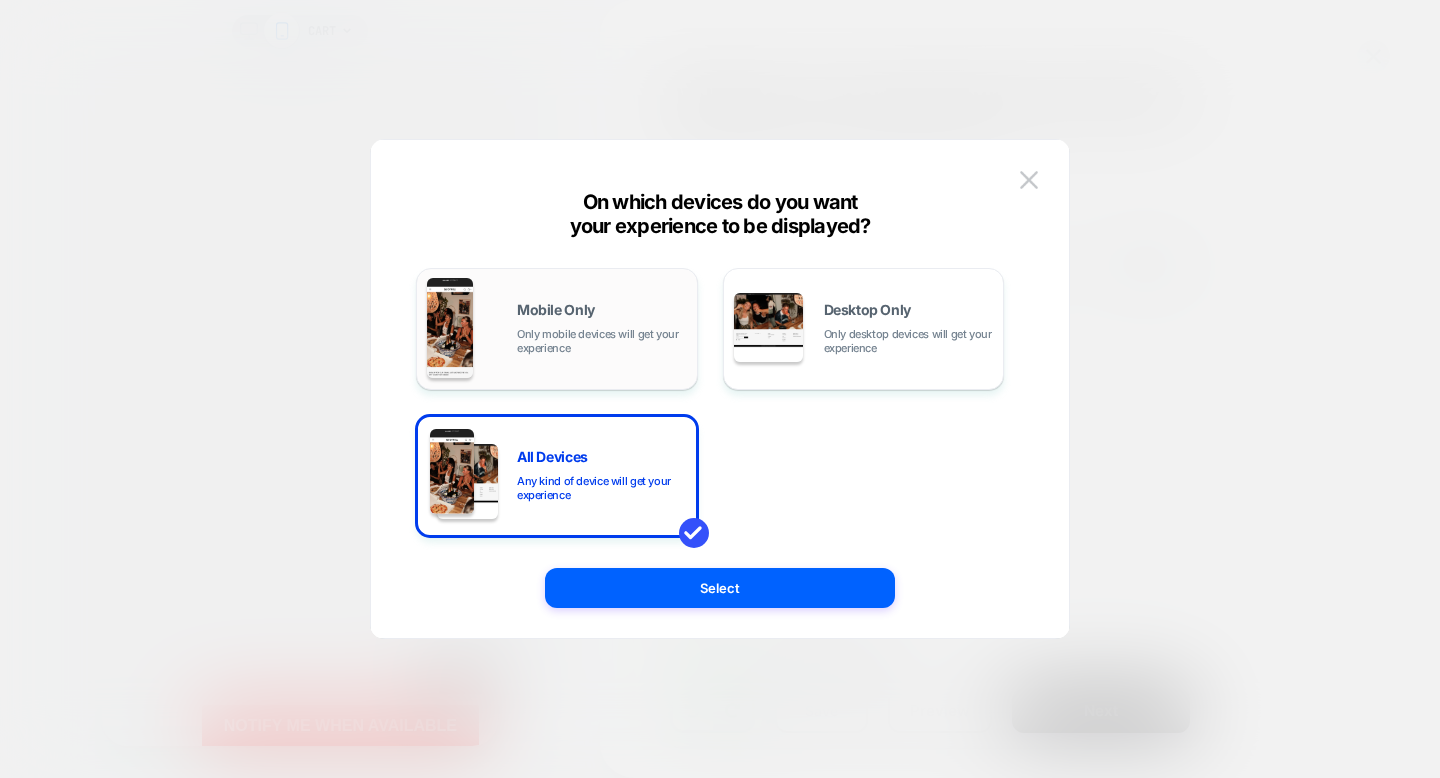 click on "Mobile Only Only mobile devices will get your experience" at bounding box center (557, 329) 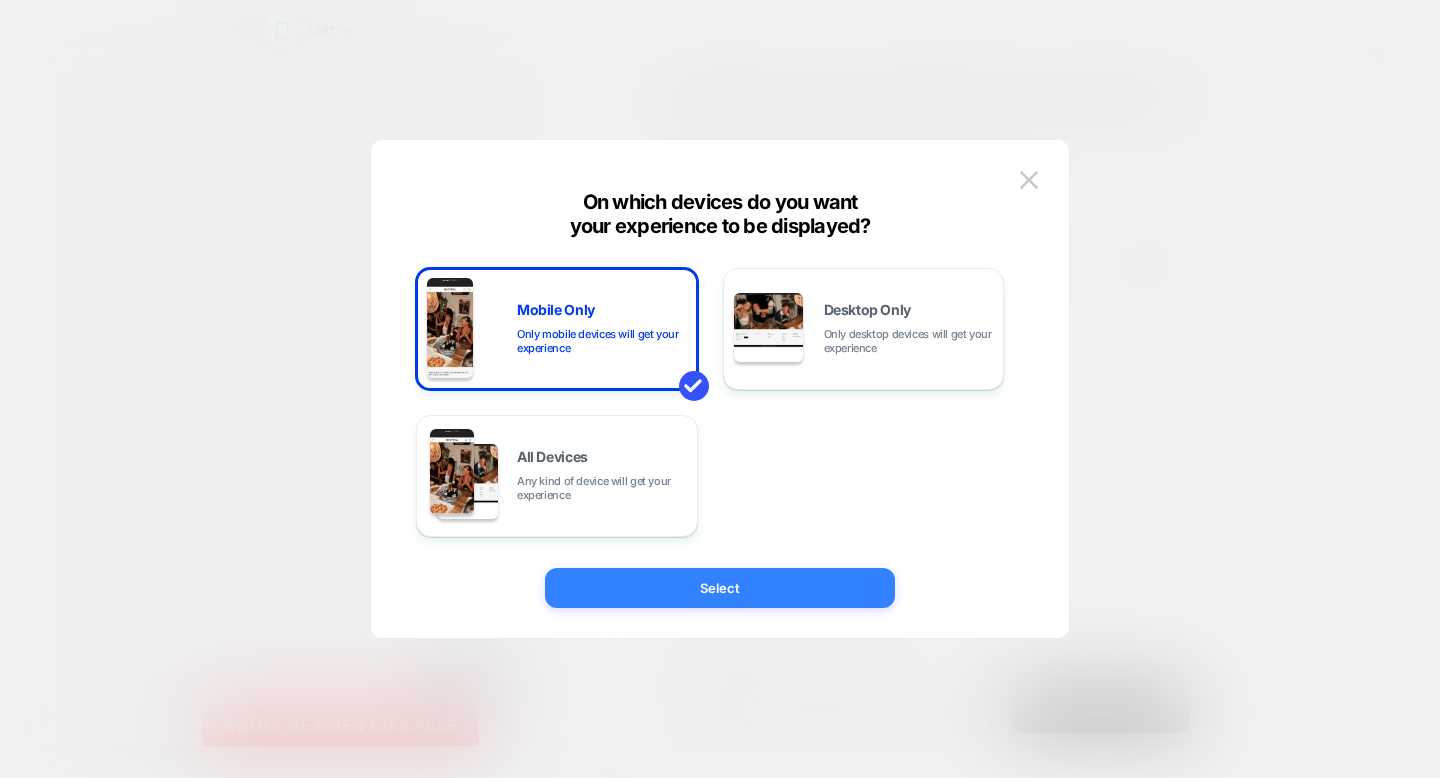 click on "Select" at bounding box center [720, 588] 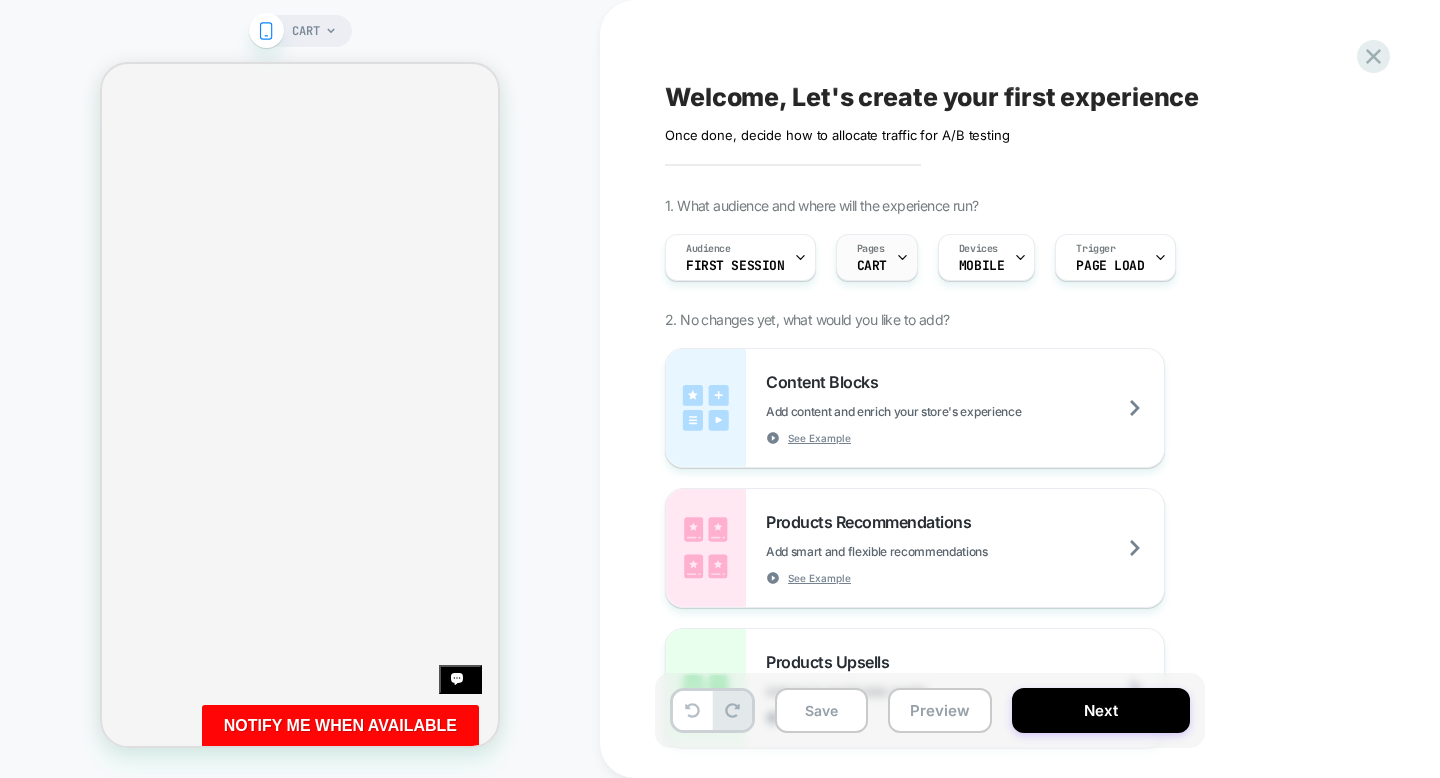 click on "Pages" at bounding box center [871, 249] 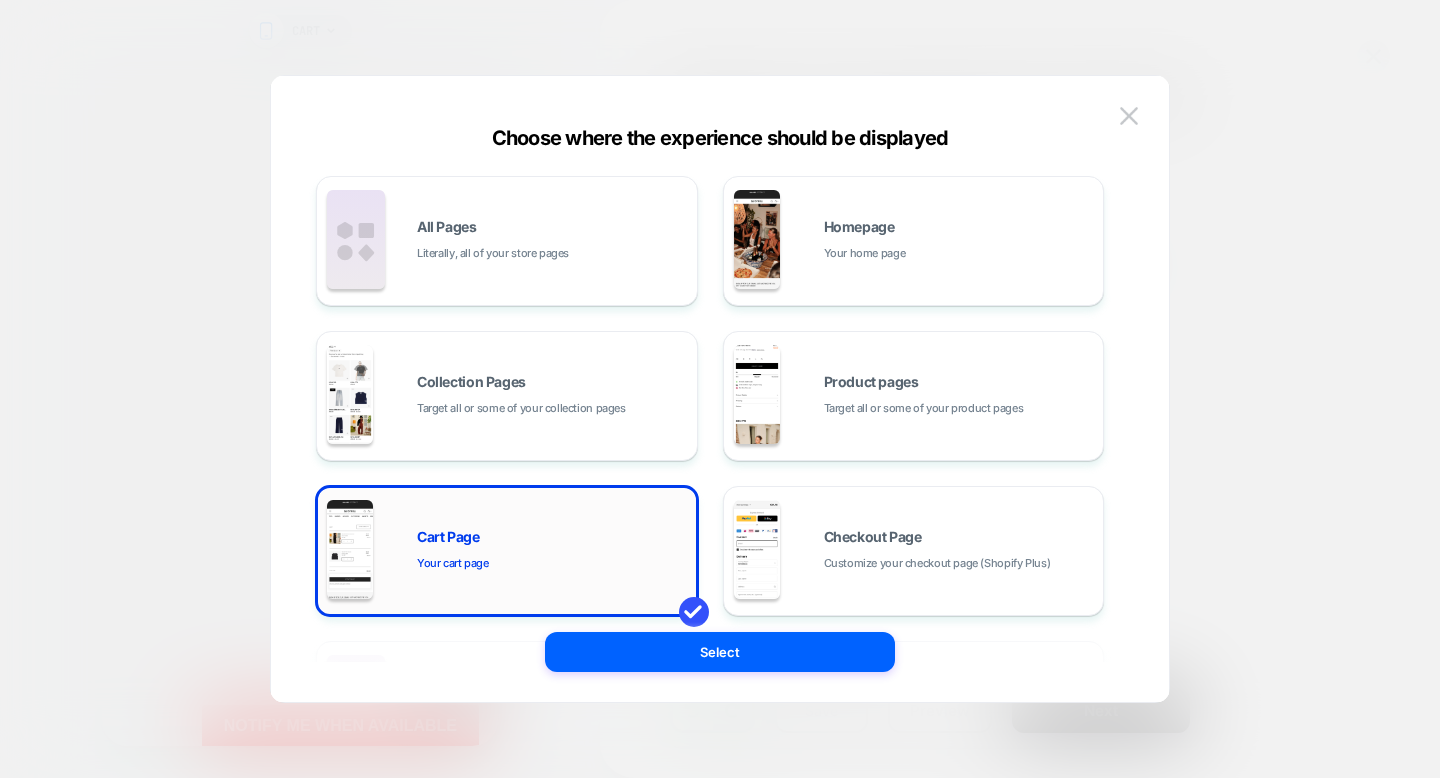 click on "Your cart page" at bounding box center (453, 563) 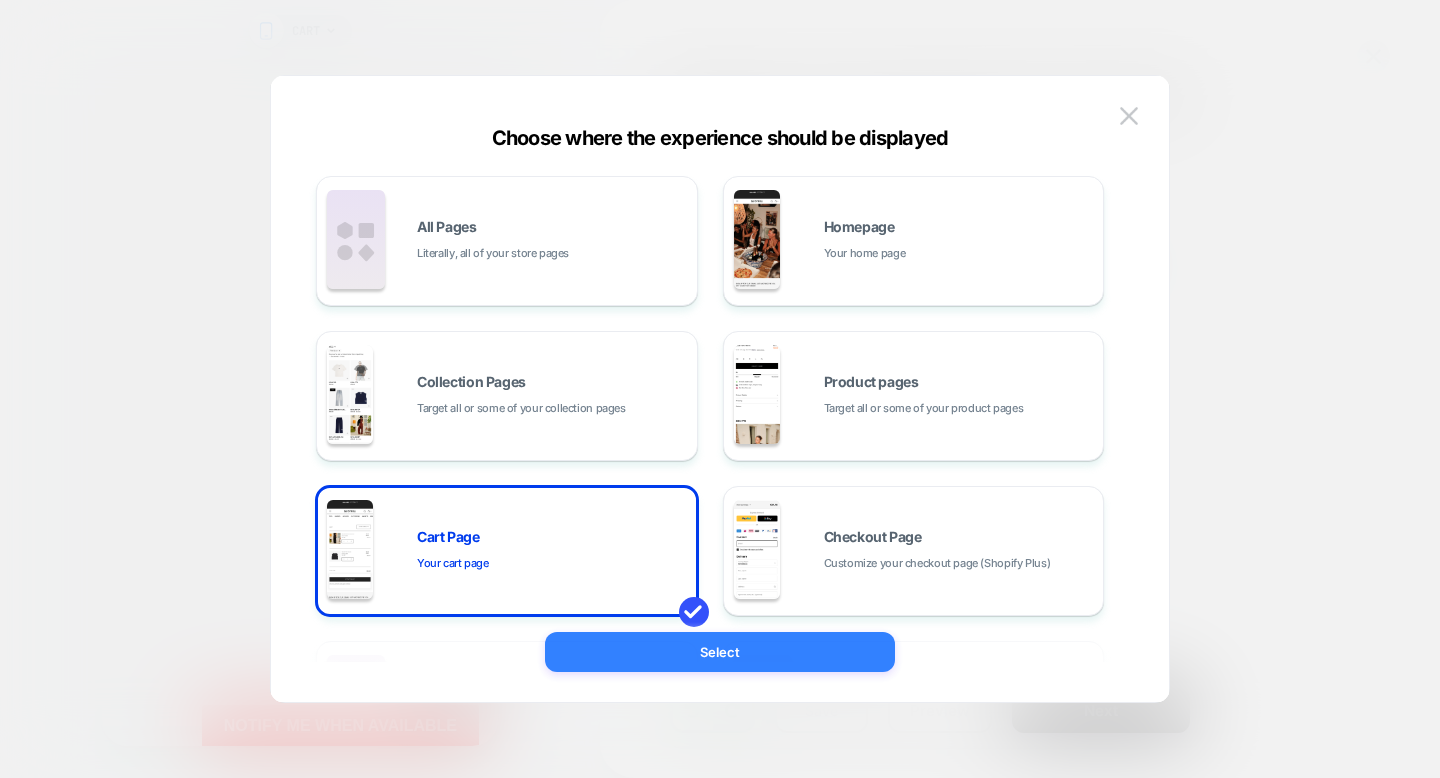 click on "Select" at bounding box center [720, 652] 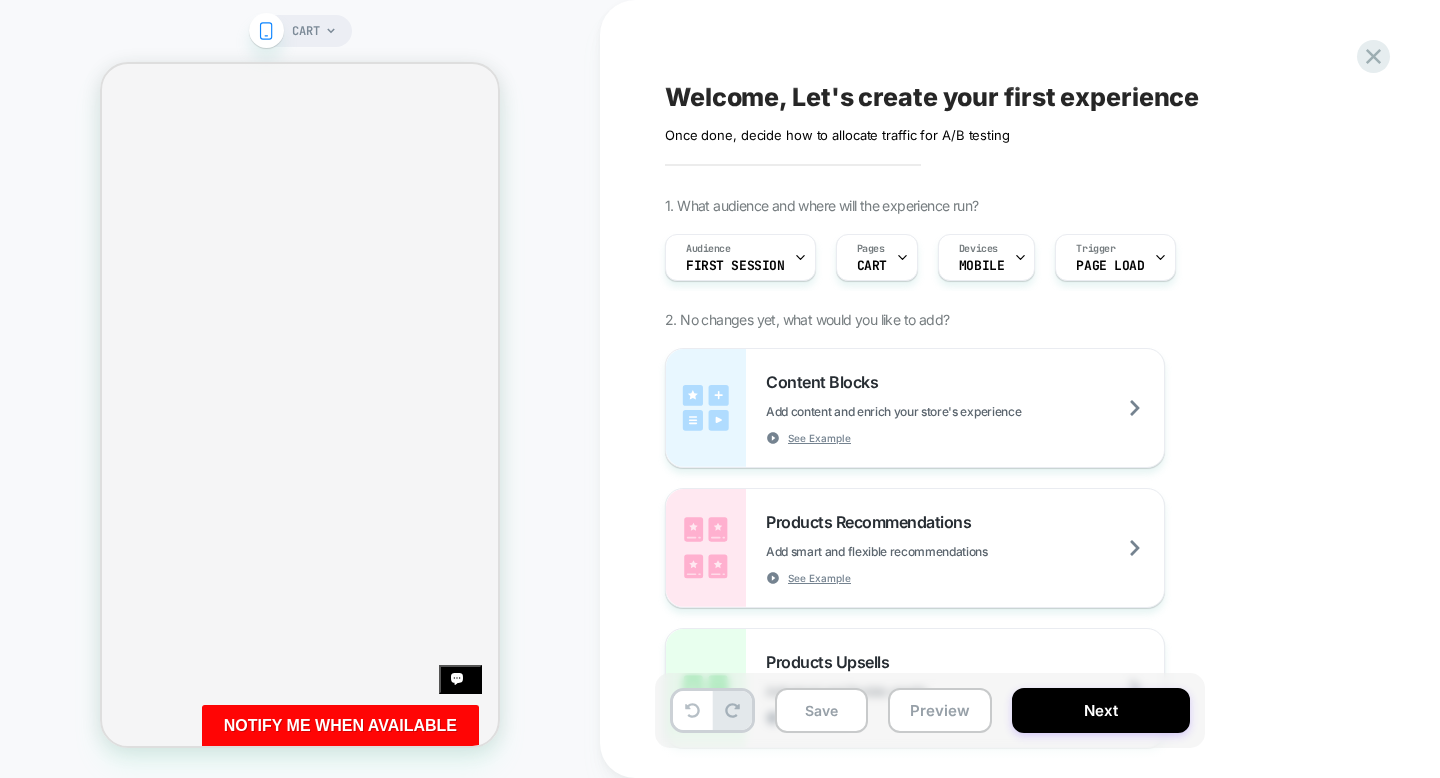 click on "CART" at bounding box center [300, 31] 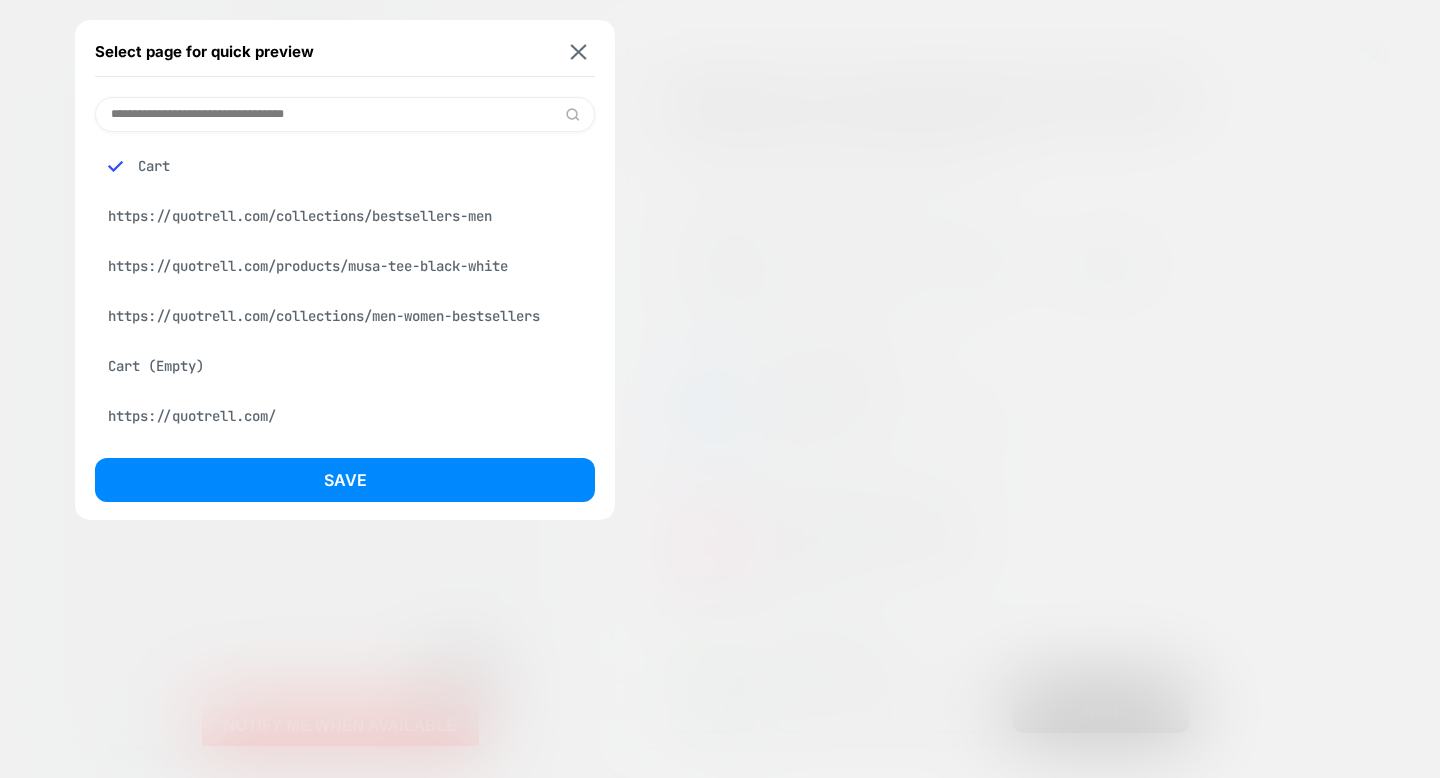 click at bounding box center (345, 114) 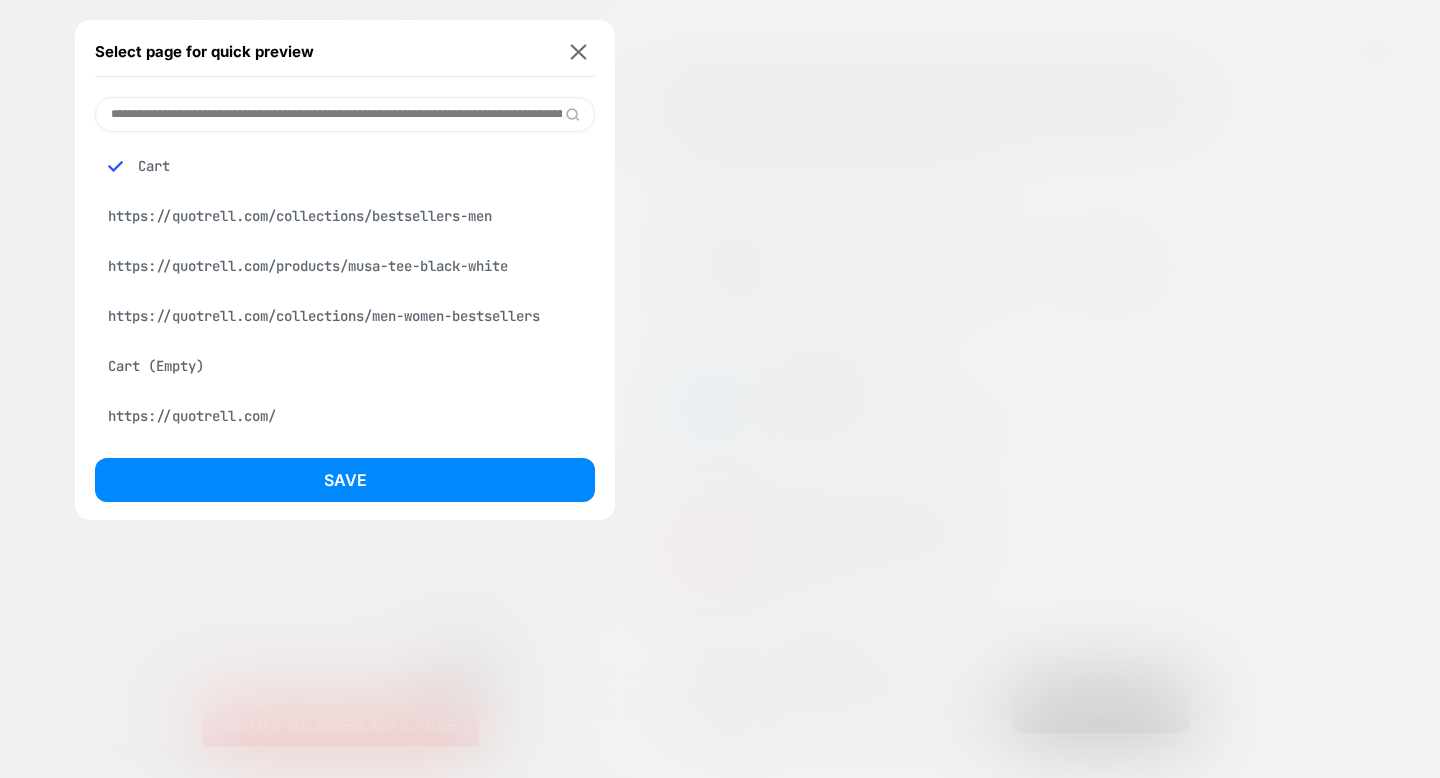 scroll, scrollTop: 0, scrollLeft: 240, axis: horizontal 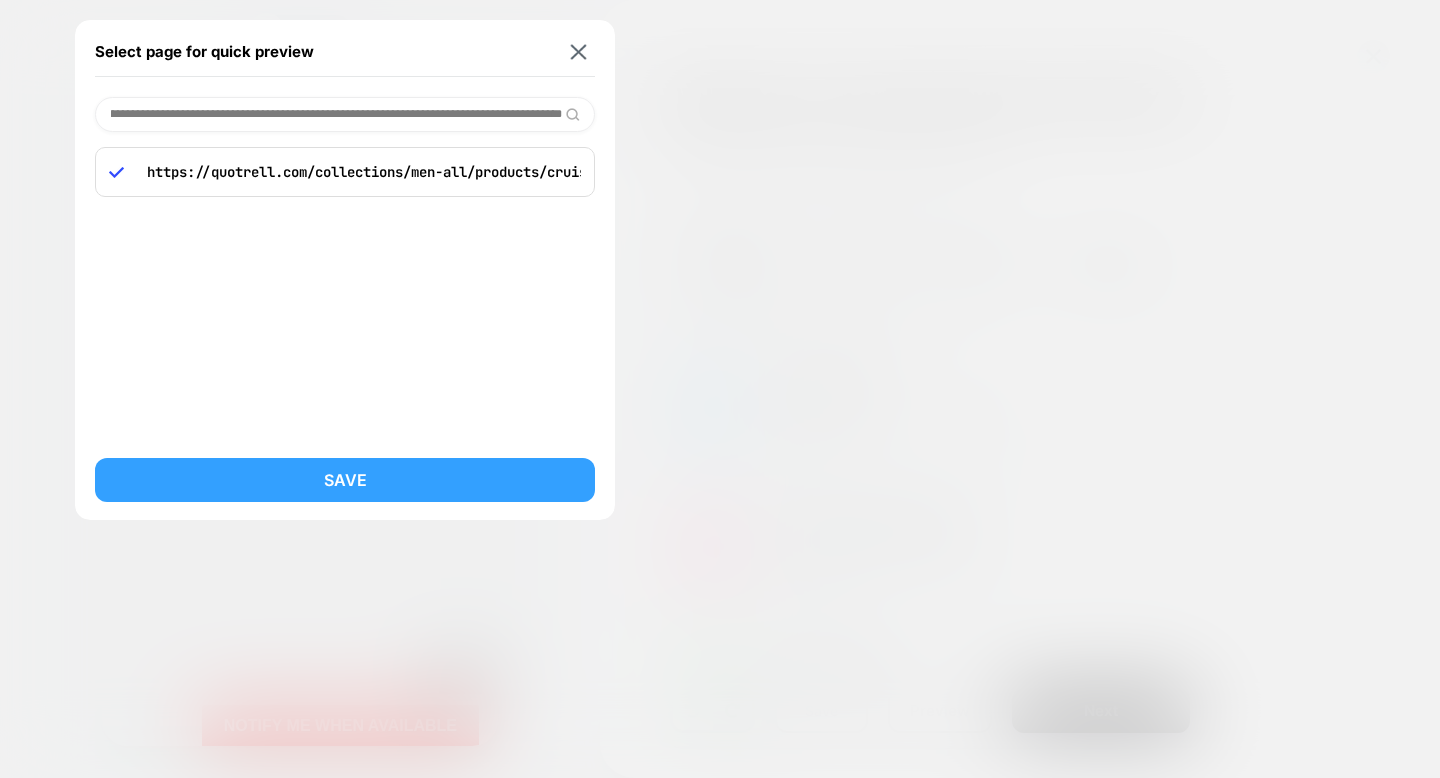 type on "**********" 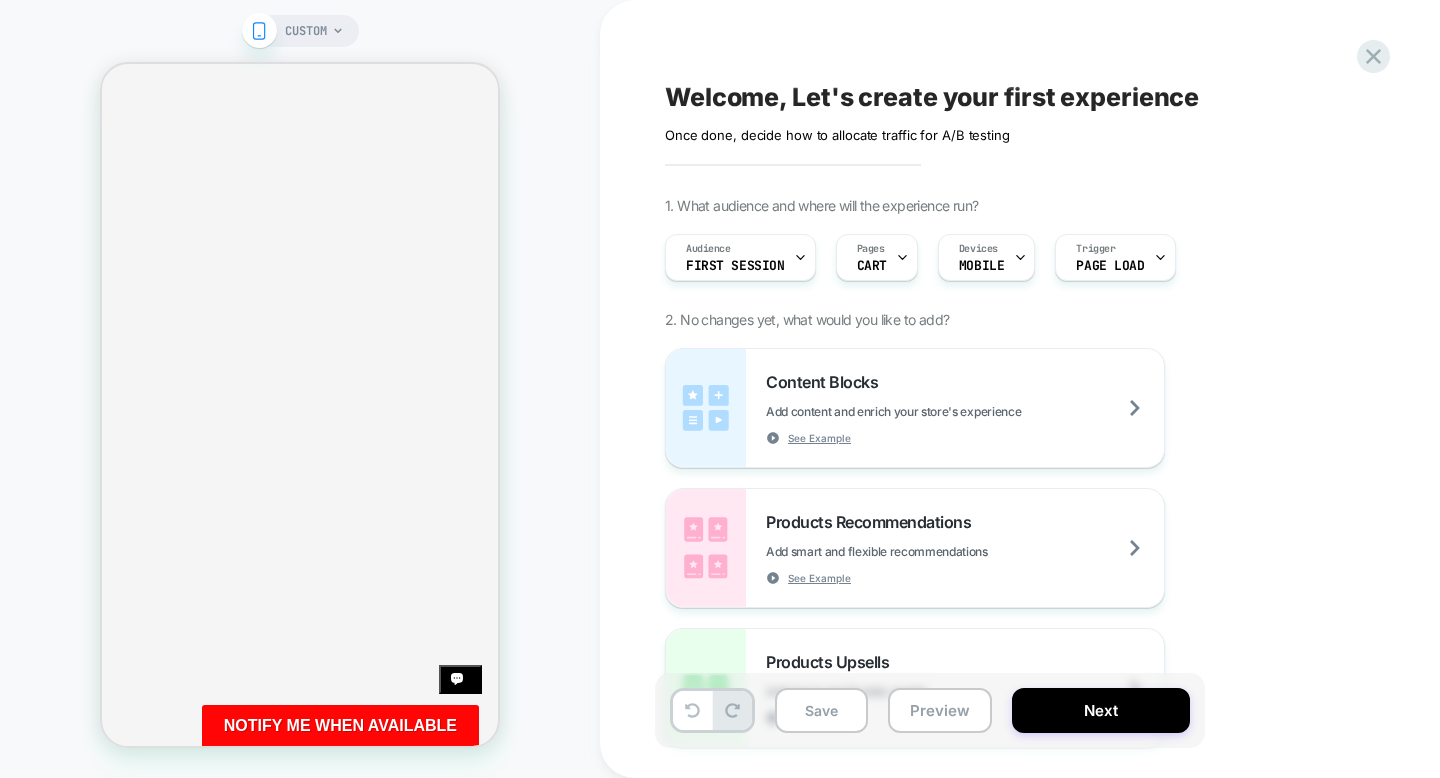 click on "Welcome, Let's create your first experience Click to edit experience details Once done, decide how to allocate traffic for A/B testing 1. What audience and where will the experience run? Audience First Session Pages CART Devices MOBILE Trigger Page Load 2. No changes yet, what would you like to add? Content Blocks Add content and enrich your store's experience See Example Products Recommendations Add smart and flexible recommendations See Example Products Upsells Add smart and flexible upsells See Example Custom Component Create your own custom componet using html/css/js General Redirect Redirect users to different URLs, compare performance and optimize conversions Theme Test Test and optimize themes Price Test Request a pricing test by either manually selecting products or creating a matching rule to increase or decrease prices Fake Click Add powerful scenarios  by recording and automating your interactions See Example Global CSS Add a global css file Global Javascript Add a global javascript file New Pages" at bounding box center (1040, 389) 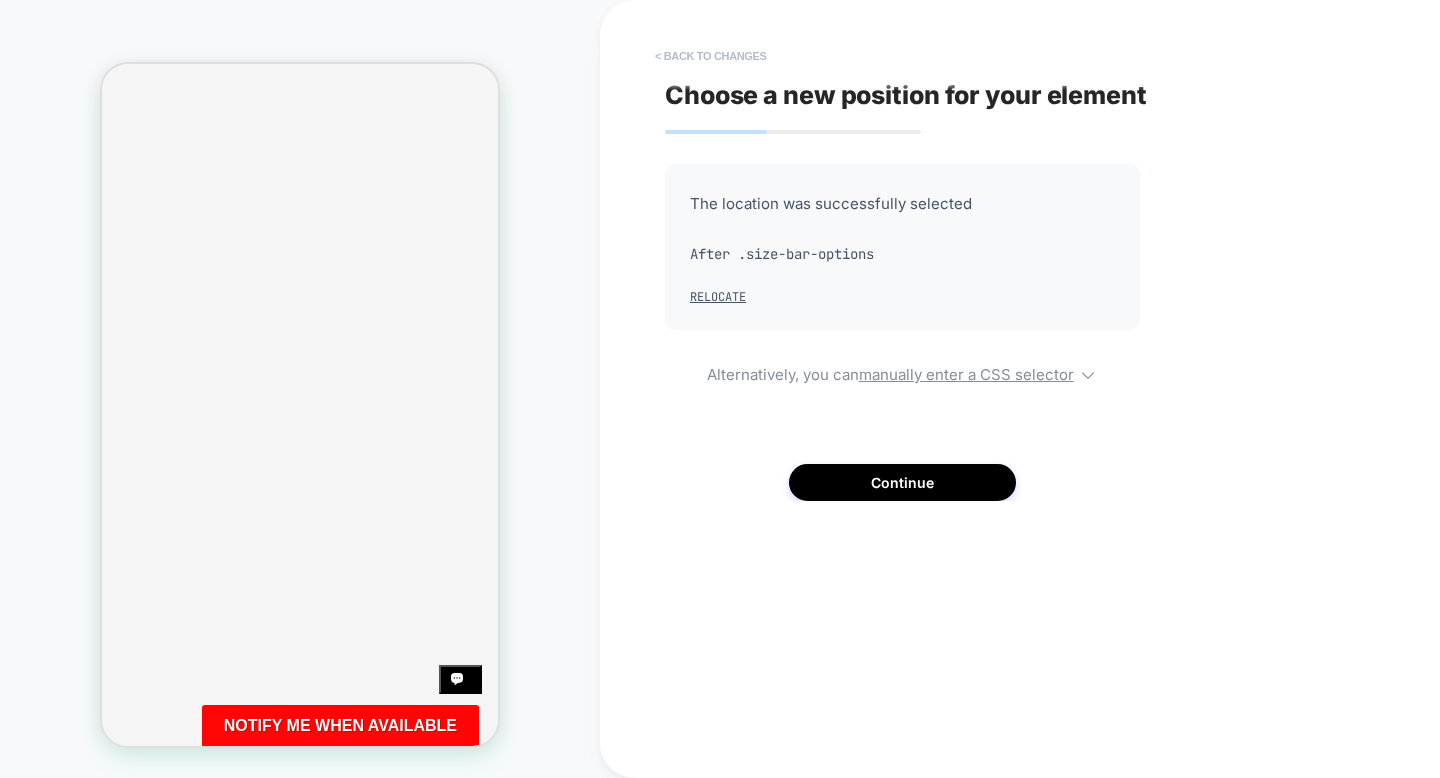 click on "< Back to changes" at bounding box center (711, 56) 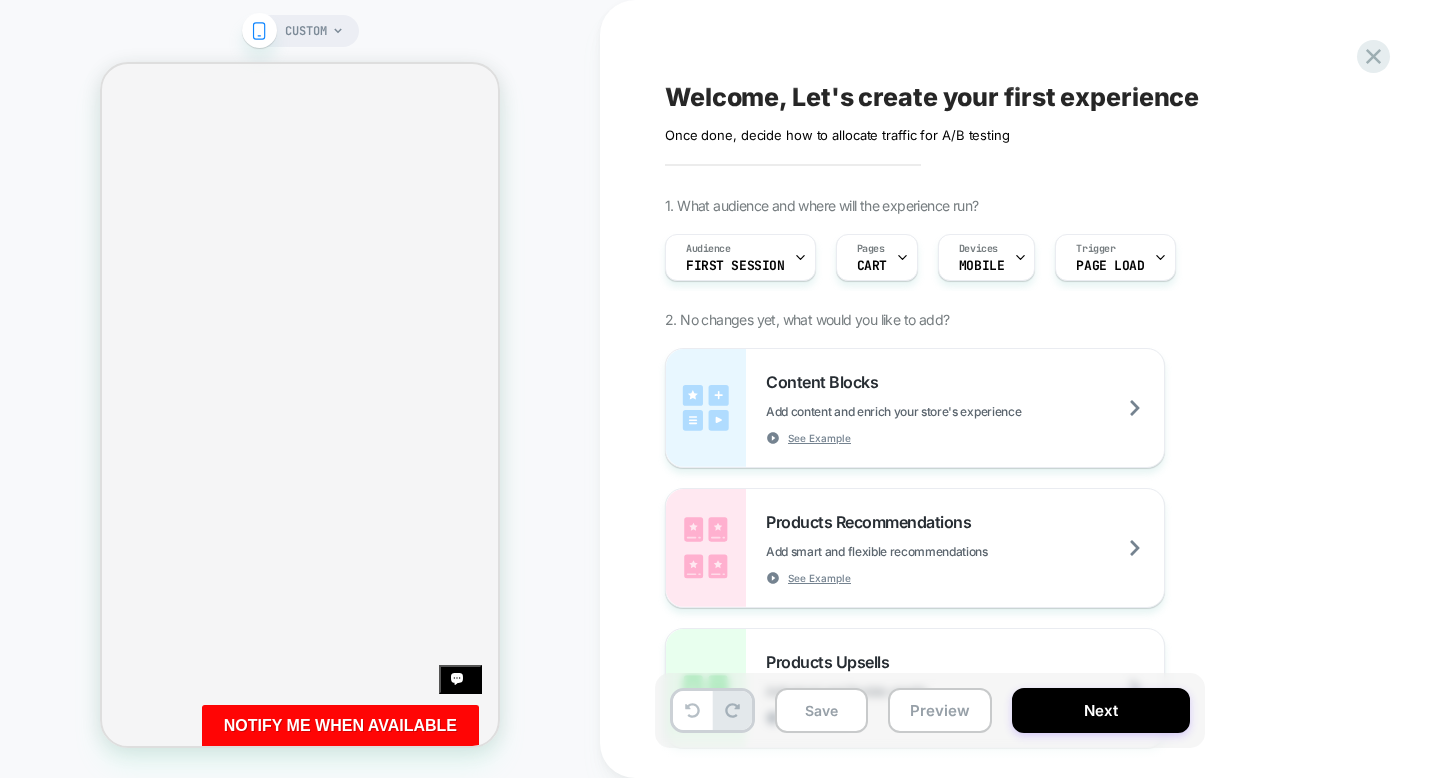 click on "CUSTOM" at bounding box center [300, 389] 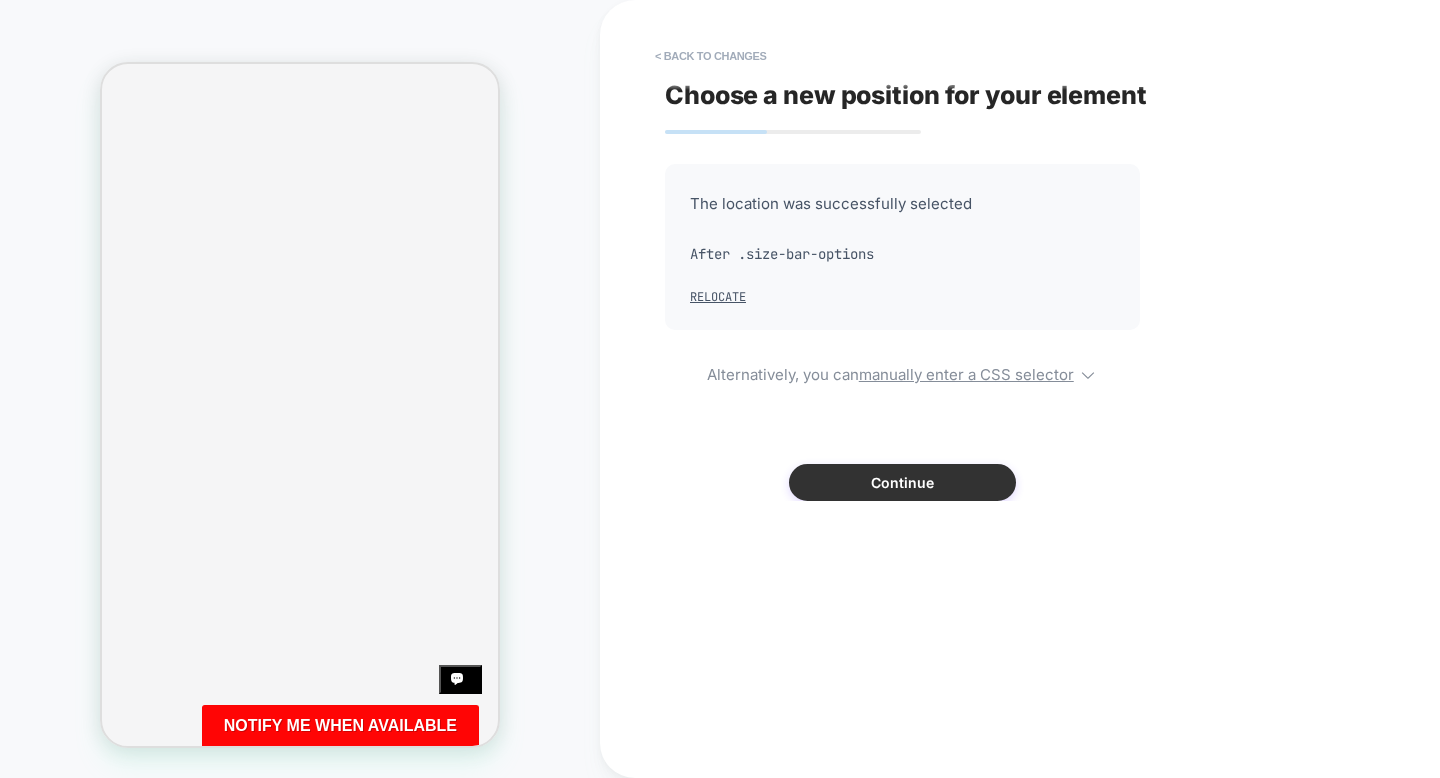 click on "Continue" at bounding box center [902, 482] 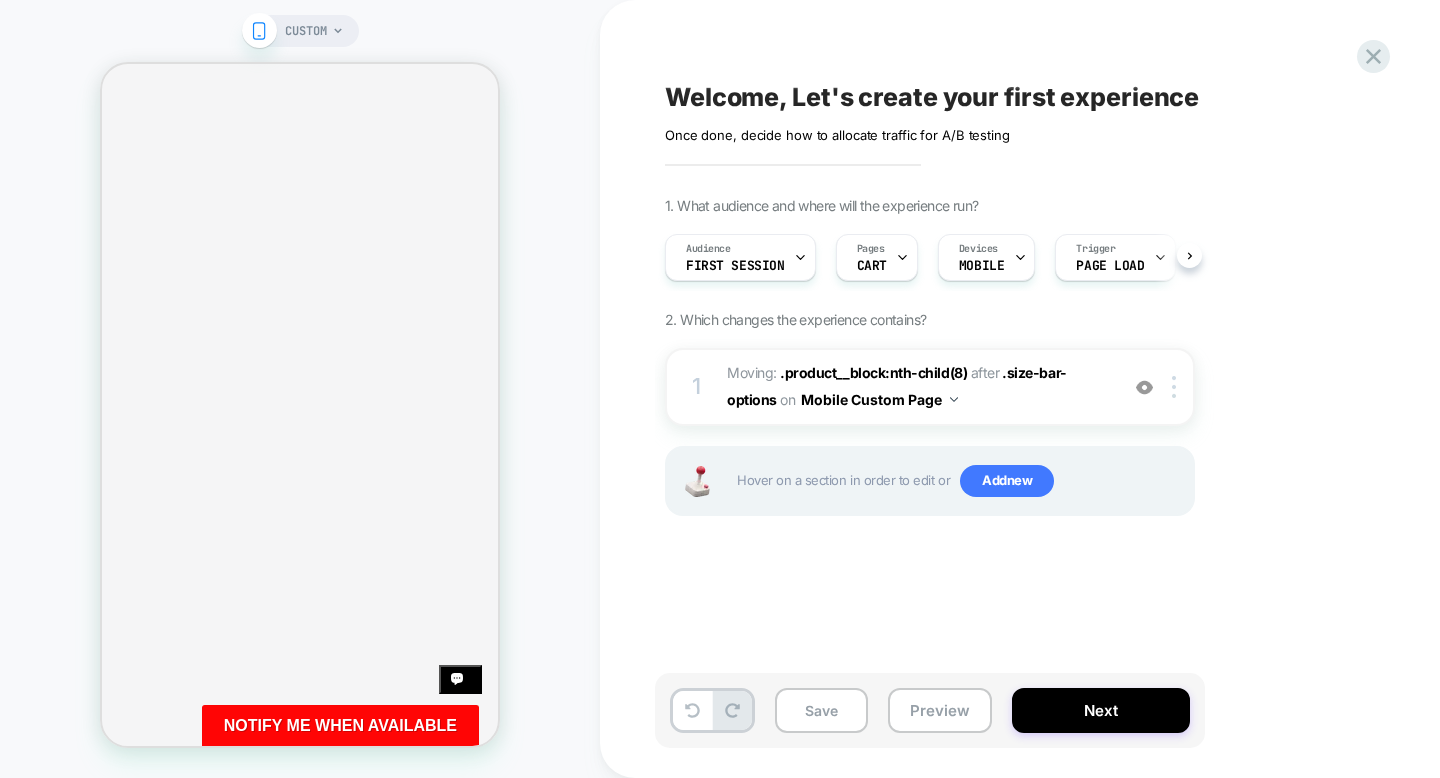 scroll, scrollTop: 0, scrollLeft: 1, axis: horizontal 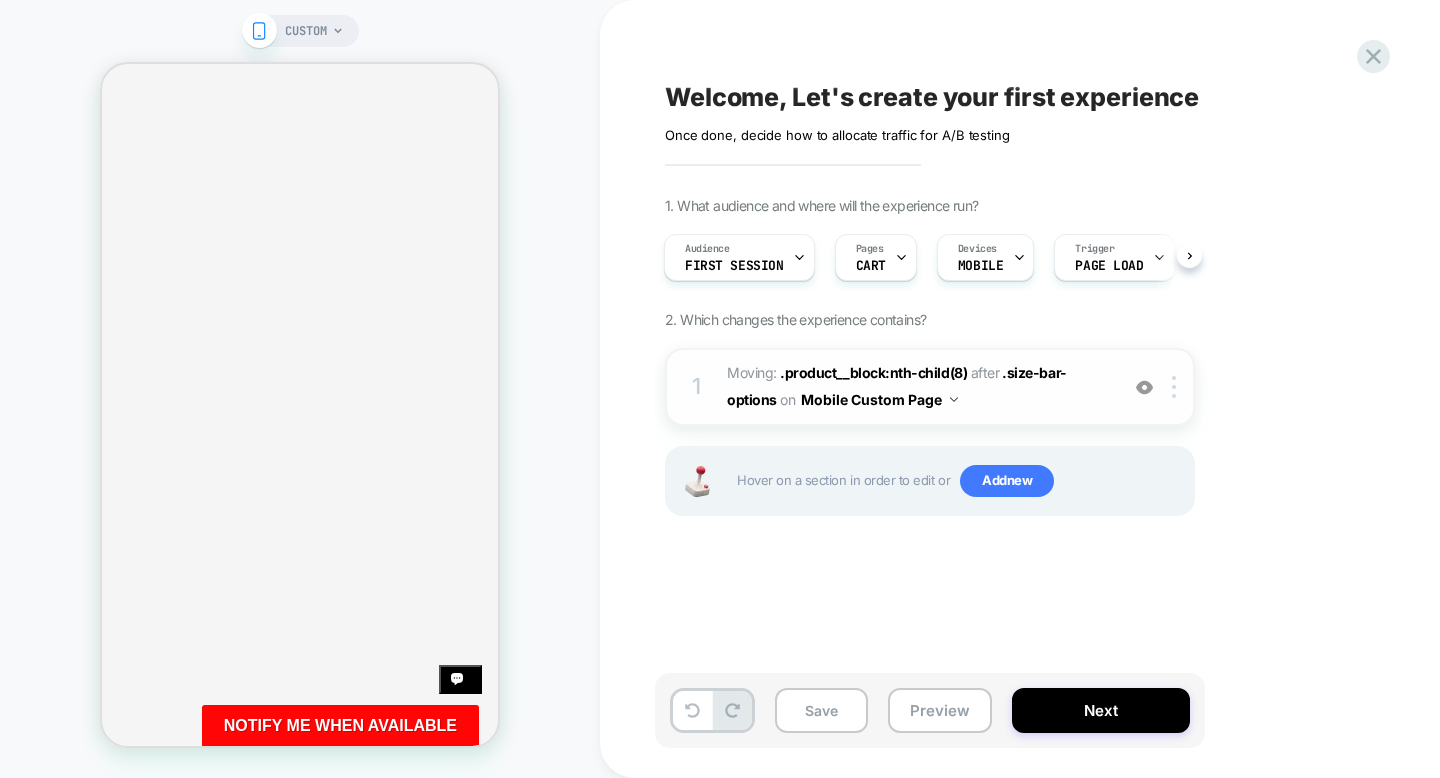 click on "Moving:   .product__block:nth-child(8) .product__block:nth-child(8)   after .size-bar-options .size-bar-options   on Mobile Custom Page" at bounding box center [917, 387] 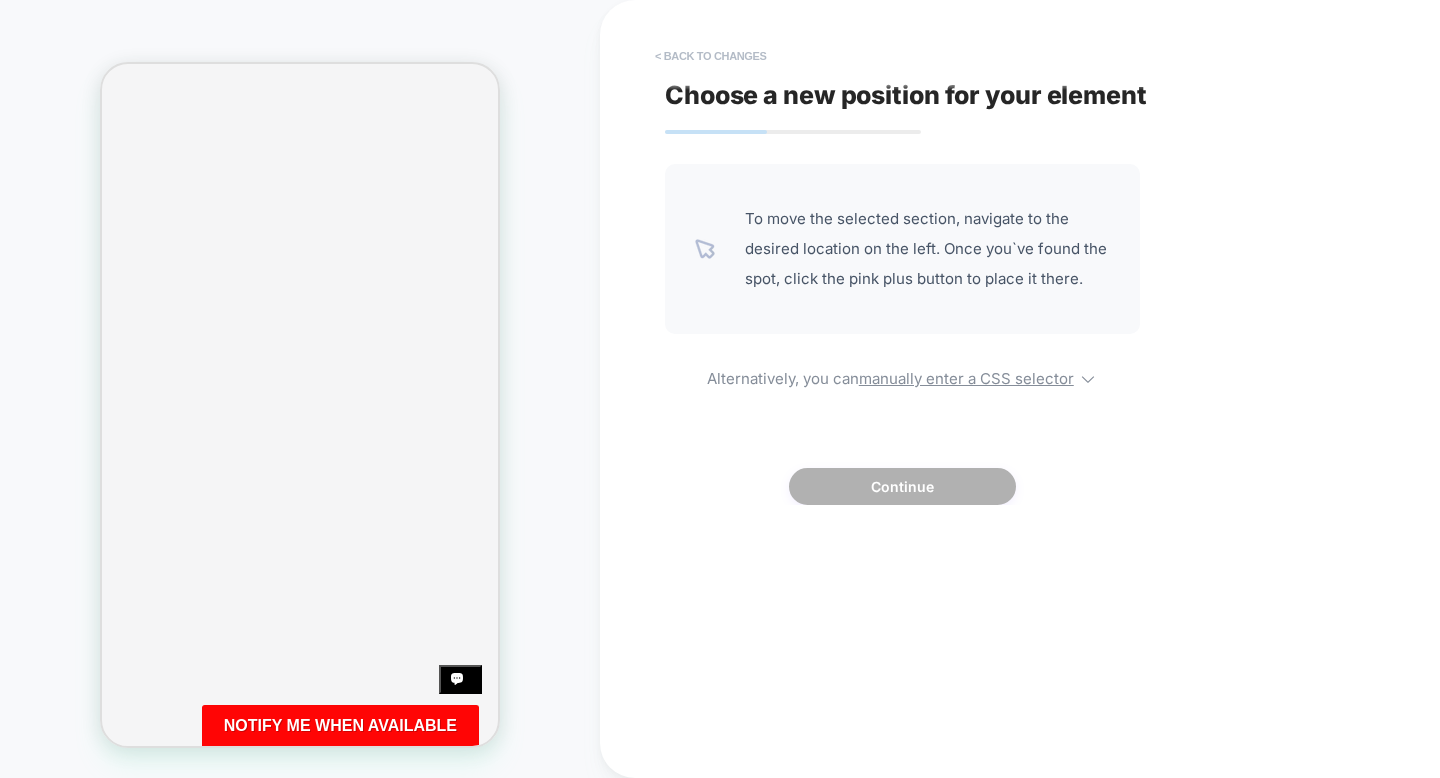 click on "< Back to changes" at bounding box center [711, 56] 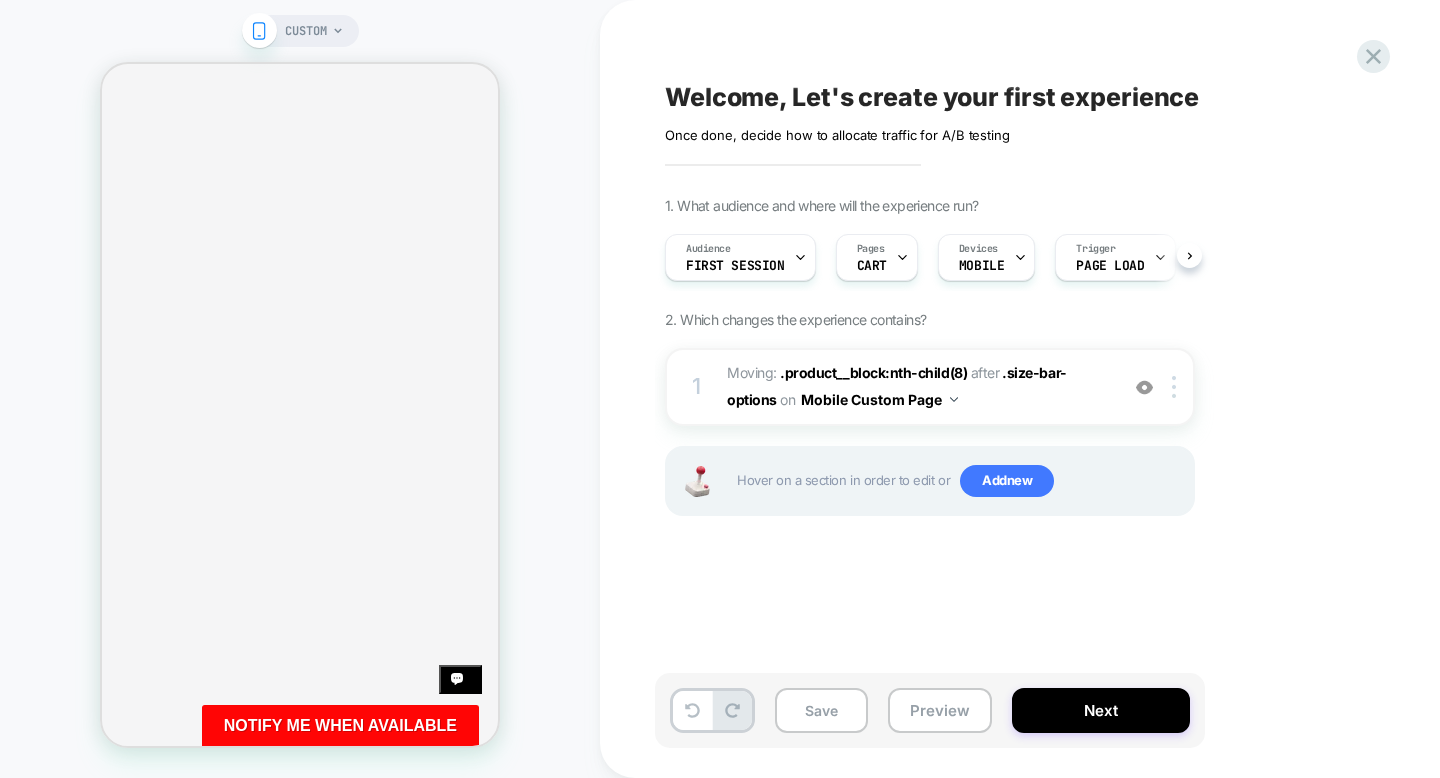 scroll, scrollTop: 0, scrollLeft: 1, axis: horizontal 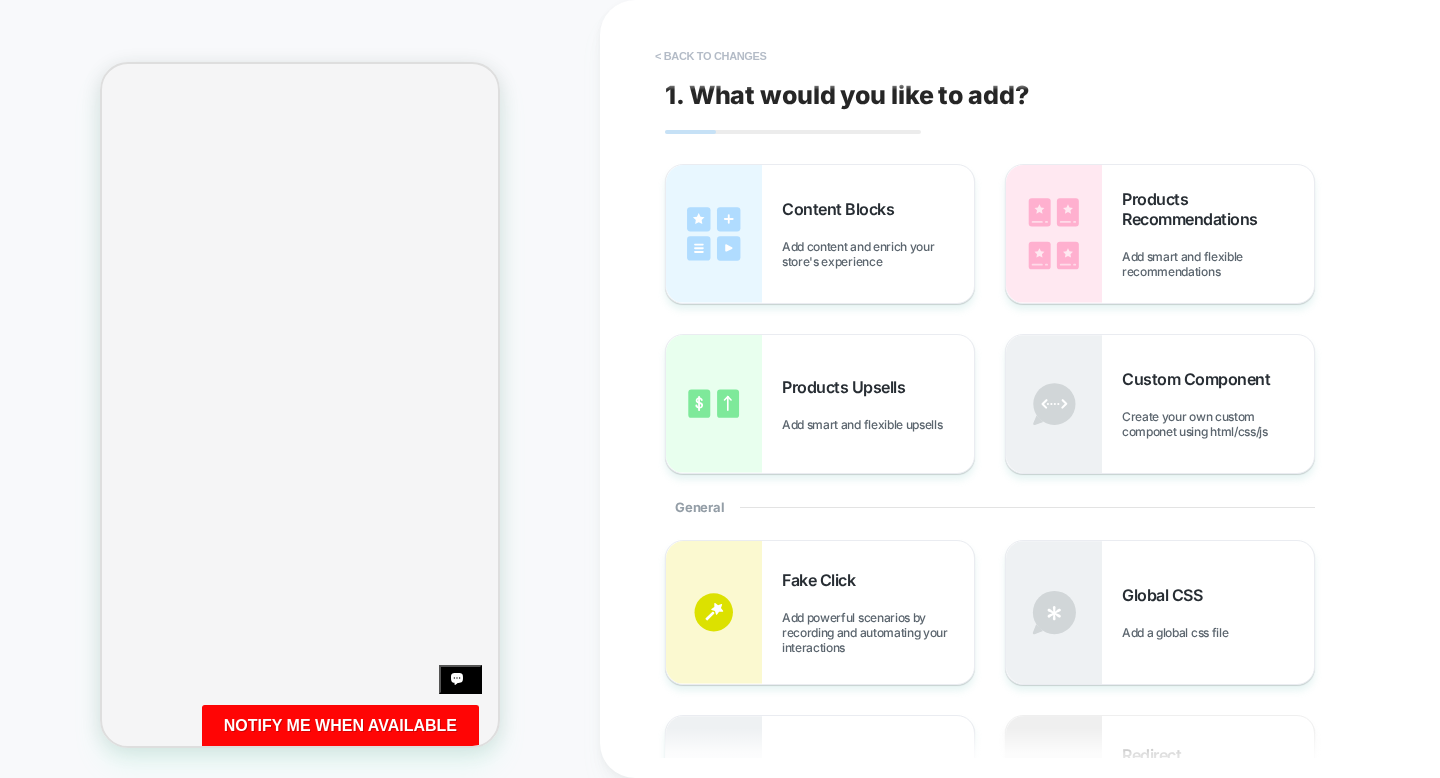 click on "< Back to changes" at bounding box center [711, 56] 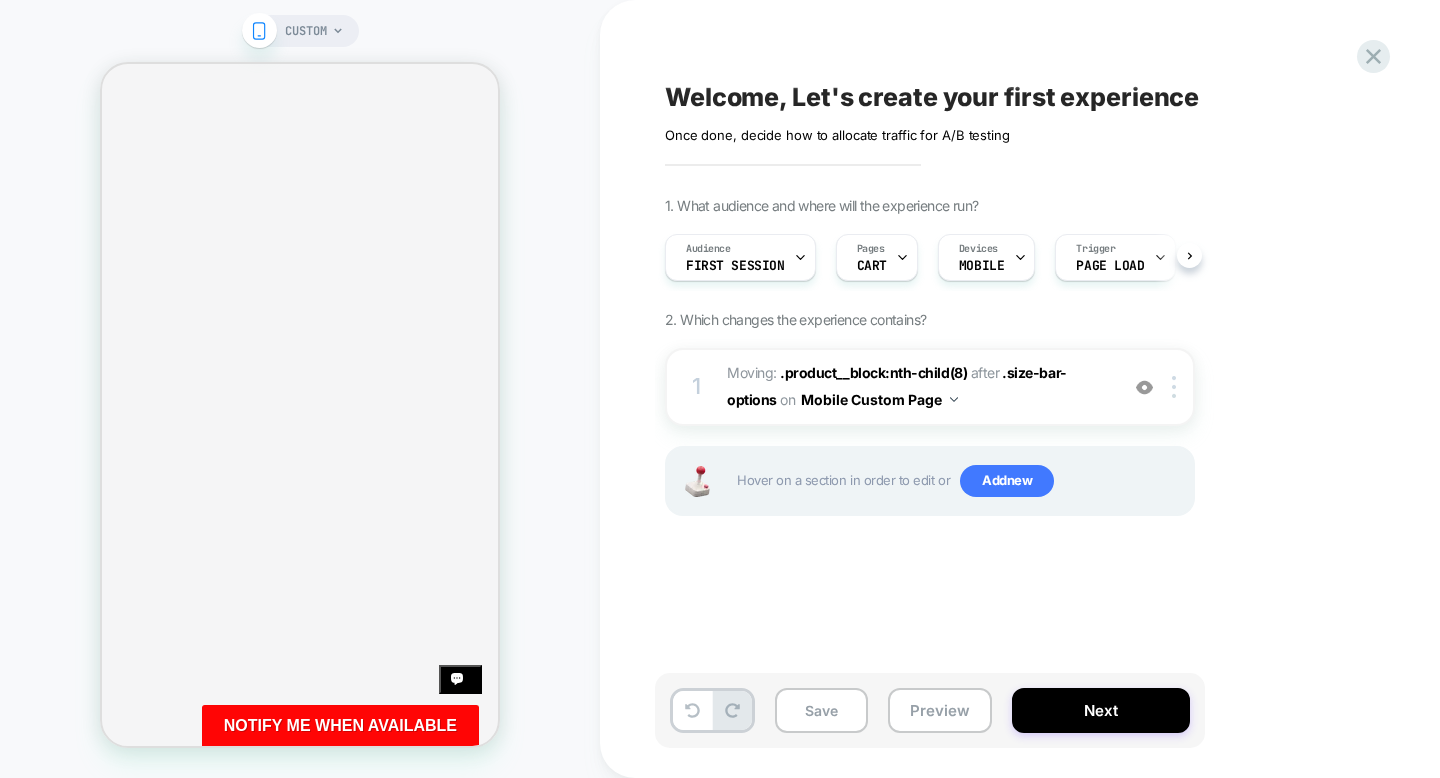 scroll, scrollTop: 0, scrollLeft: 1, axis: horizontal 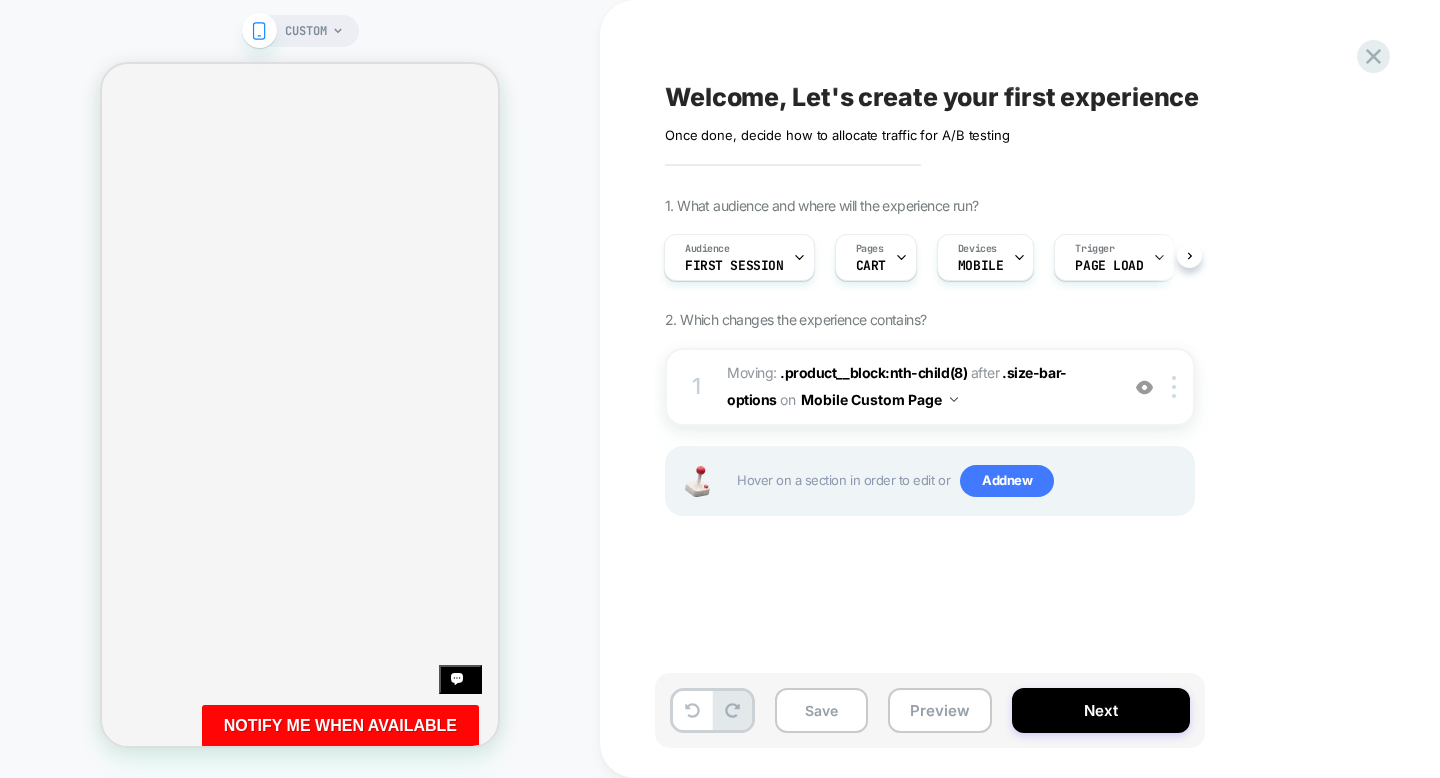 click on "CUSTOM" at bounding box center [306, 31] 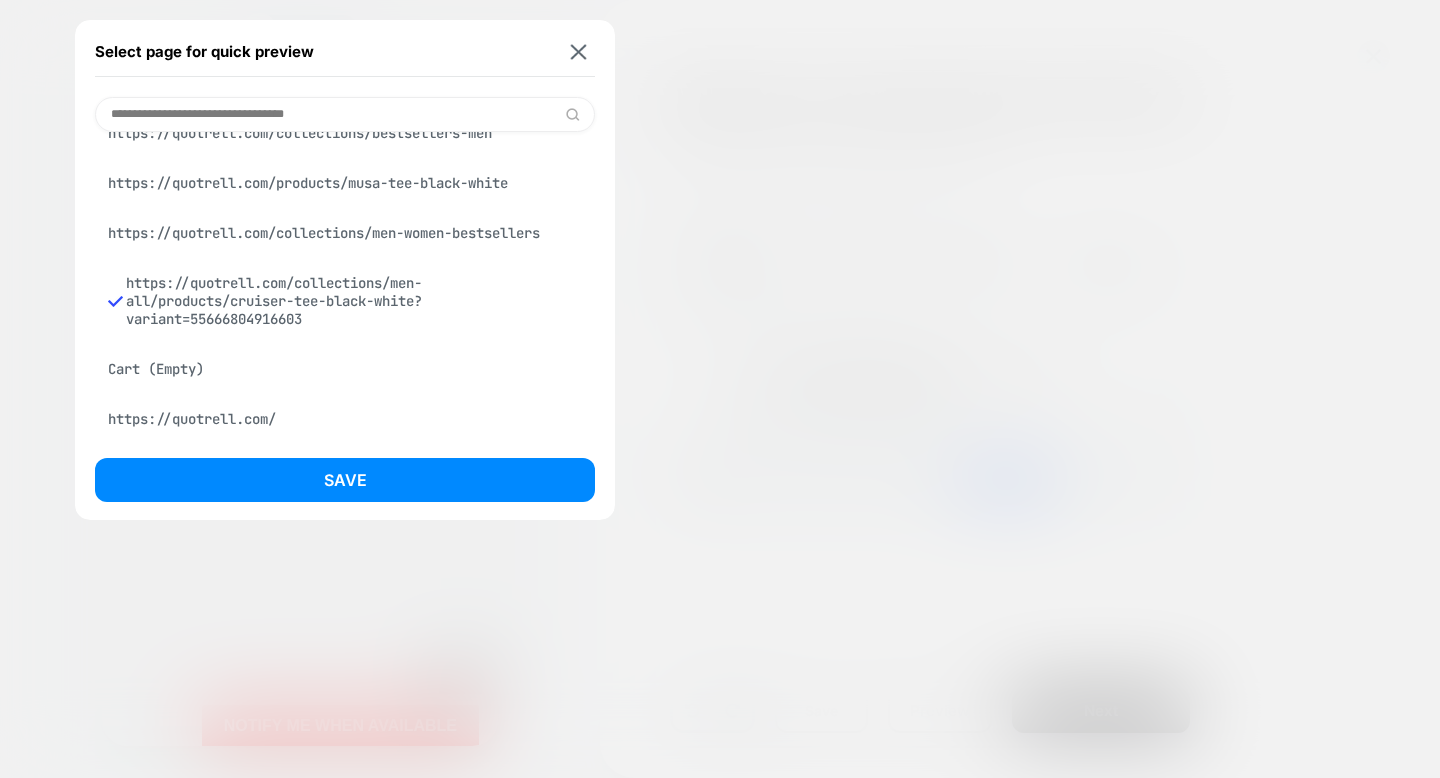 scroll, scrollTop: 0, scrollLeft: 0, axis: both 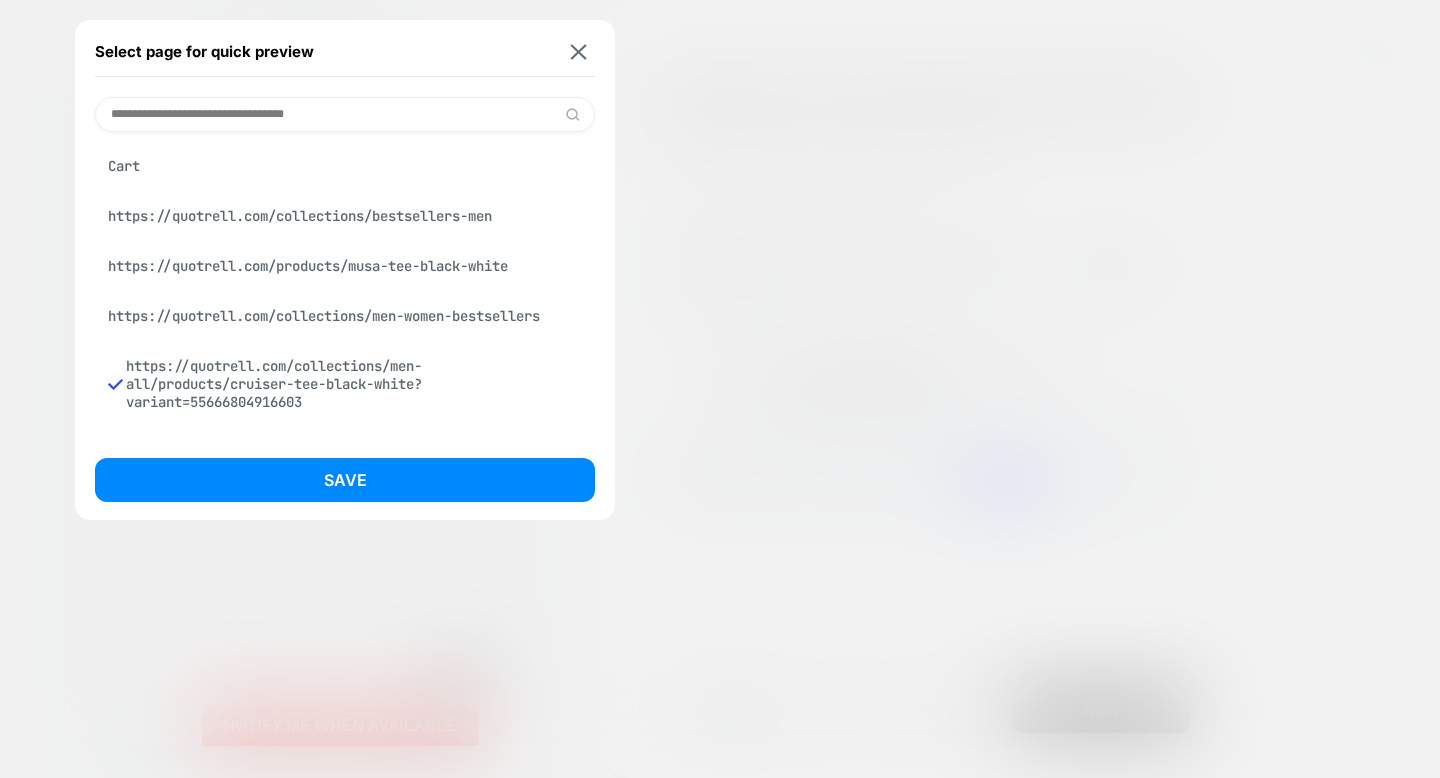 click on "Cart https://quotrell.com/collections/bestsellers-men https://quotrell.com/products/musa-tee-black-white https://quotrell.com/collections/men-women-bestsellers https://quotrell.com/collections/men-all/products/cruiser-tee-black-white?variant=55666804916603 Cart (Empty) https://quotrell.com/" at bounding box center (345, 285) 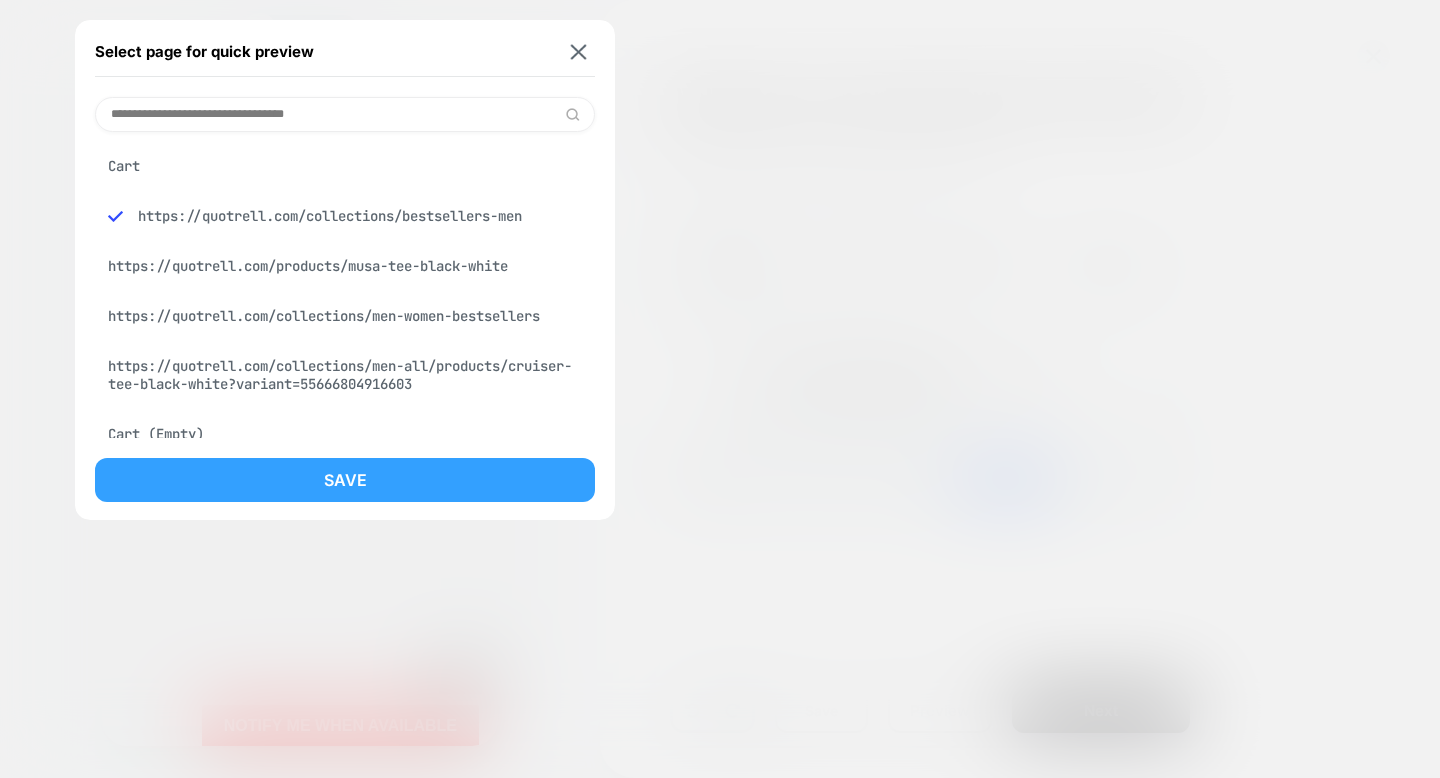 click on "Save" at bounding box center (345, 480) 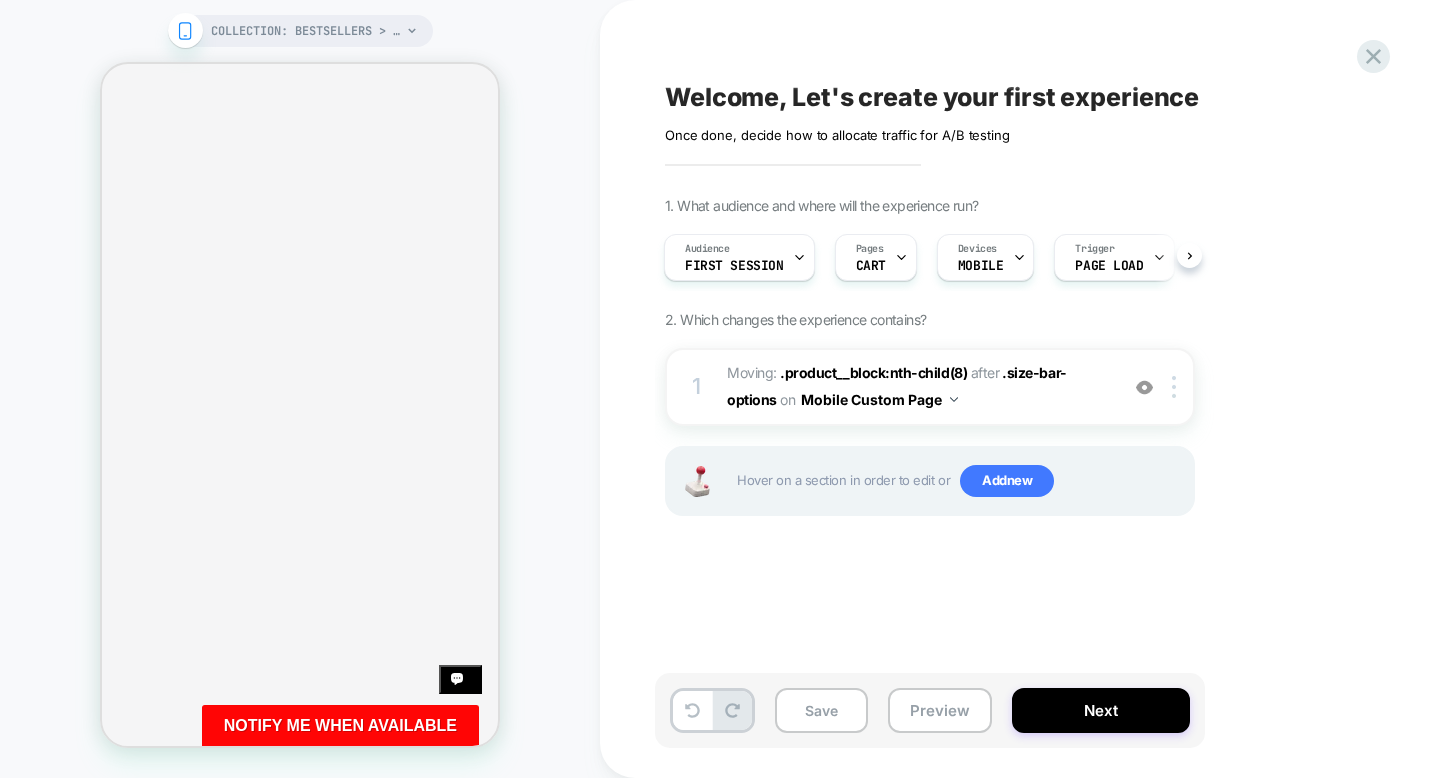 scroll, scrollTop: 0, scrollLeft: 2, axis: horizontal 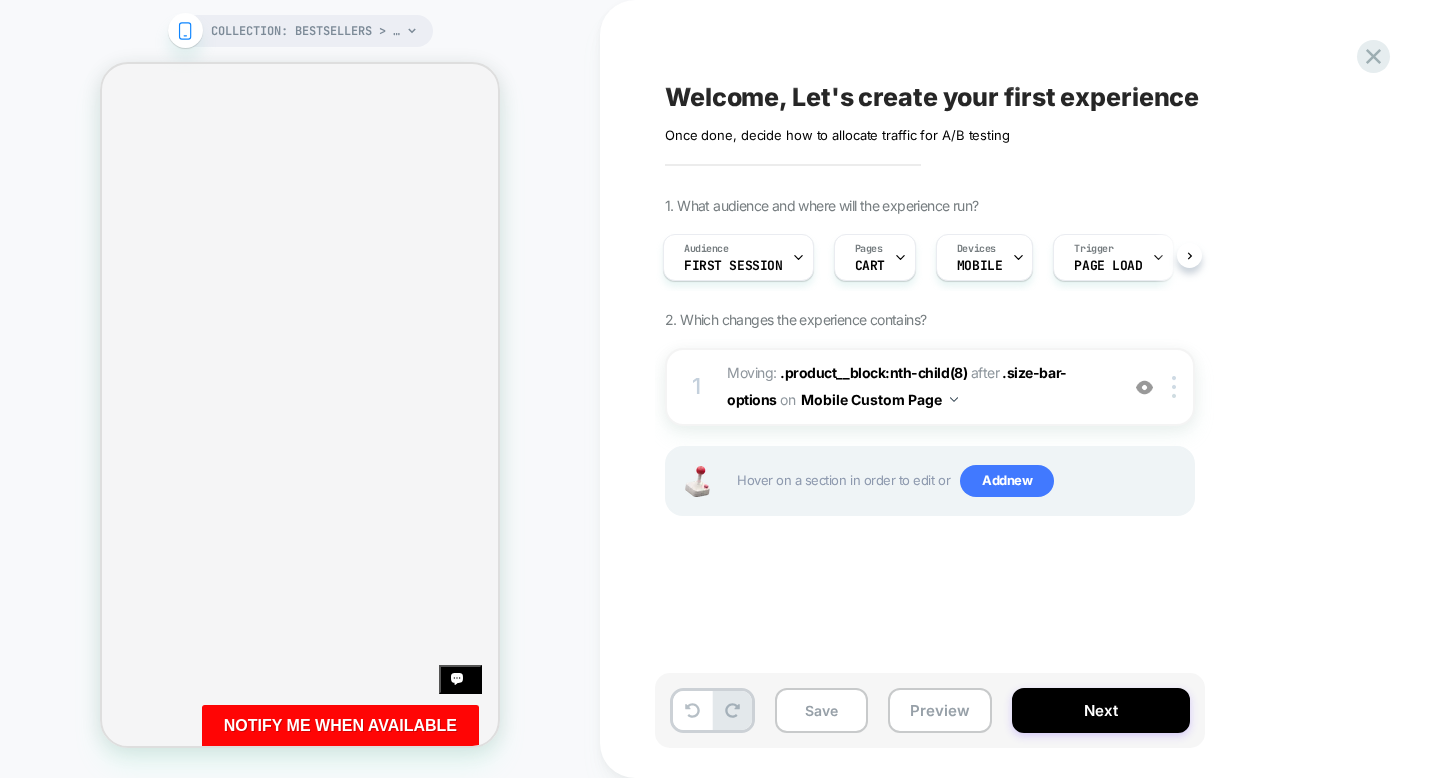 click on "COLLECTION: Bestsellers > Men (Category) COLLECTION: Bestsellers > Men (Category)" at bounding box center (300, 389) 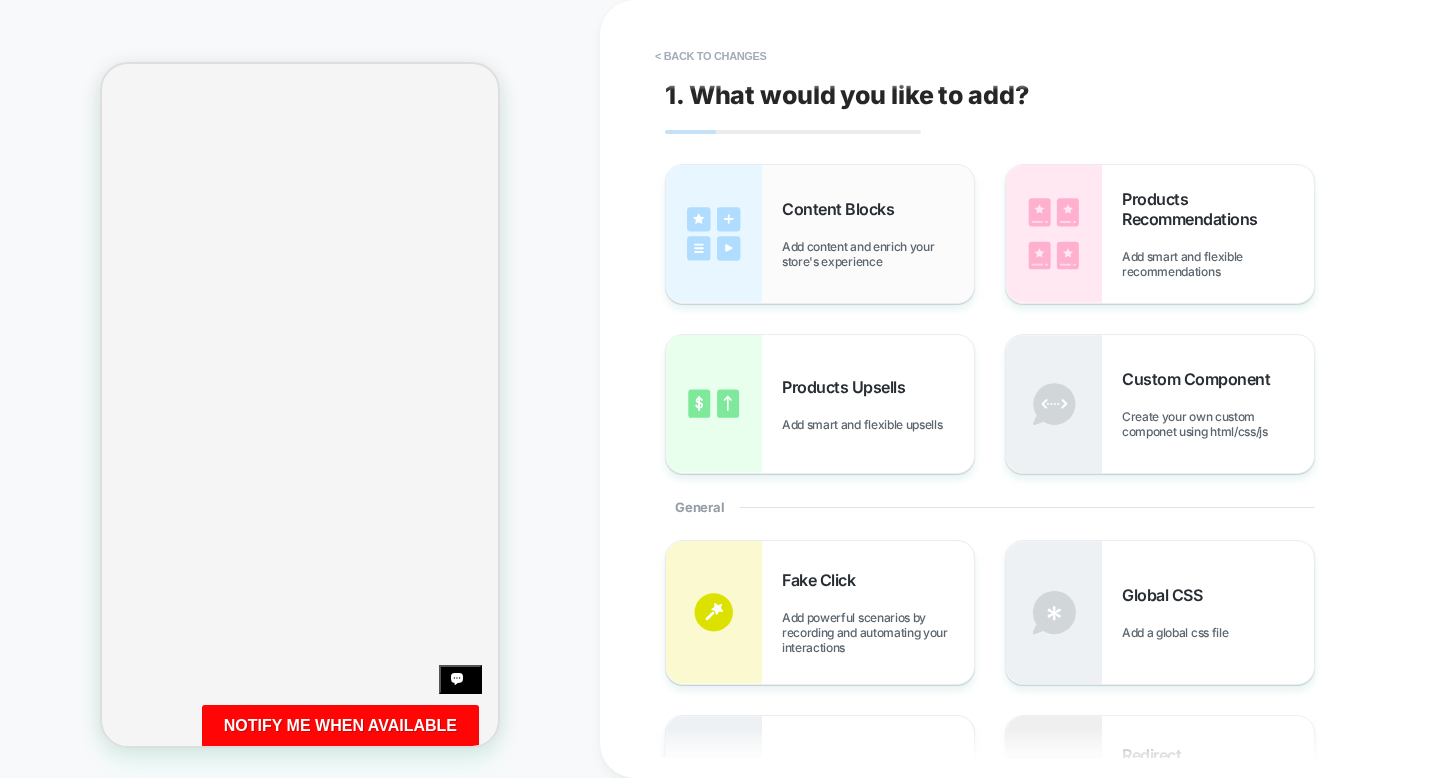 click on "Add content and enrich your store's experience" at bounding box center [878, 254] 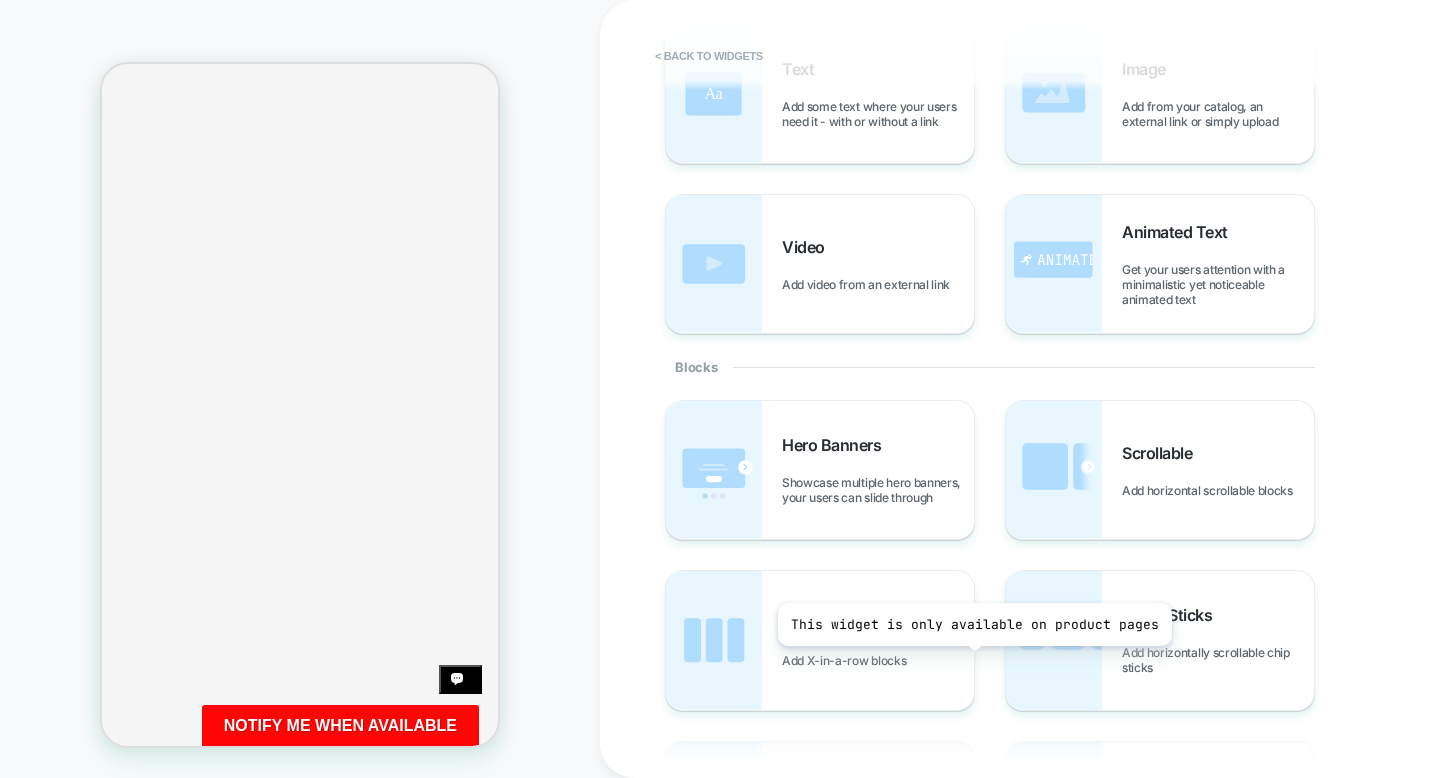 scroll, scrollTop: 139, scrollLeft: 0, axis: vertical 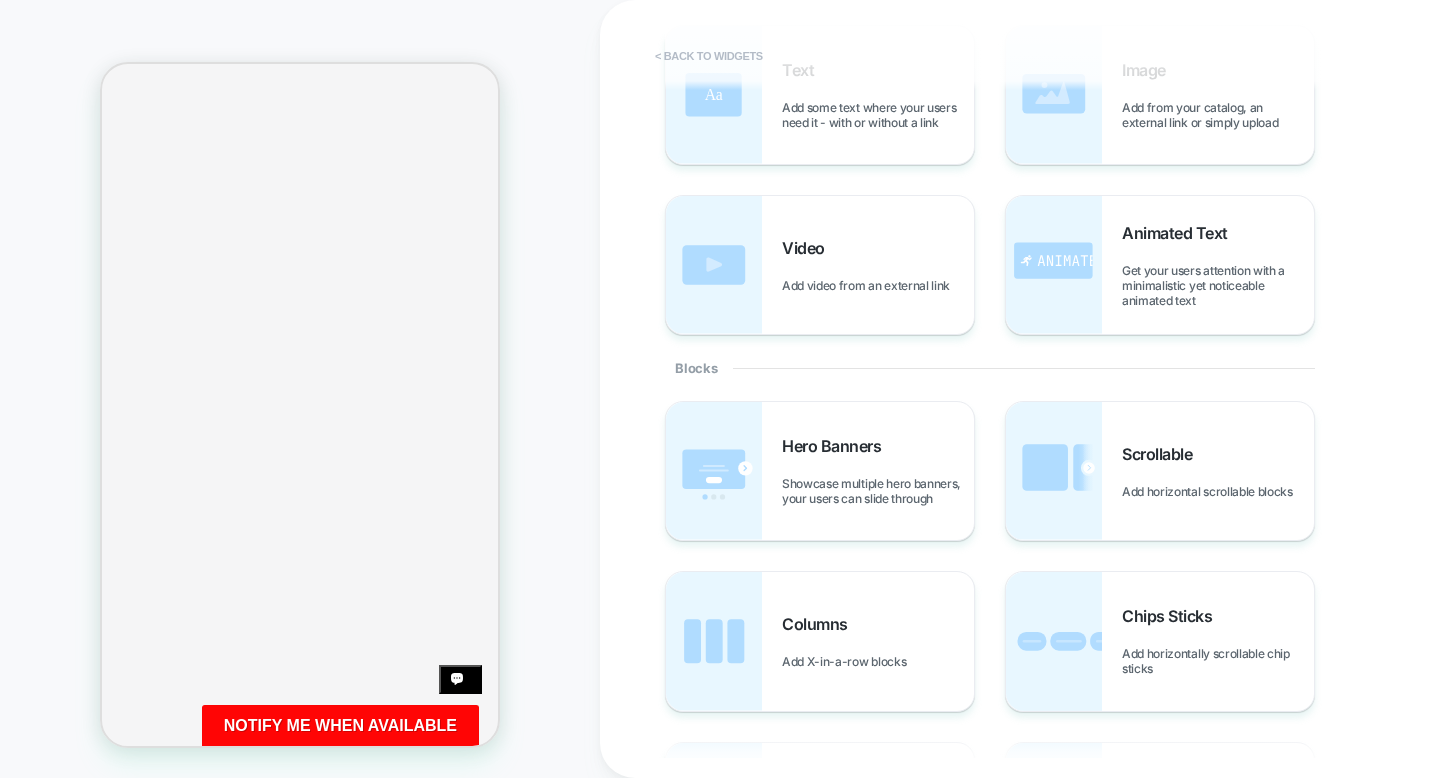 click on "< Back to widgets" at bounding box center (709, 56) 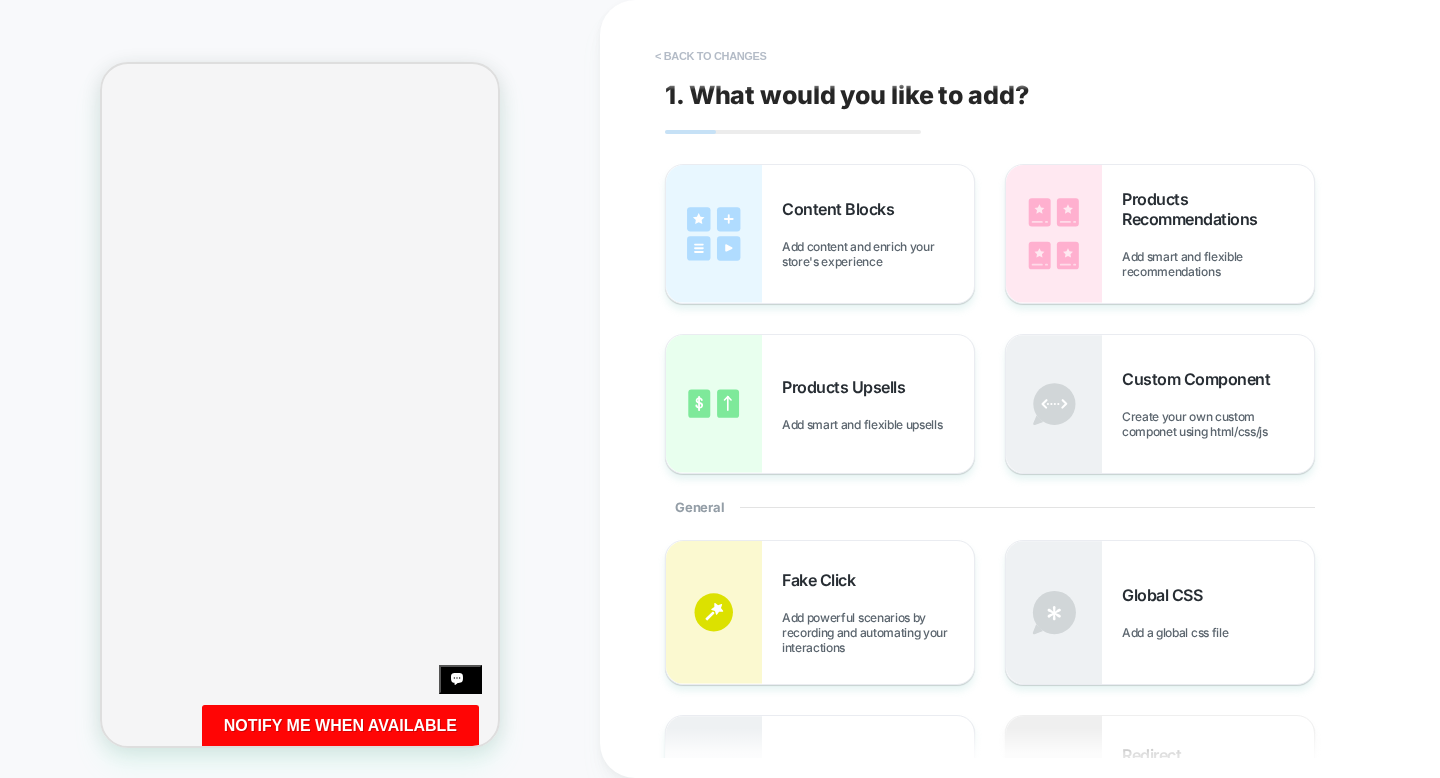 click on "< Back to changes" at bounding box center [711, 56] 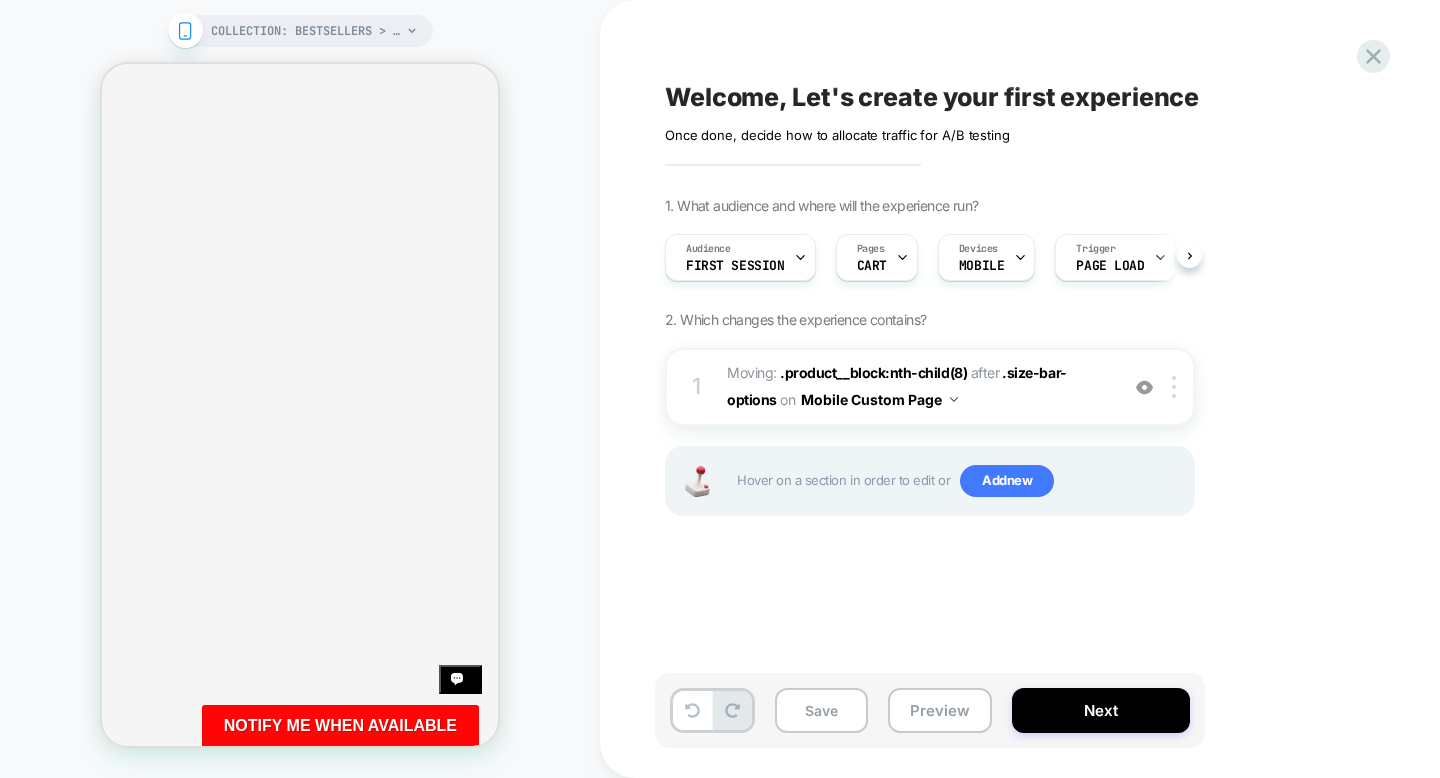 scroll, scrollTop: 0, scrollLeft: 1, axis: horizontal 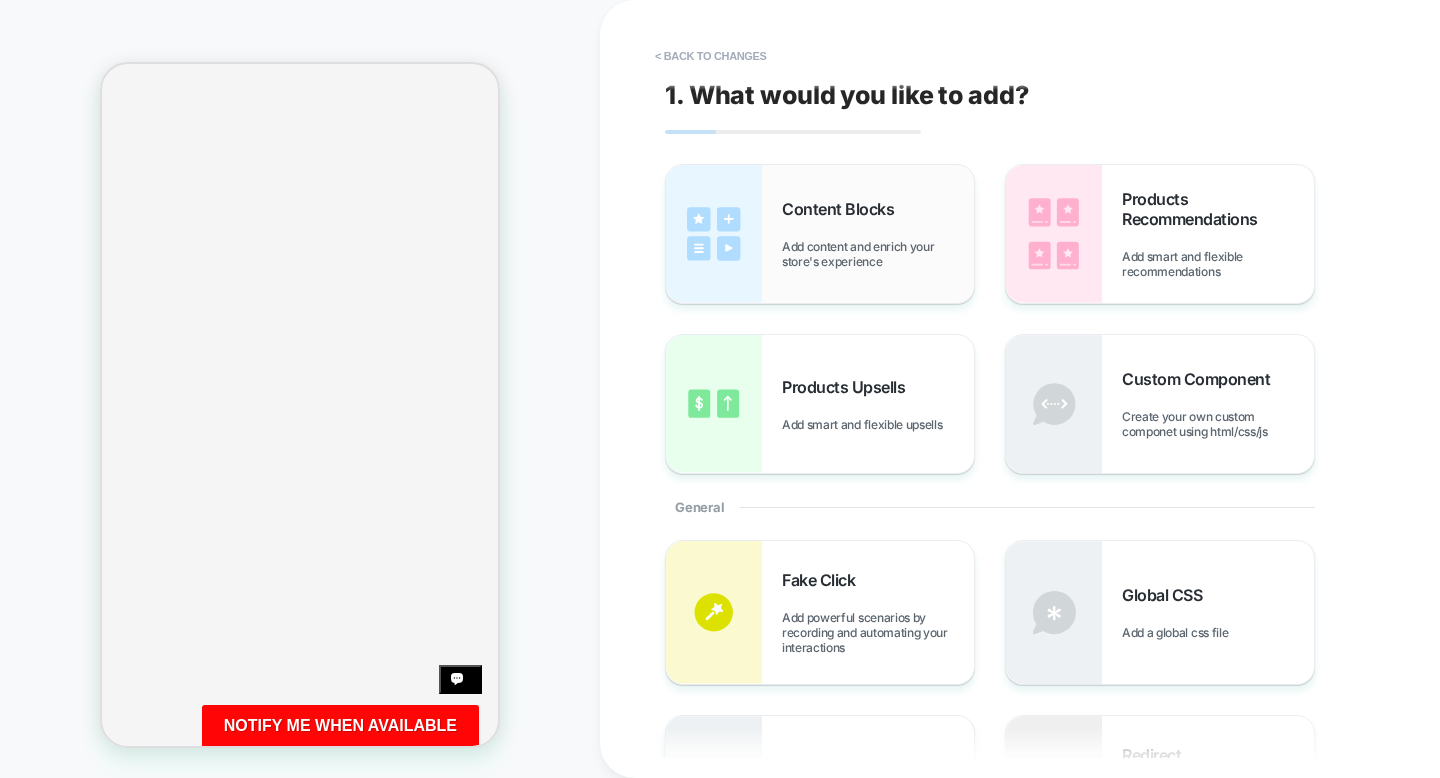 click on "Content Blocks Add content and enrich your store's experience" at bounding box center (820, 234) 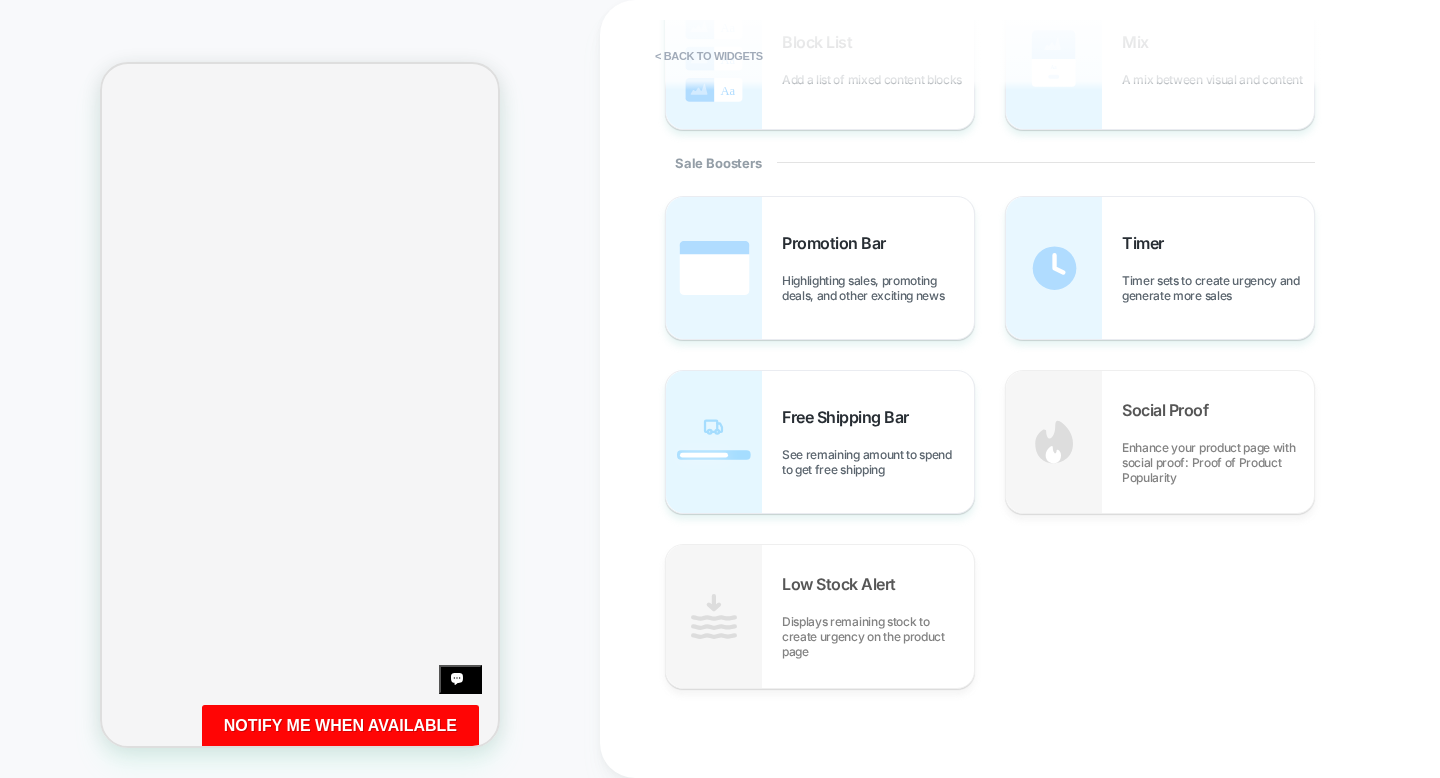 scroll, scrollTop: 893, scrollLeft: 0, axis: vertical 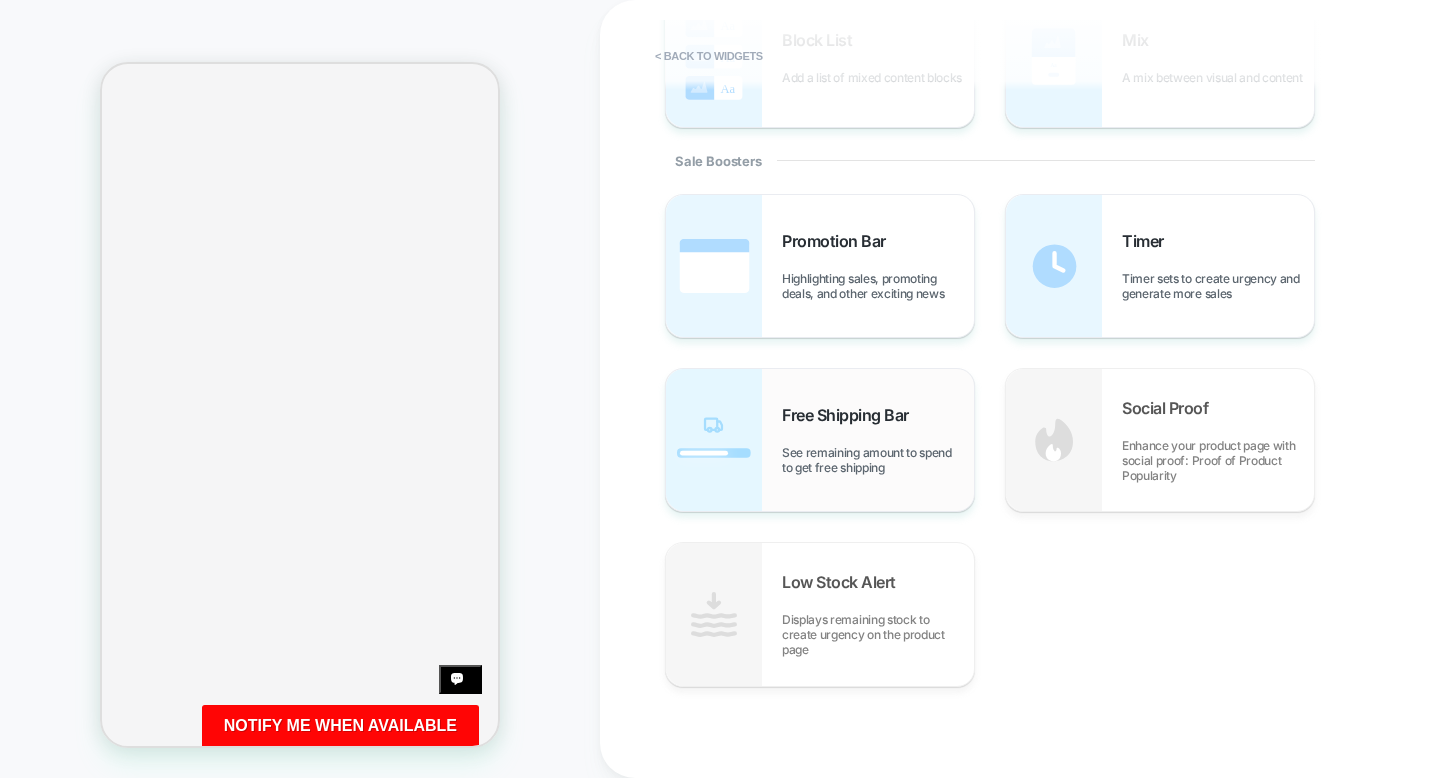 click on "See remaining amount to spend to get free shipping" at bounding box center [878, 460] 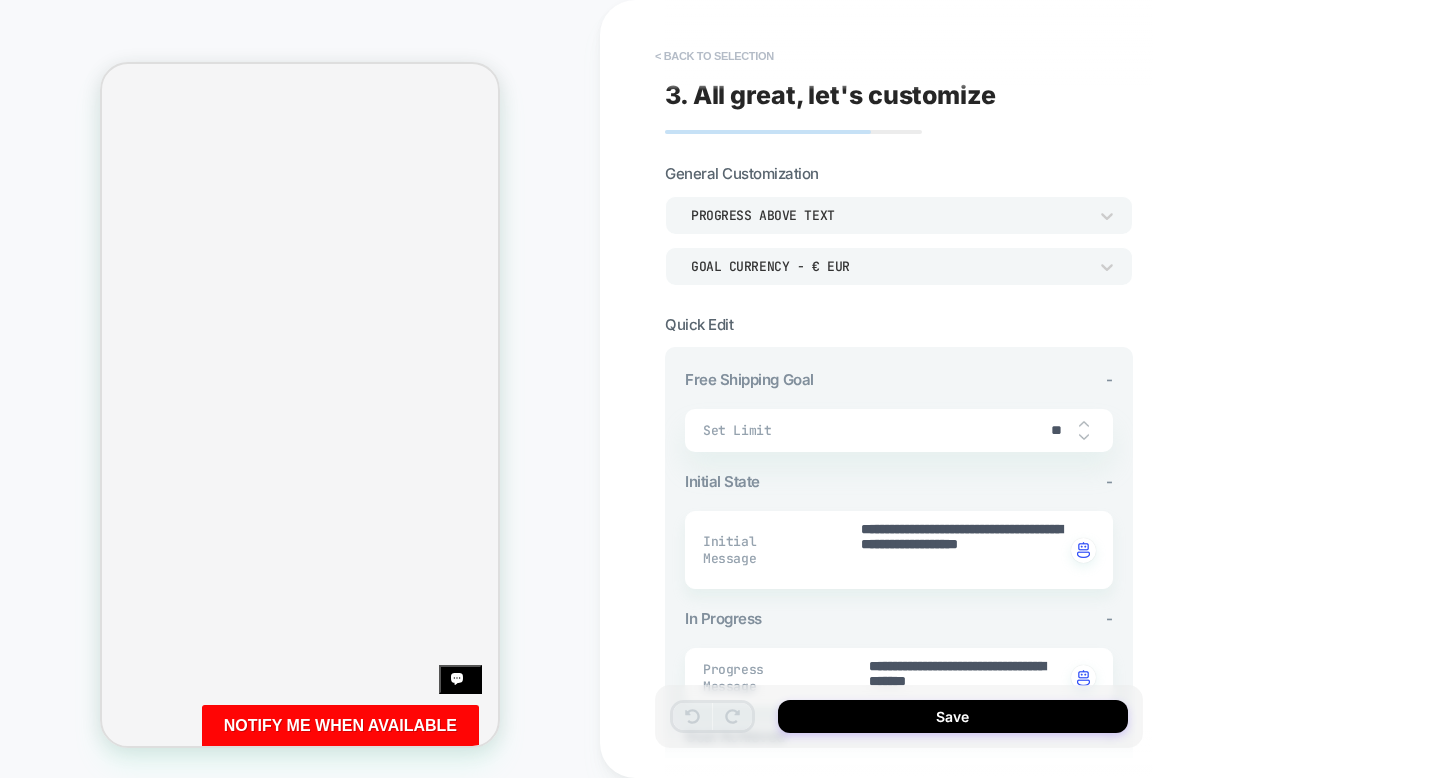 click on "< Back to selection" at bounding box center (714, 56) 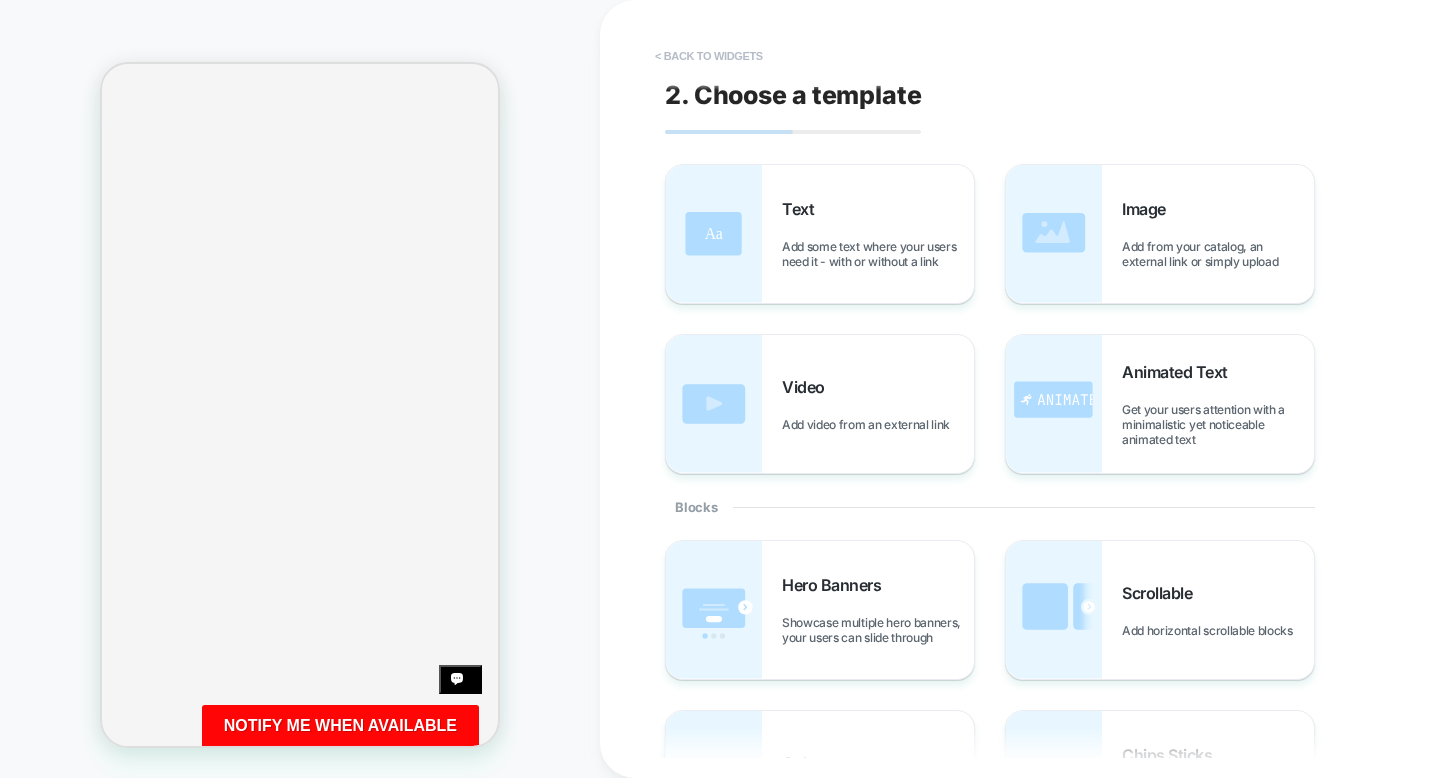 click on "< Back to widgets" at bounding box center (709, 56) 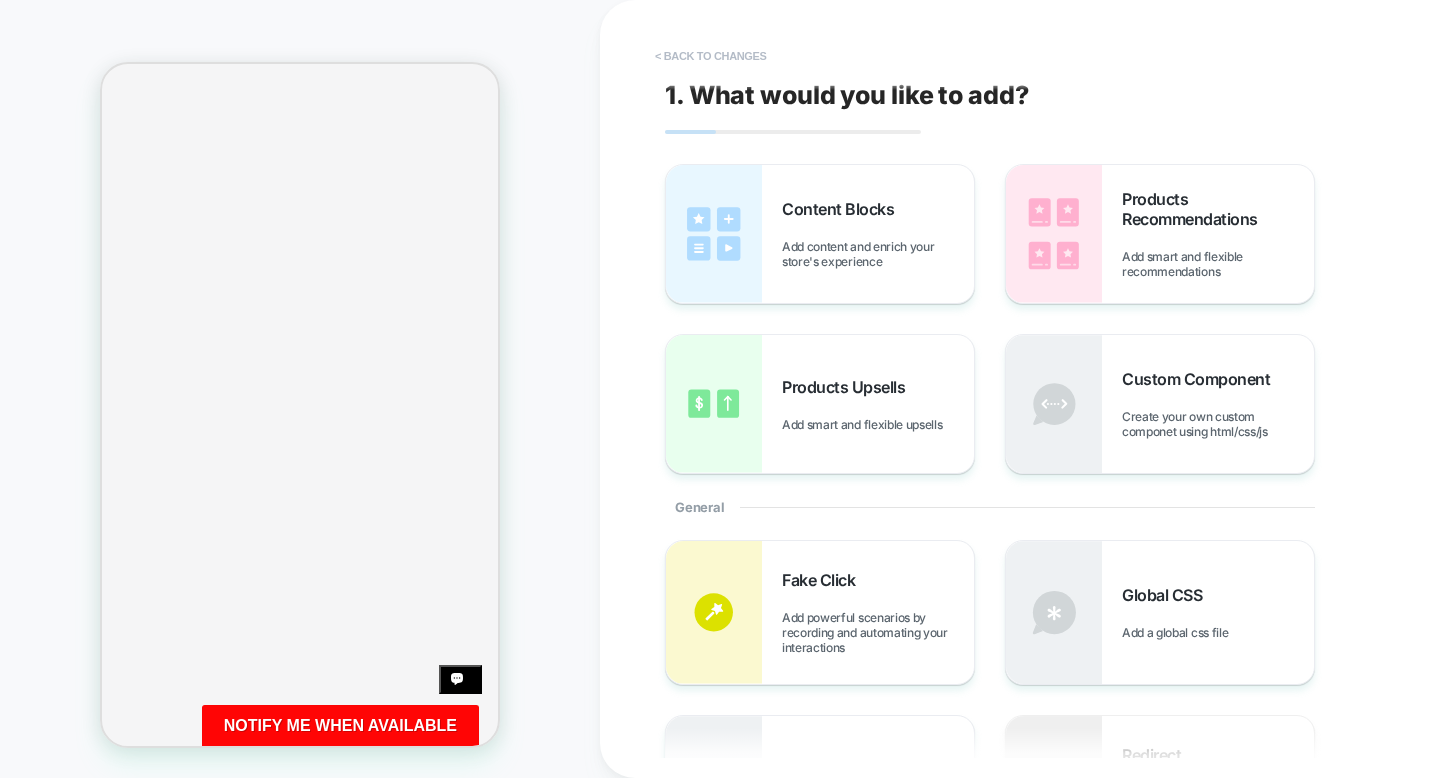 click on "< Back to changes" at bounding box center [711, 56] 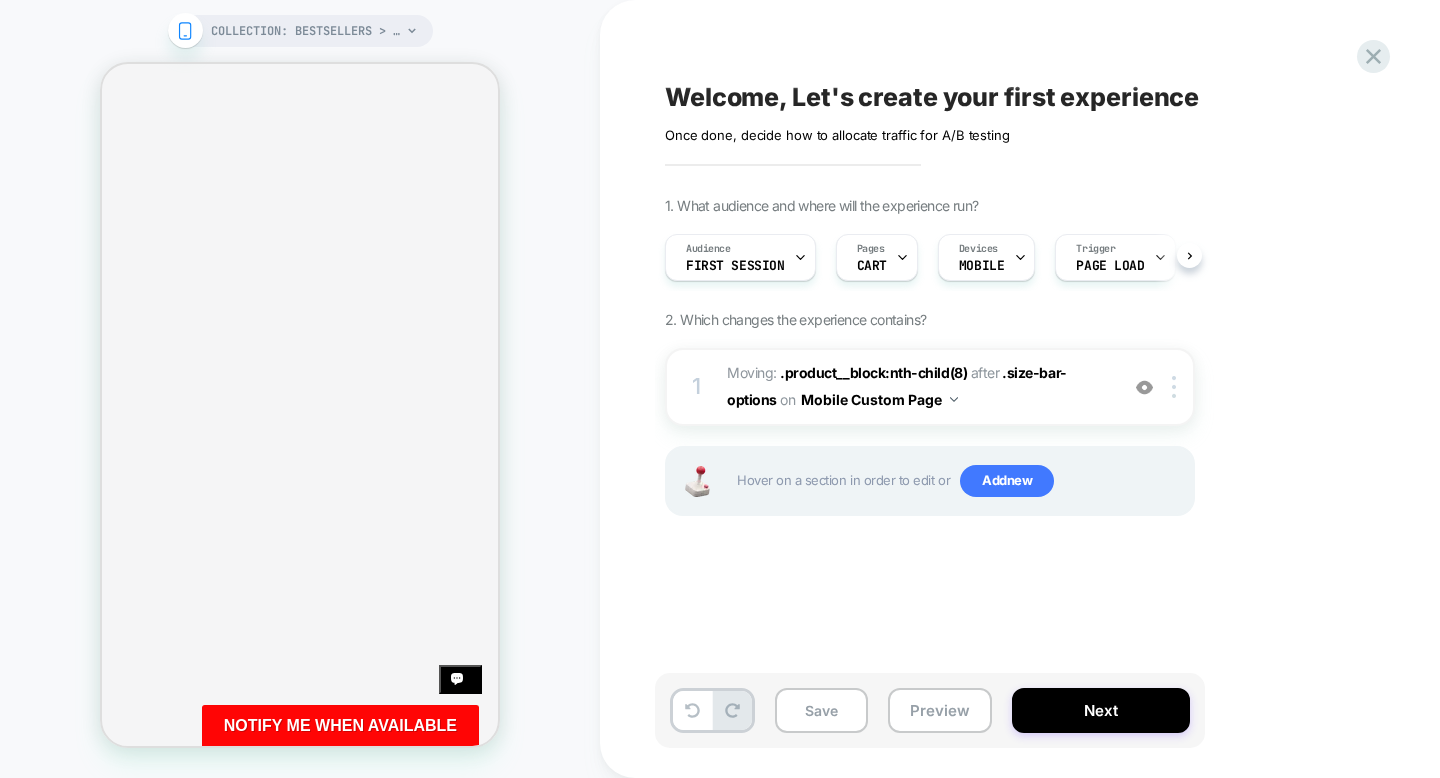 scroll, scrollTop: 0, scrollLeft: 1, axis: horizontal 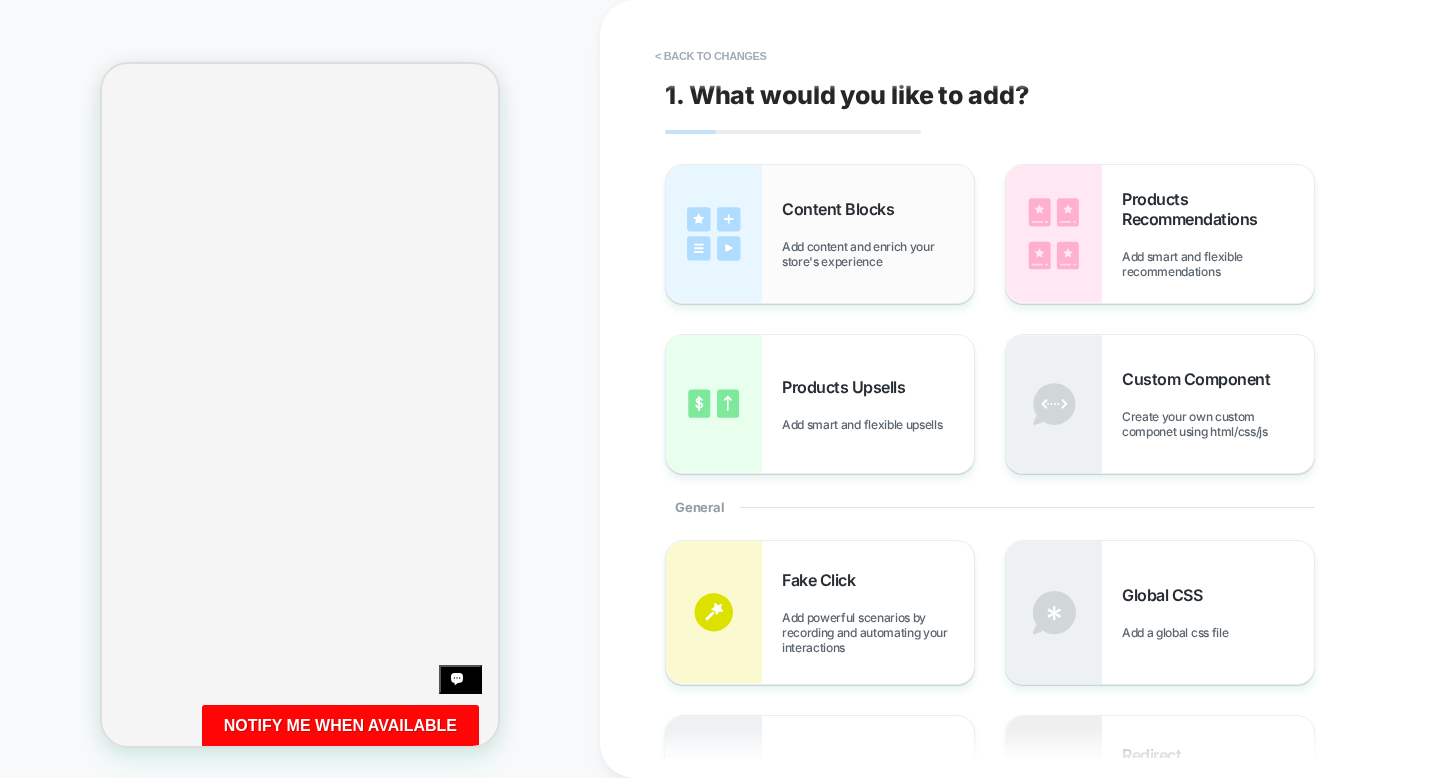 click on "Add content and enrich your store's experience" at bounding box center [878, 254] 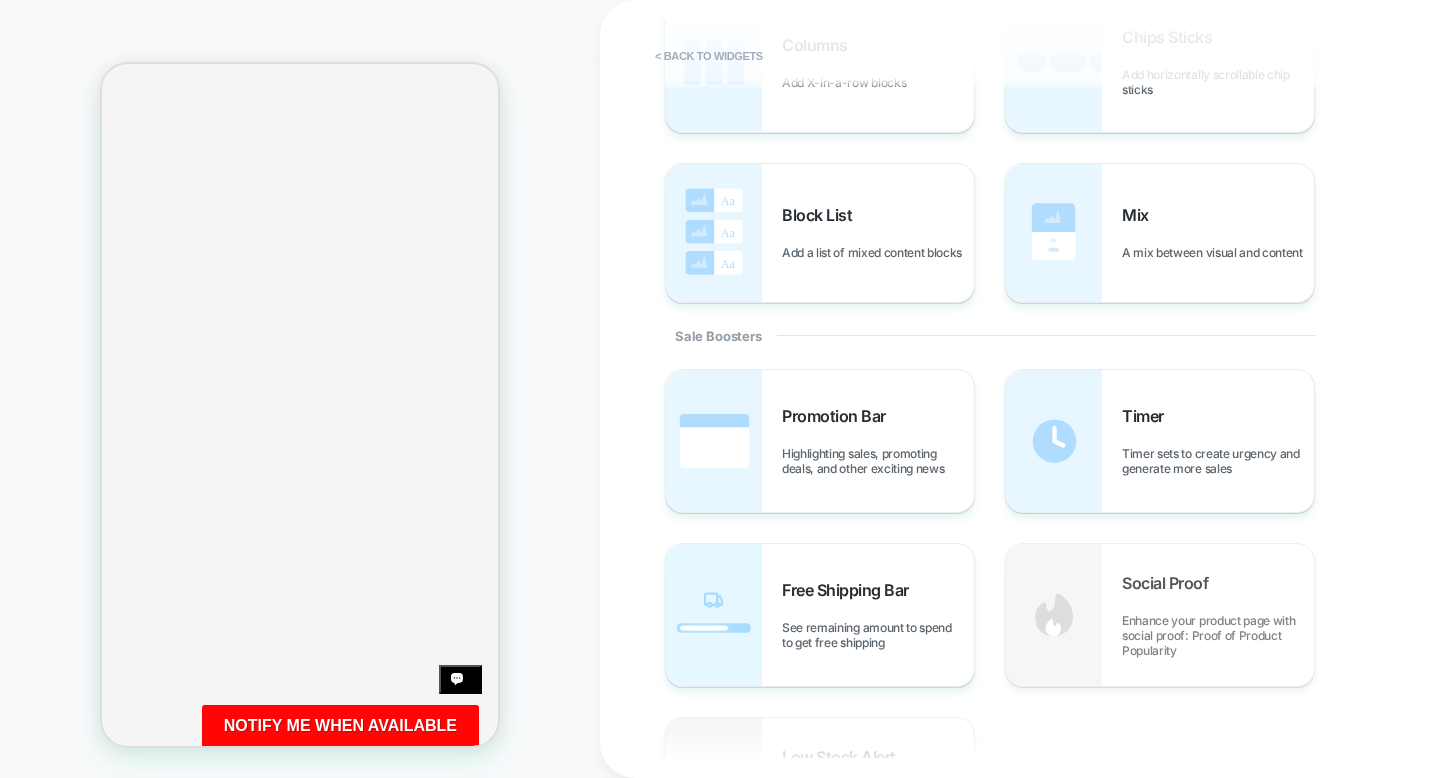 scroll, scrollTop: 727, scrollLeft: 0, axis: vertical 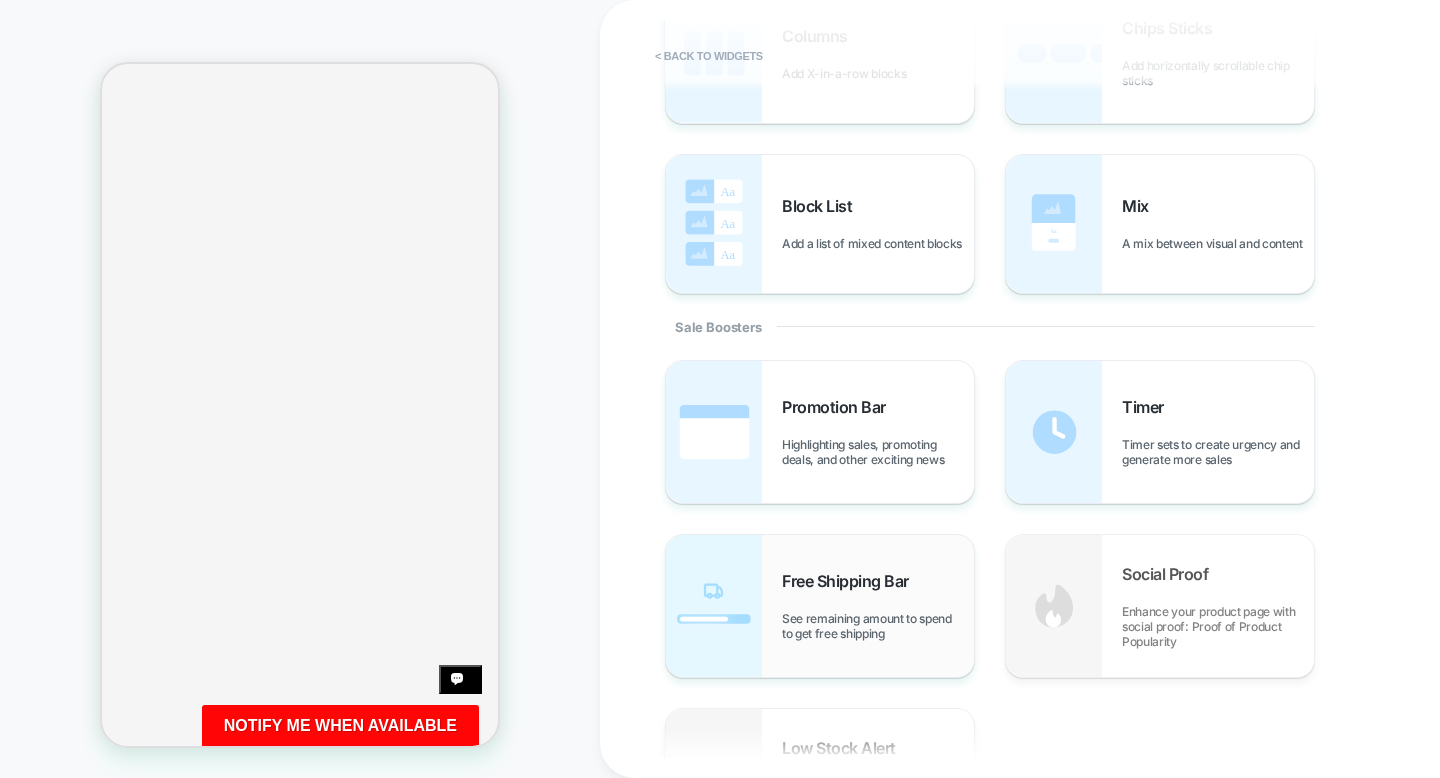 click on "Free Shipping Bar" at bounding box center (850, 581) 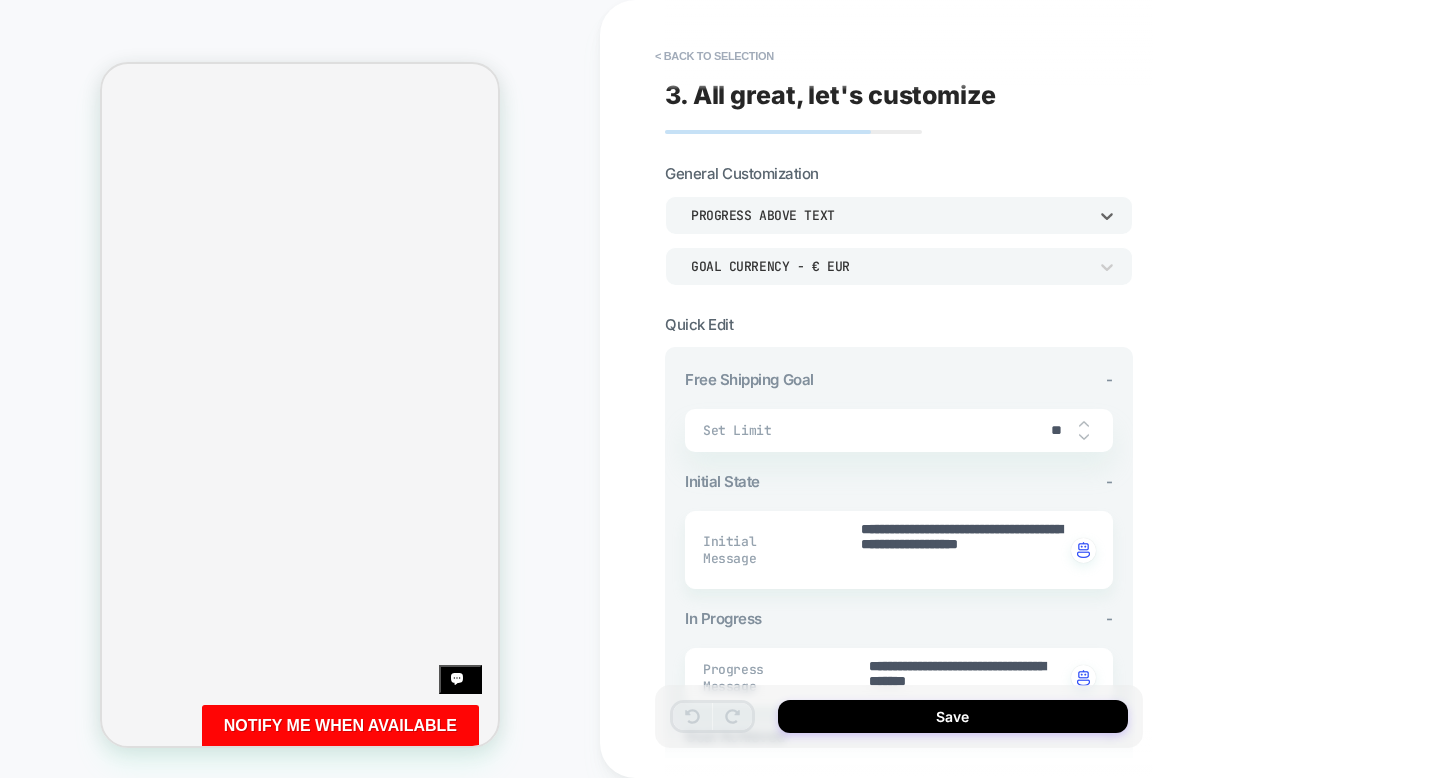 click on "Progress above Text" at bounding box center (889, 215) 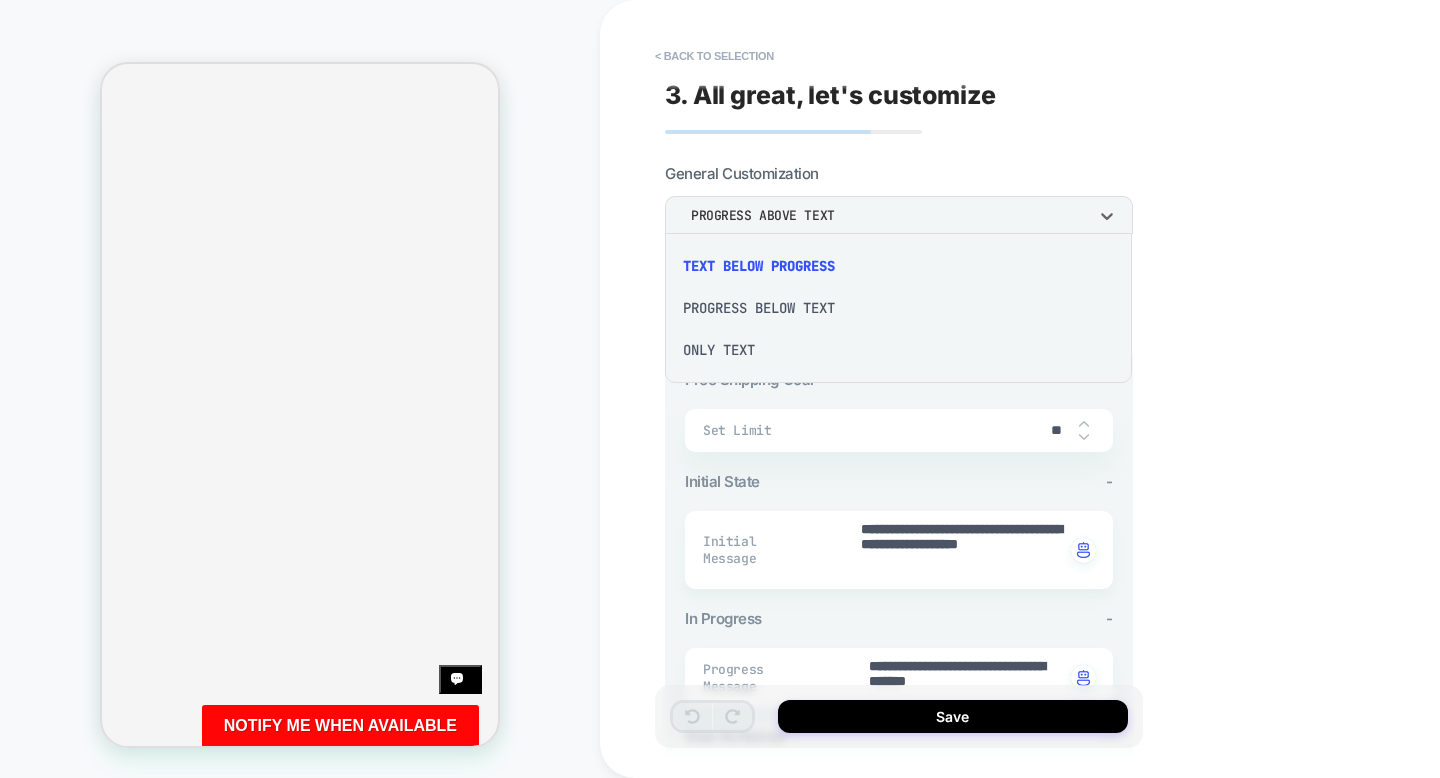 click on "Progress Below Text" at bounding box center [898, 308] 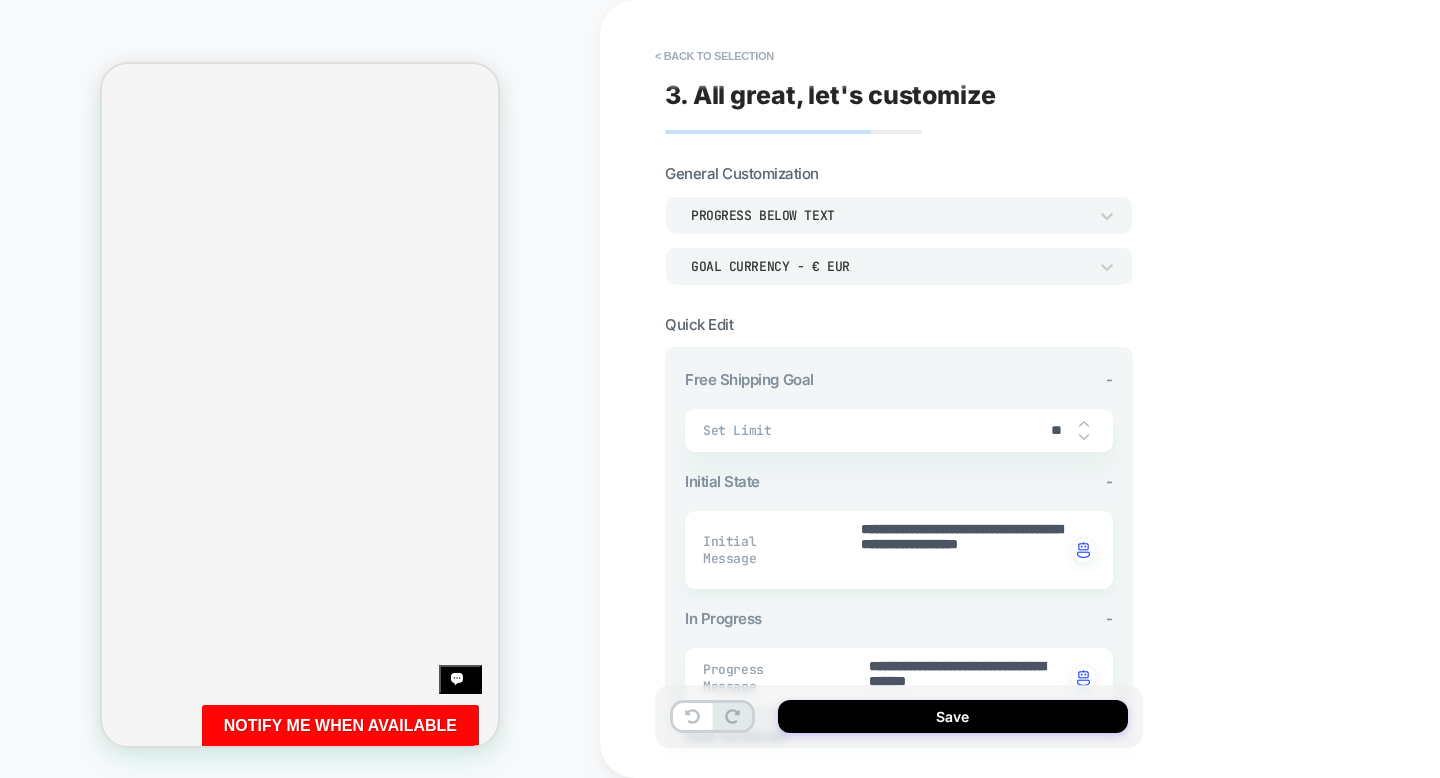 click on "Set Limit" at bounding box center [869, 430] 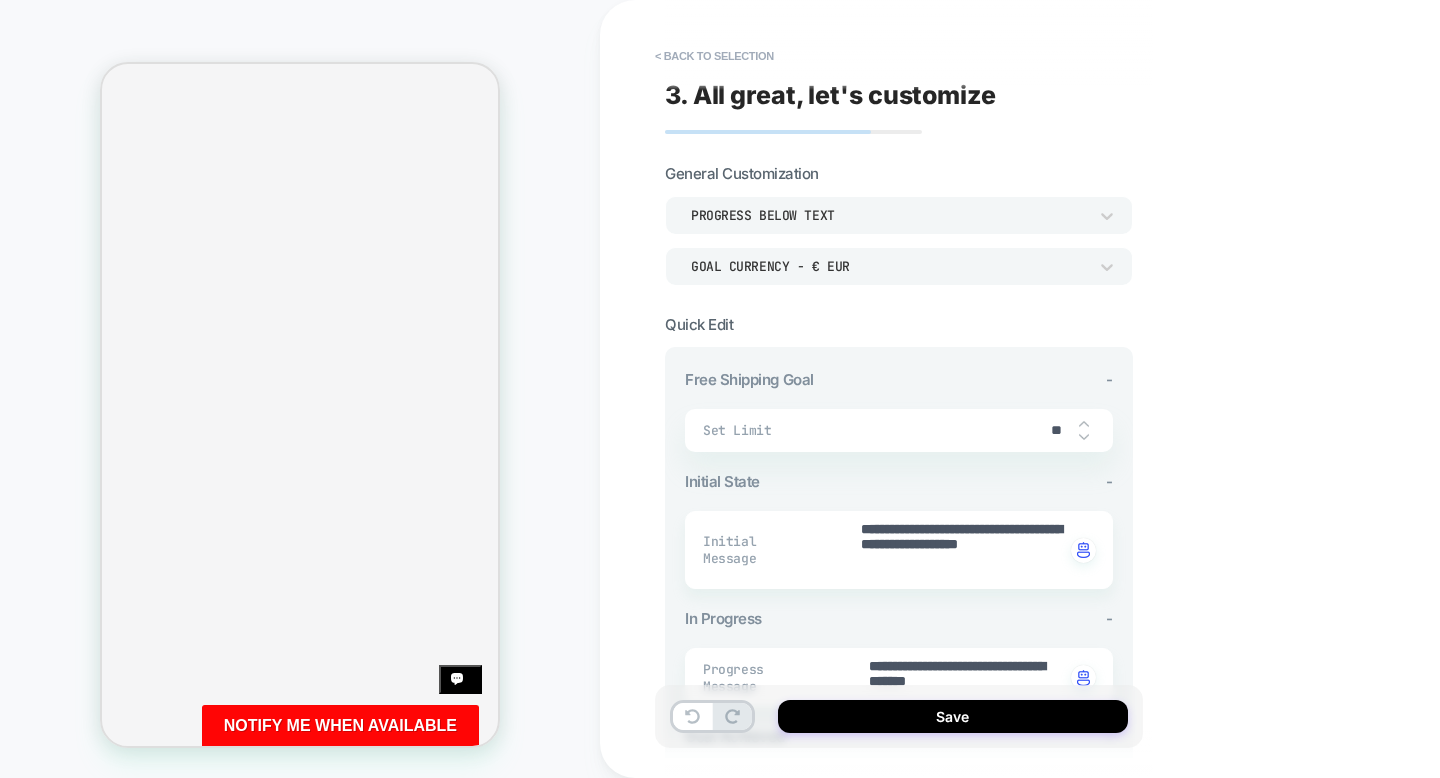 type on "*" 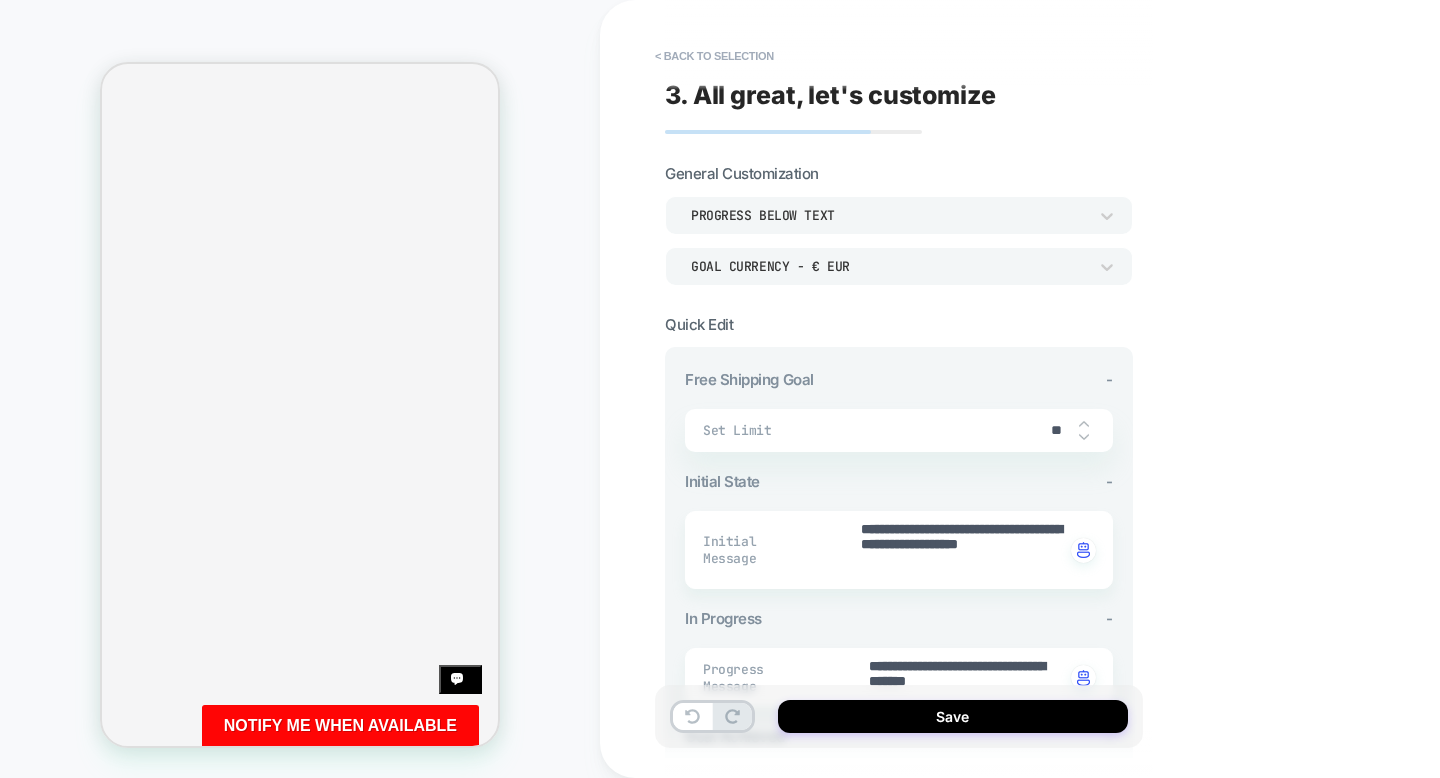 type on "*" 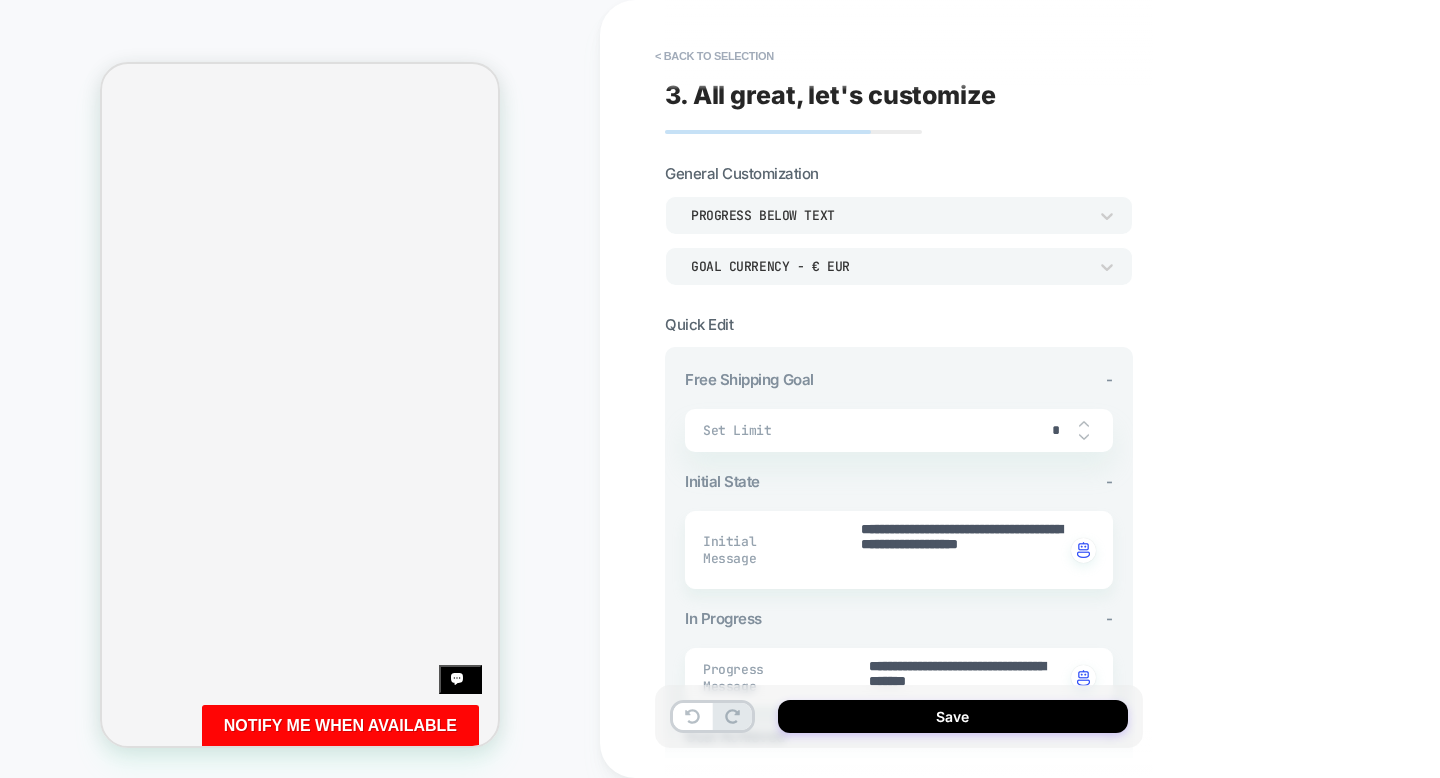 type on "*" 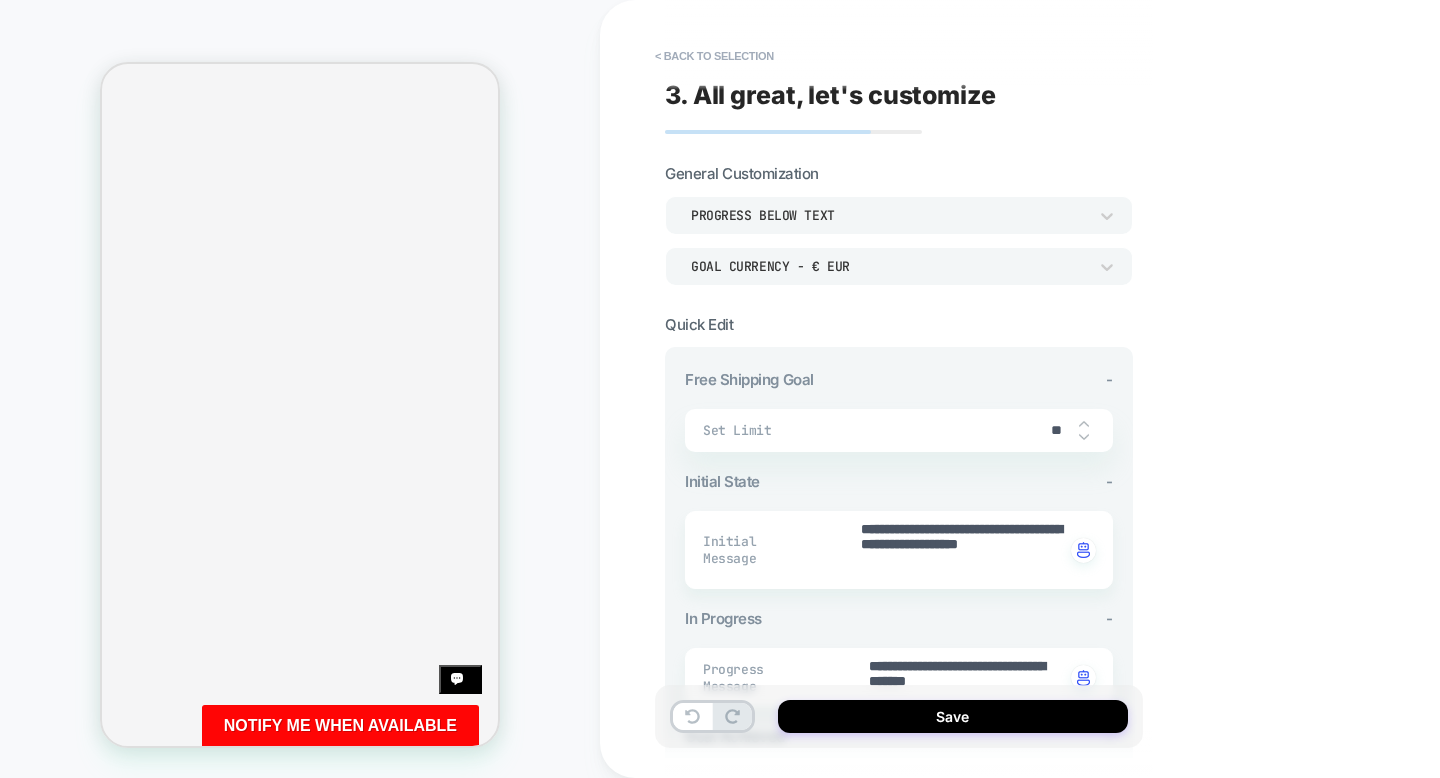 type on "*" 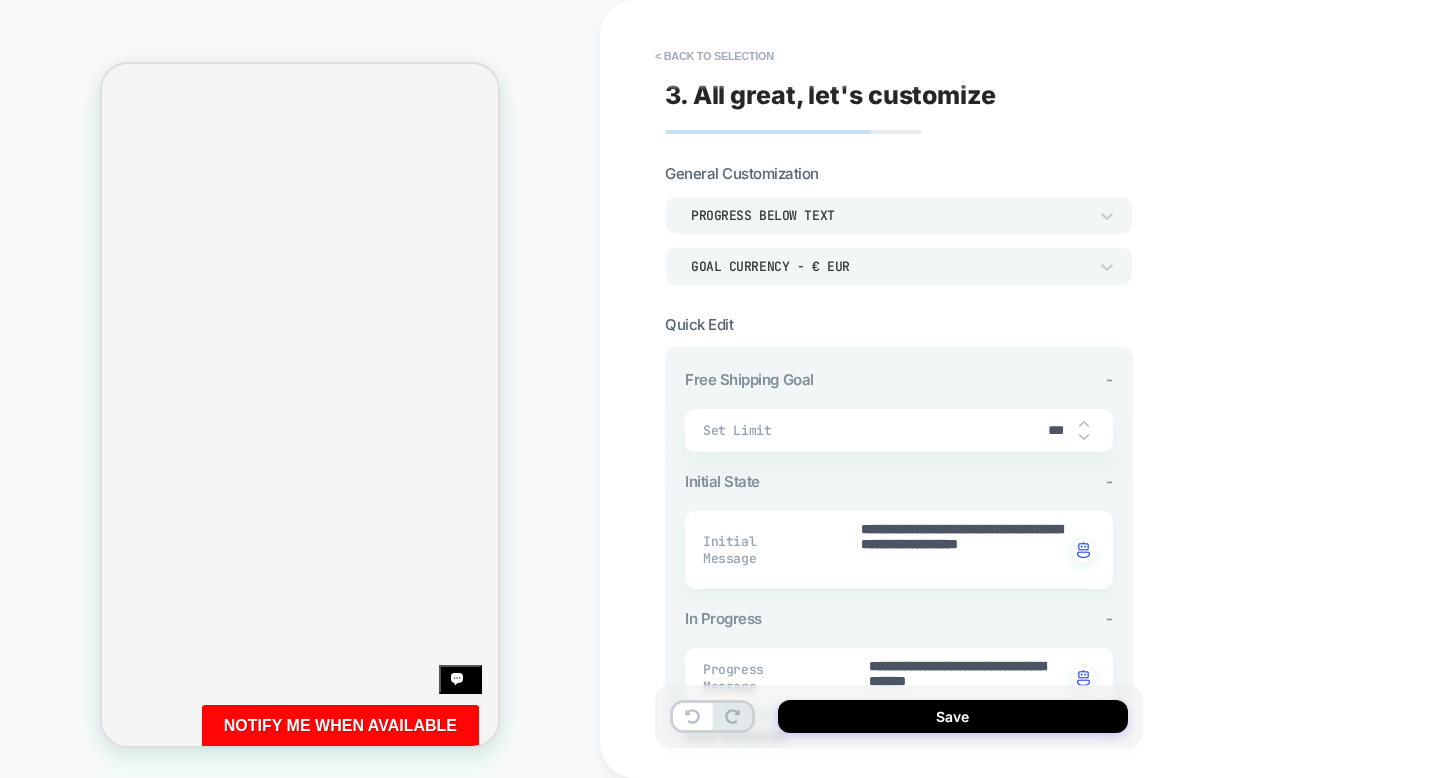 type on "*" 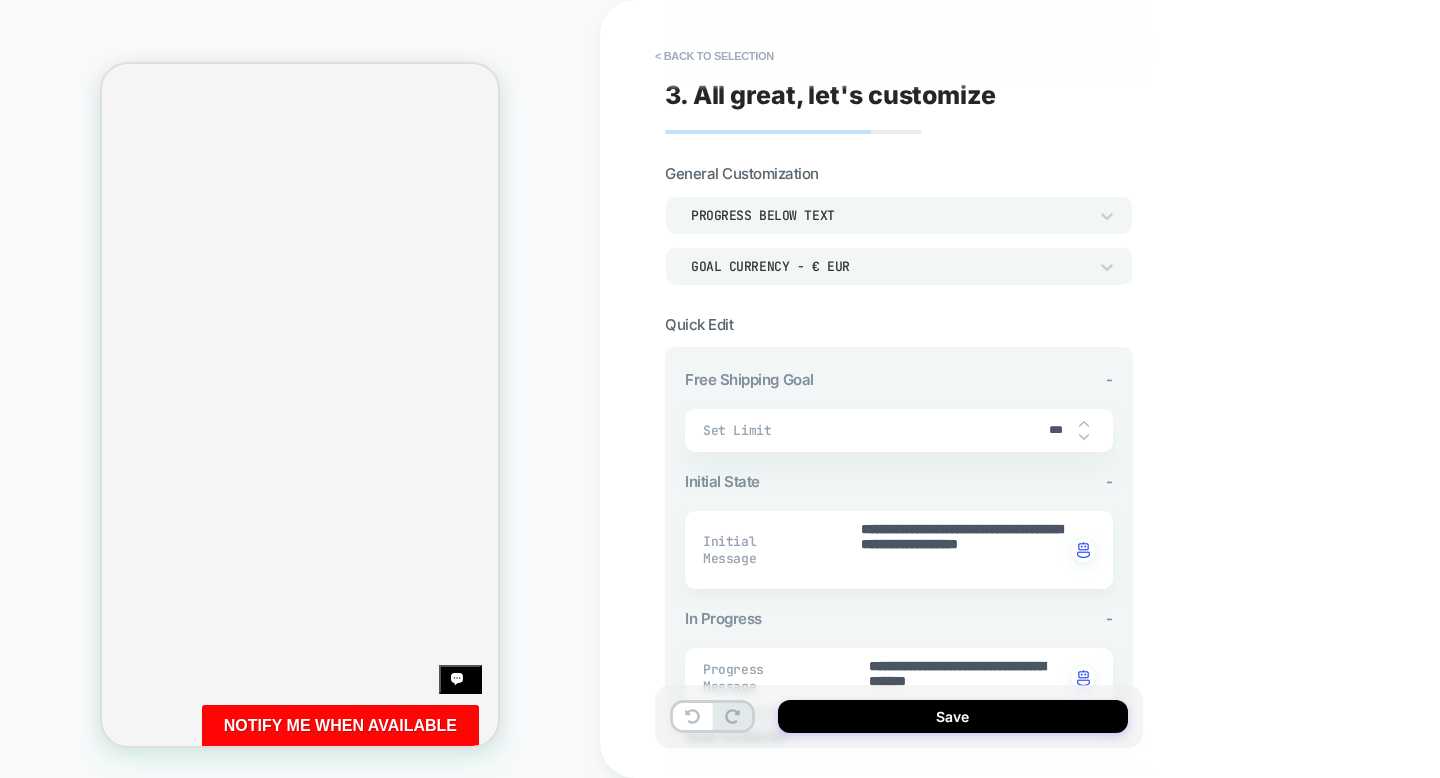 type on "***" 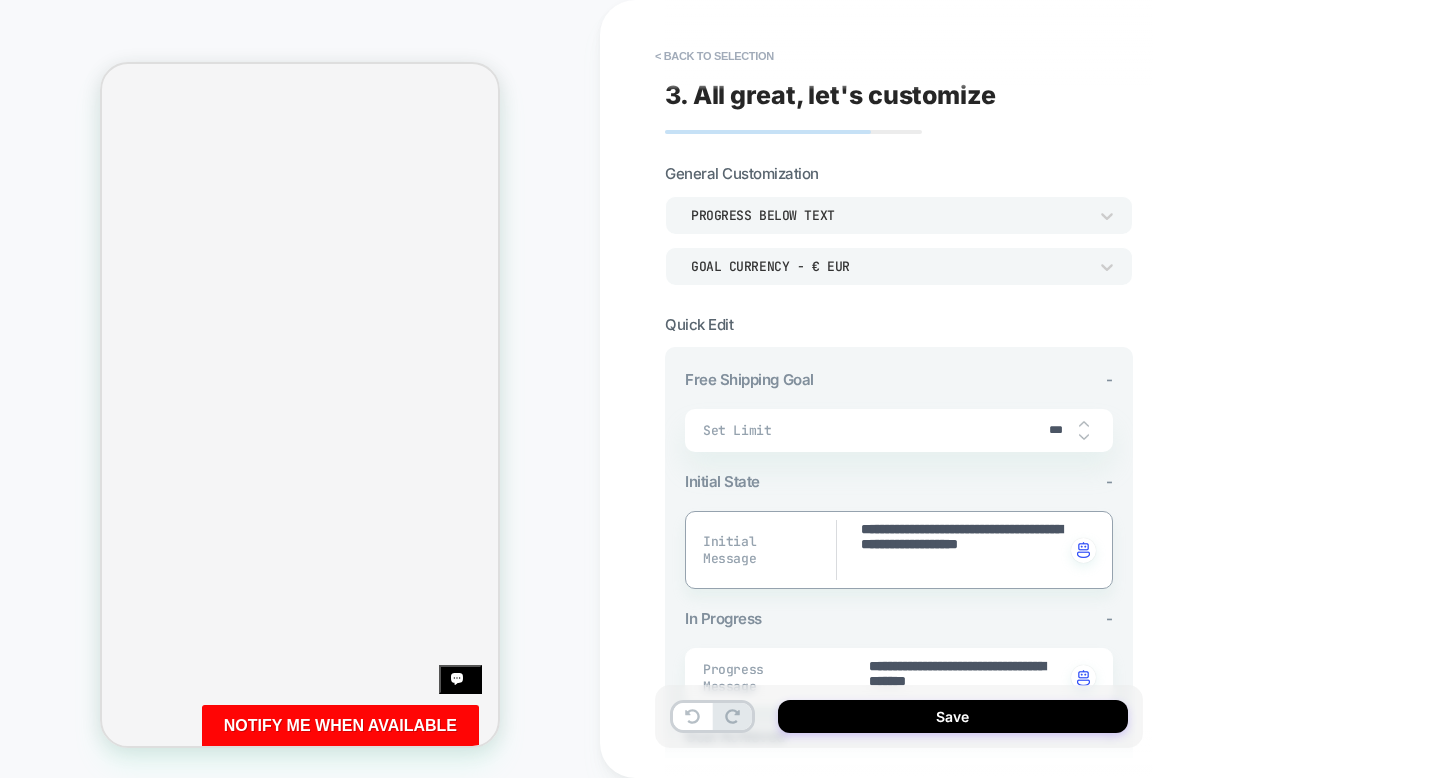 drag, startPoint x: 903, startPoint y: 528, endPoint x: 844, endPoint y: 530, distance: 59.03389 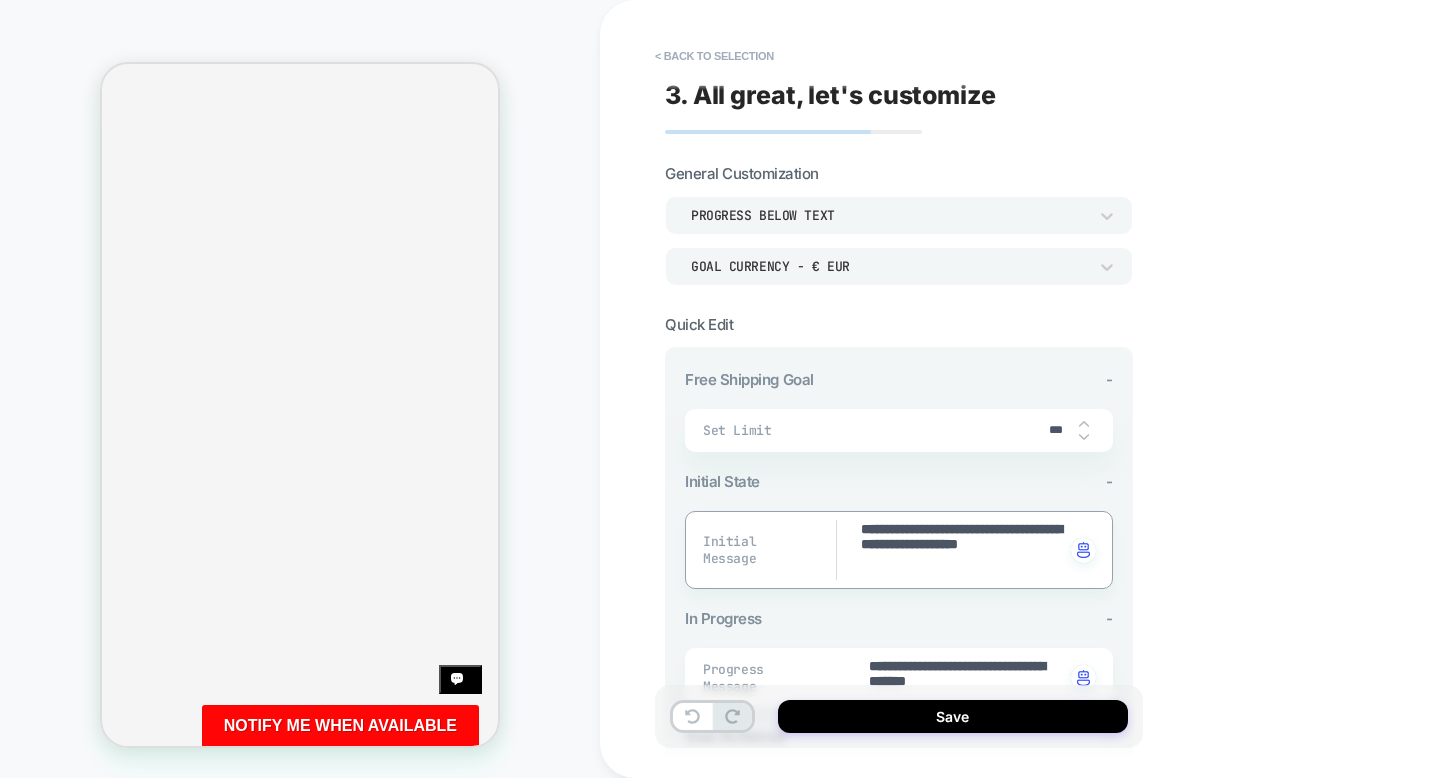 type on "*" 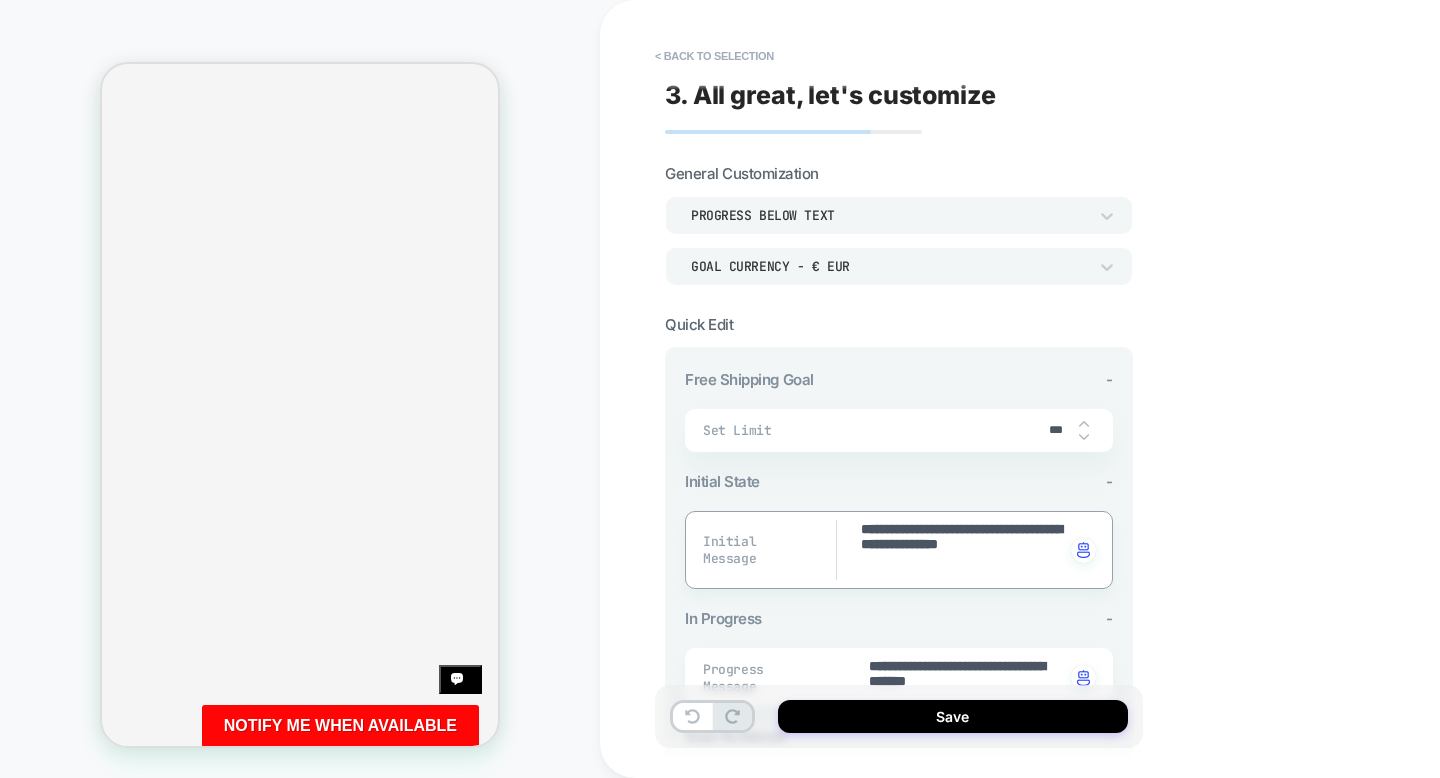 drag, startPoint x: 950, startPoint y: 547, endPoint x: 984, endPoint y: 588, distance: 53.263496 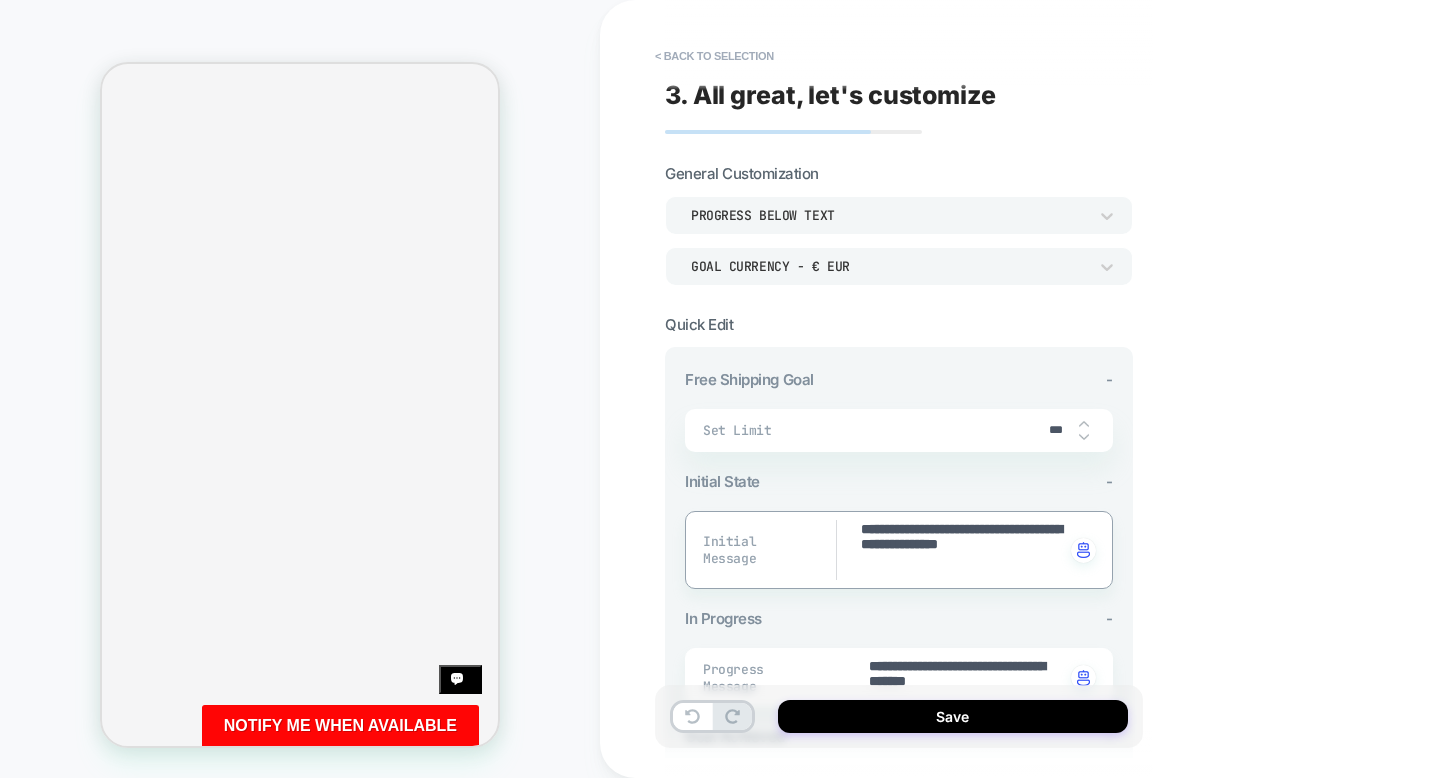 click on "**********" at bounding box center (899, 790) 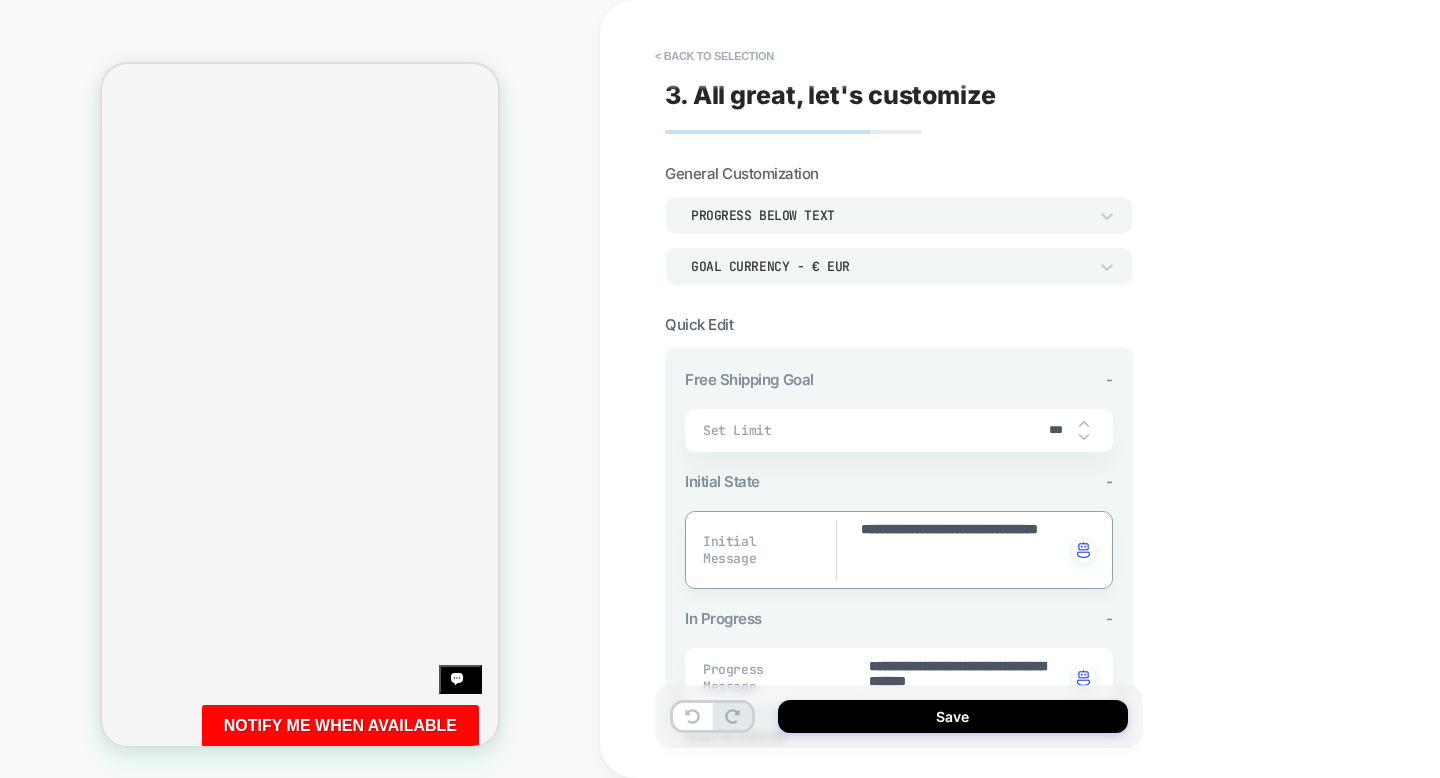 type on "*" 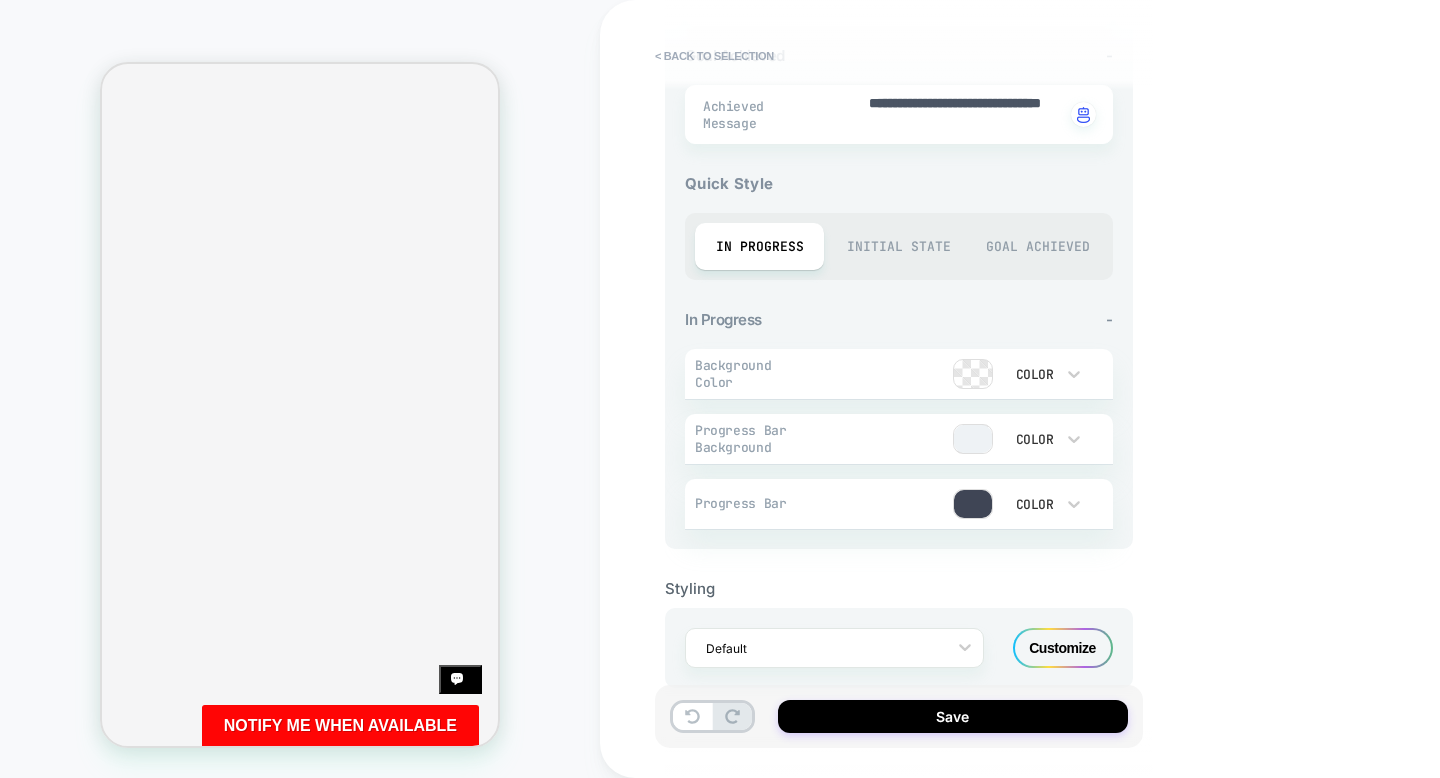 scroll, scrollTop: 692, scrollLeft: 0, axis: vertical 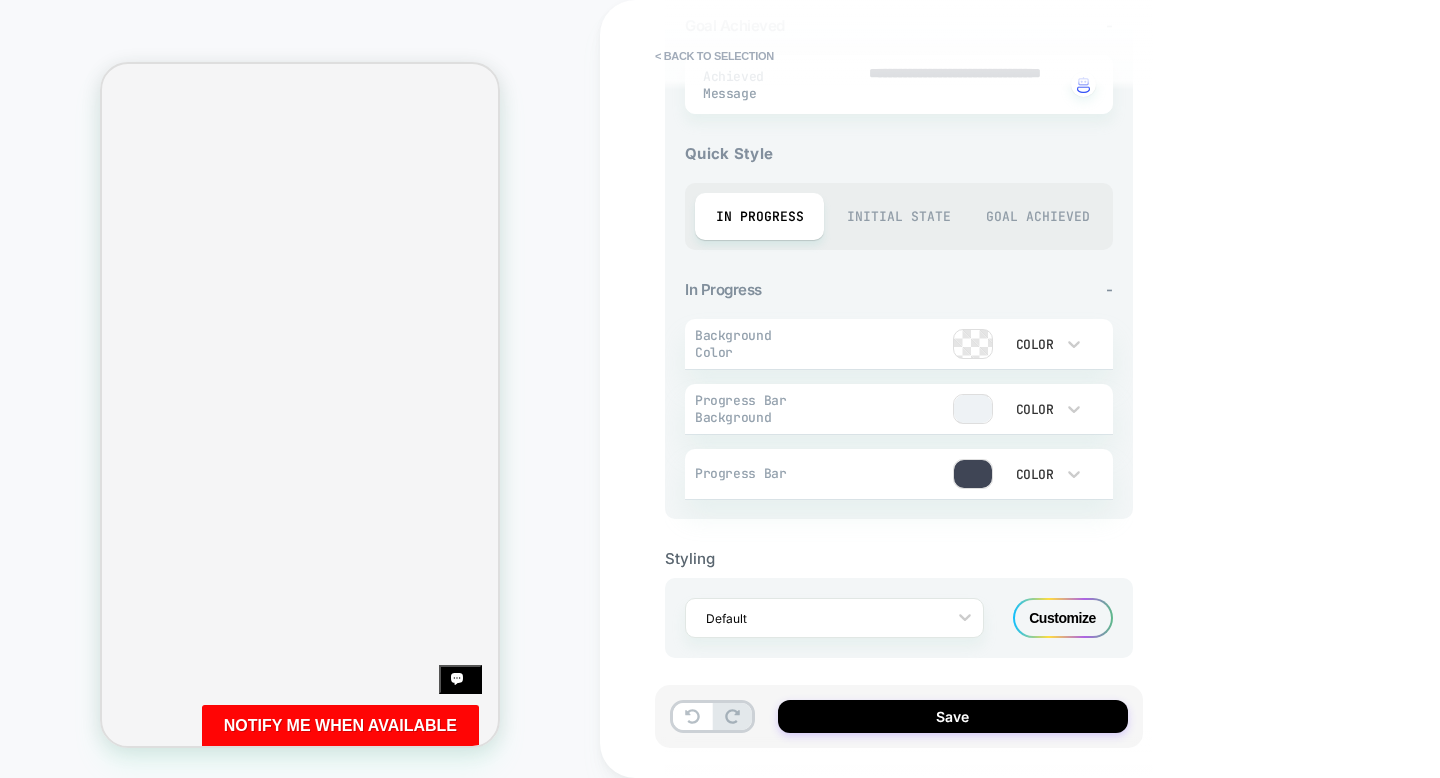type on "**********" 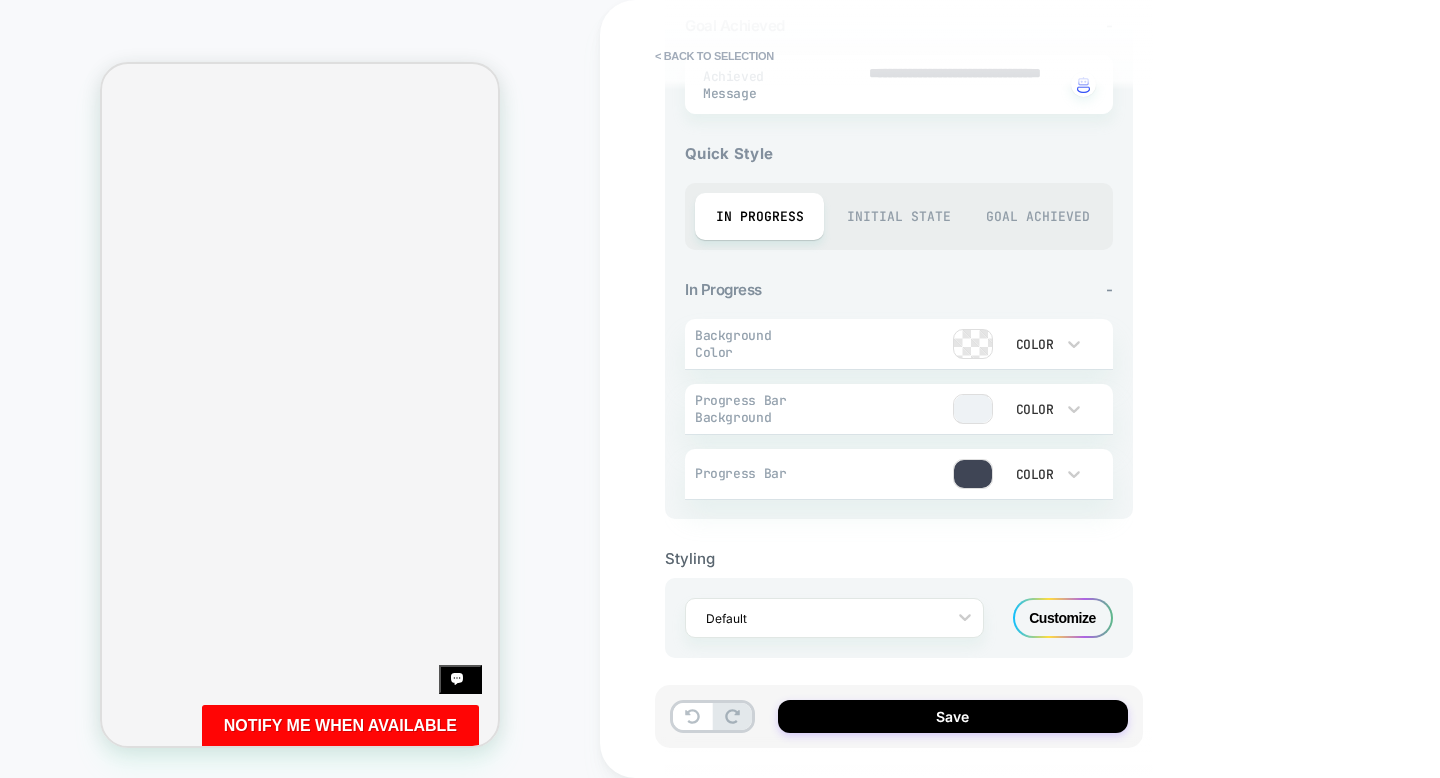 type on "*" 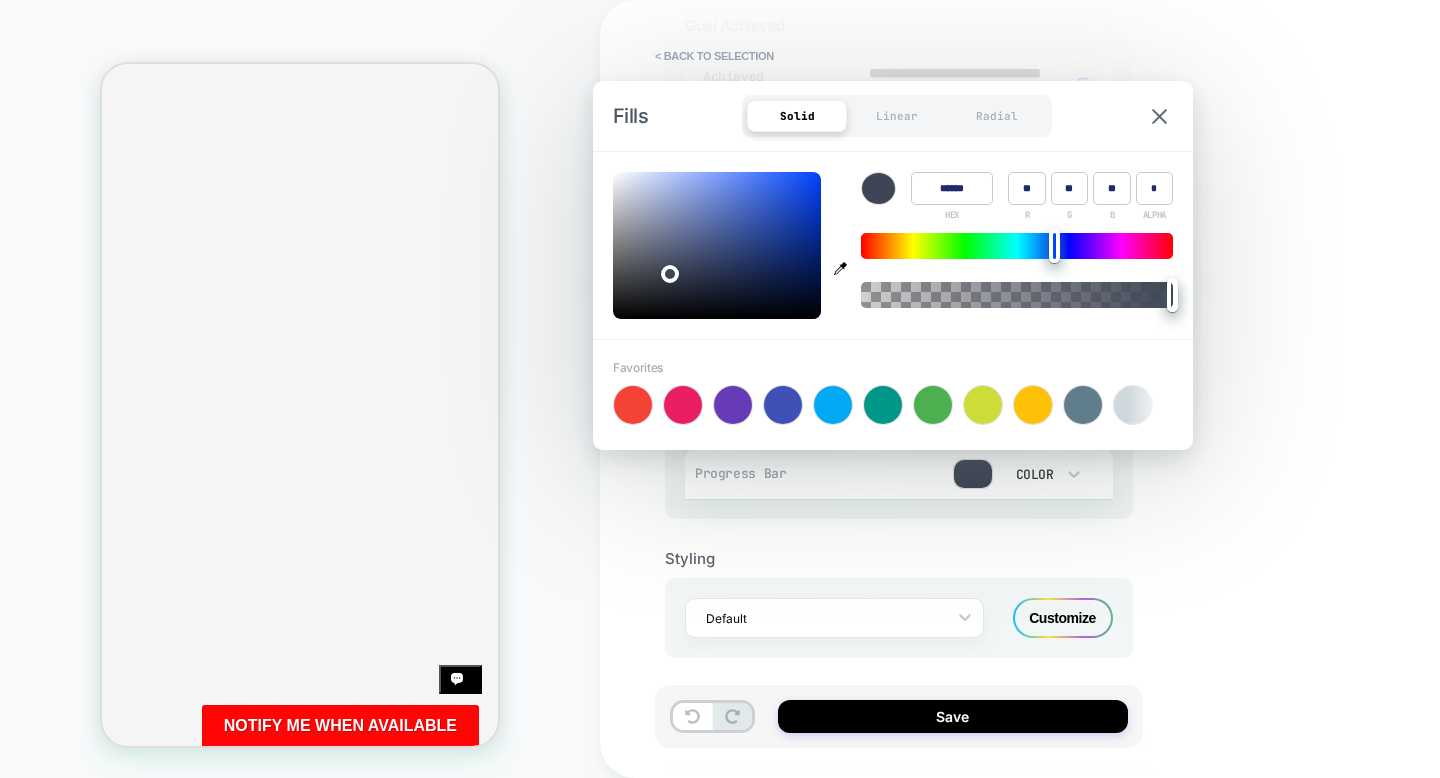click 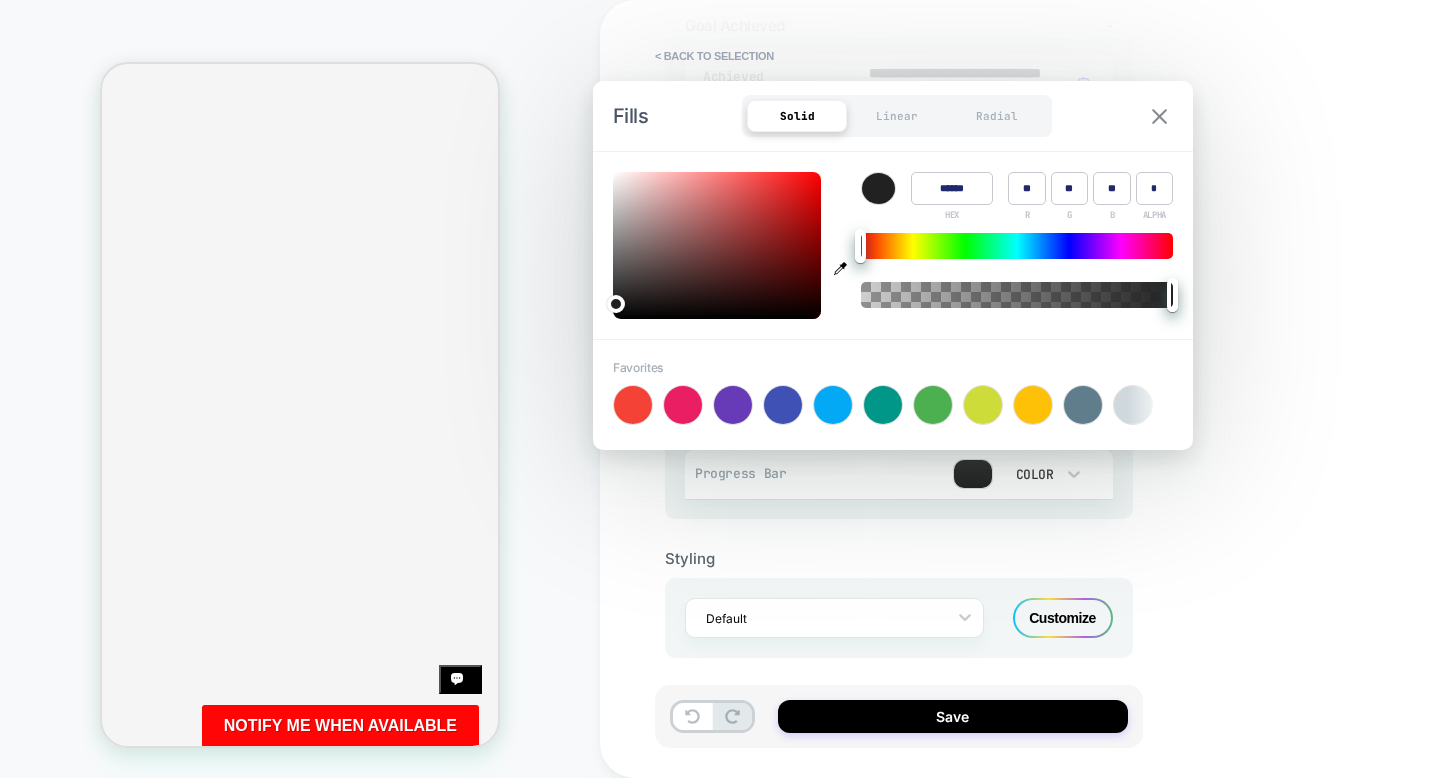 click at bounding box center [1159, 116] 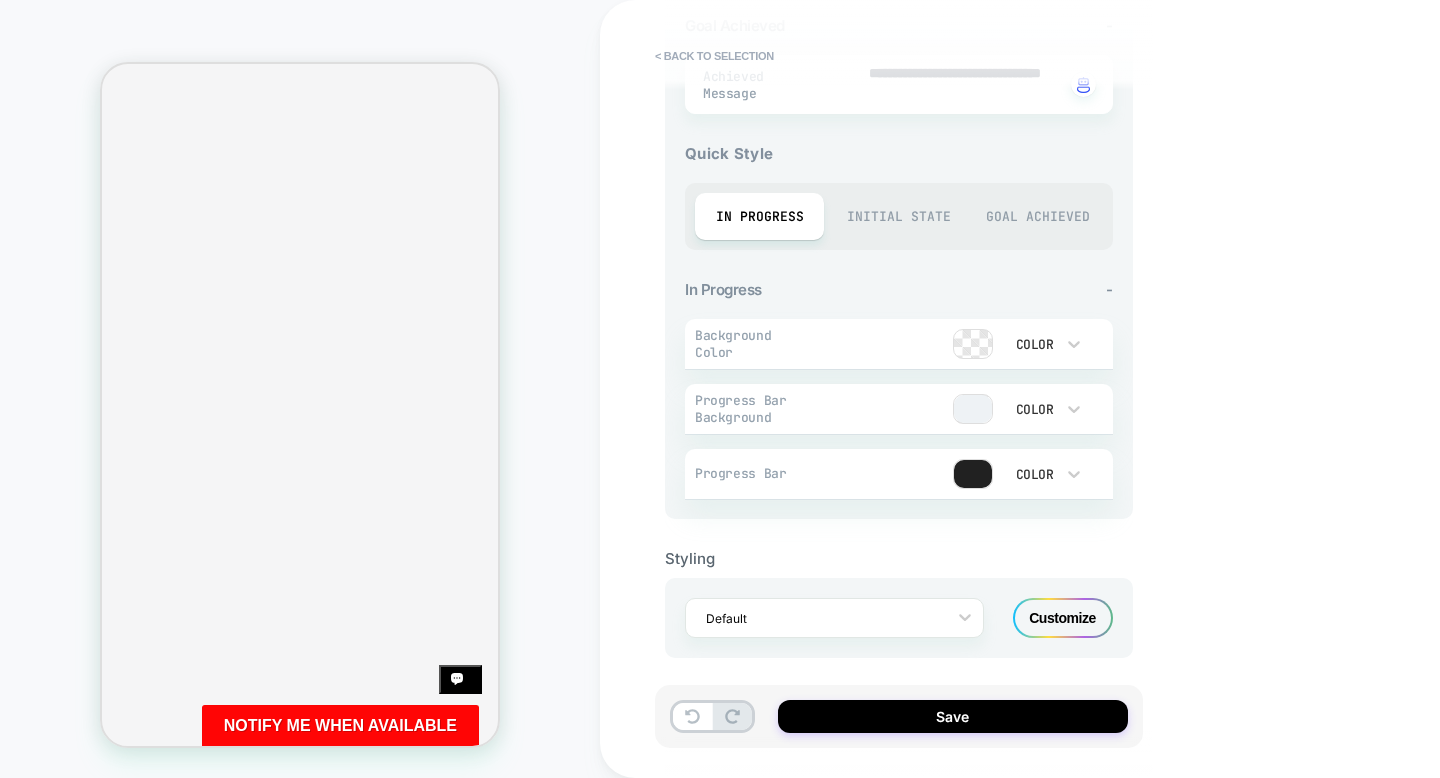 click on "Customize" at bounding box center (1063, 618) 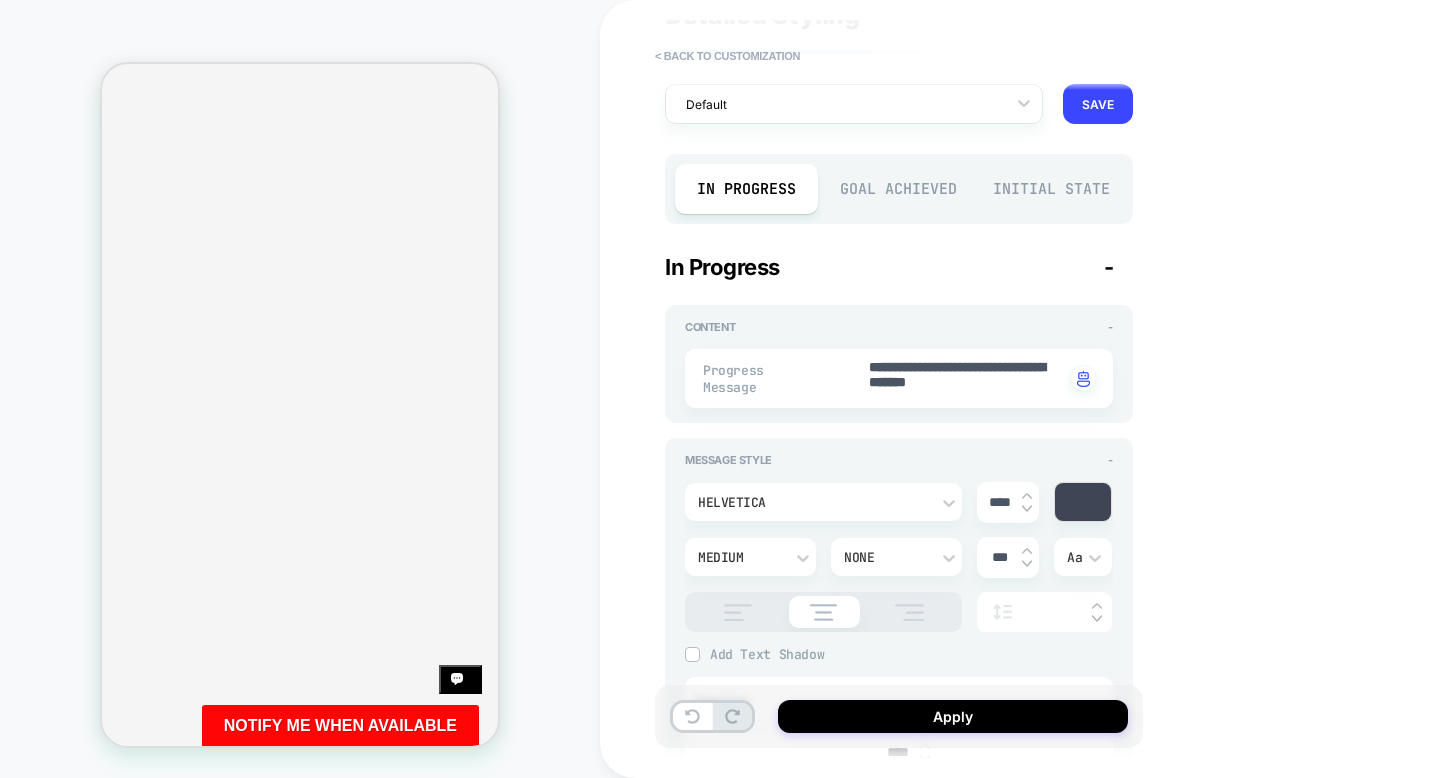 scroll, scrollTop: 112, scrollLeft: 0, axis: vertical 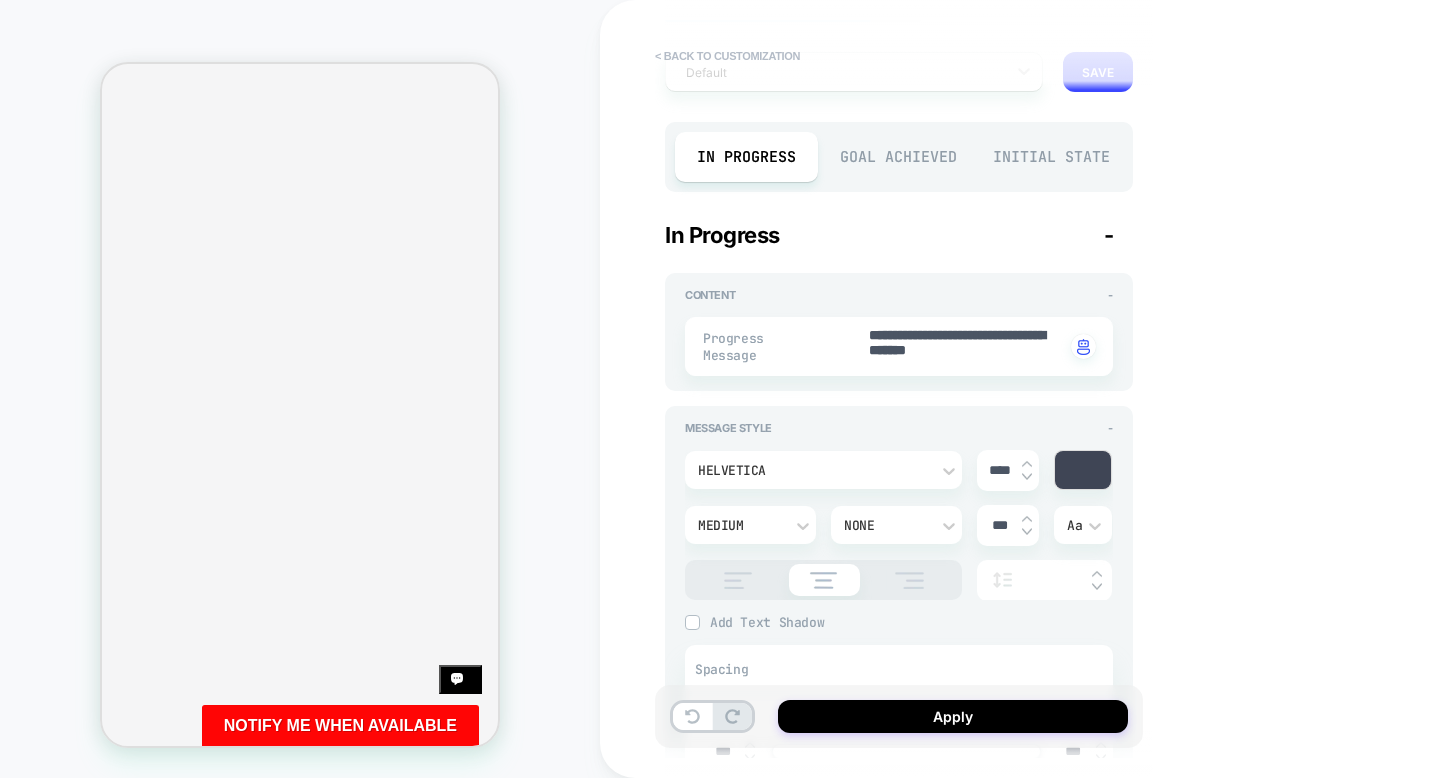 click on "< Back to customization" at bounding box center [727, 56] 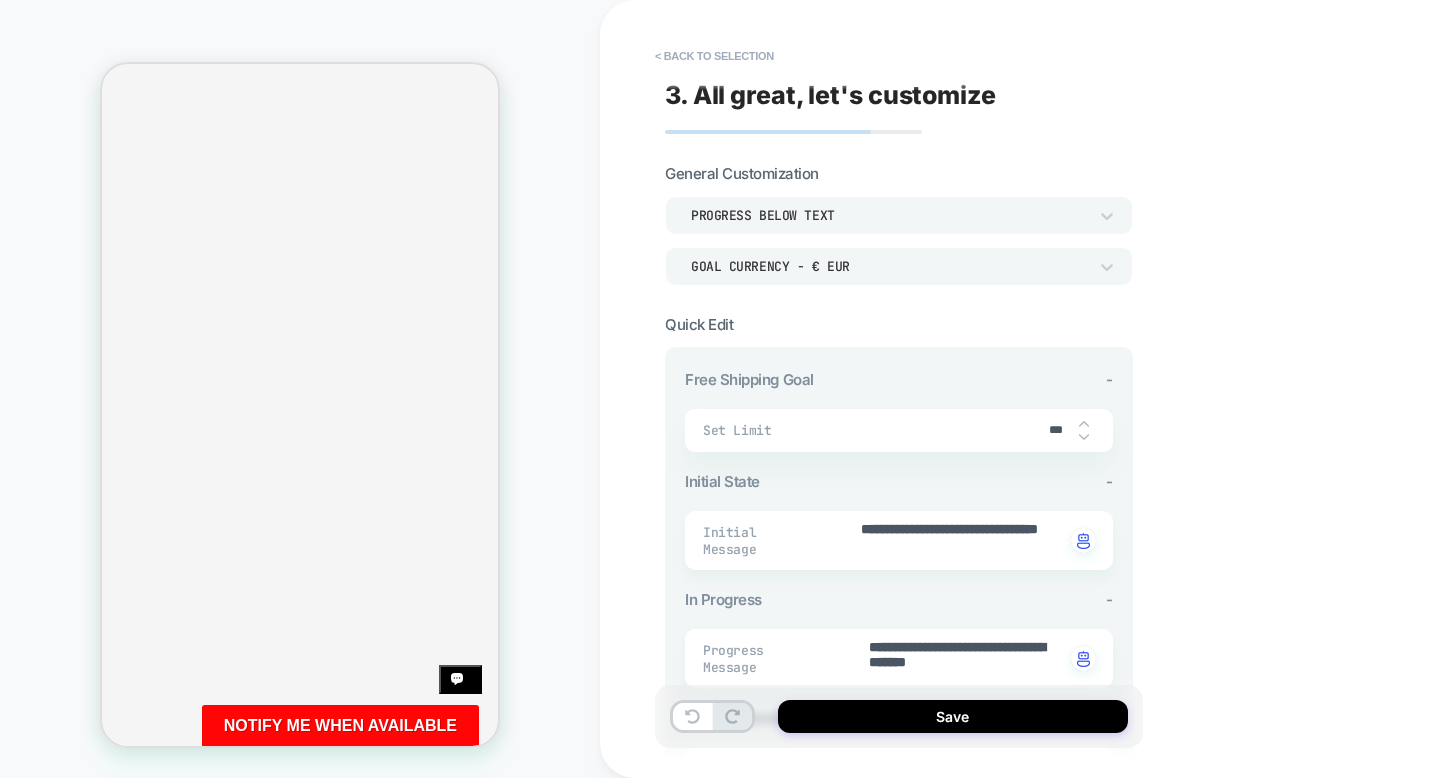 click on "< Back to selection" at bounding box center (714, 56) 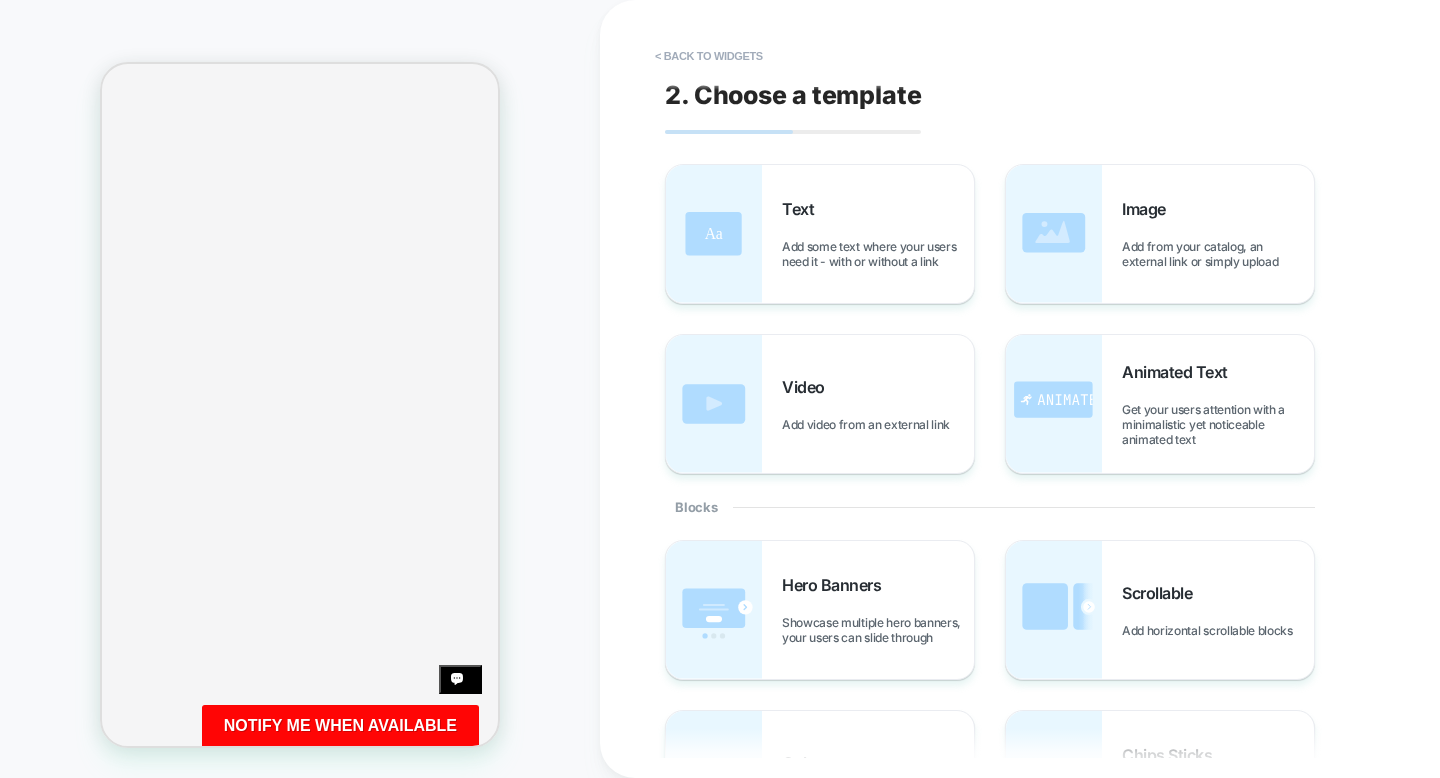 click on "< Back to widgets" at bounding box center [709, 56] 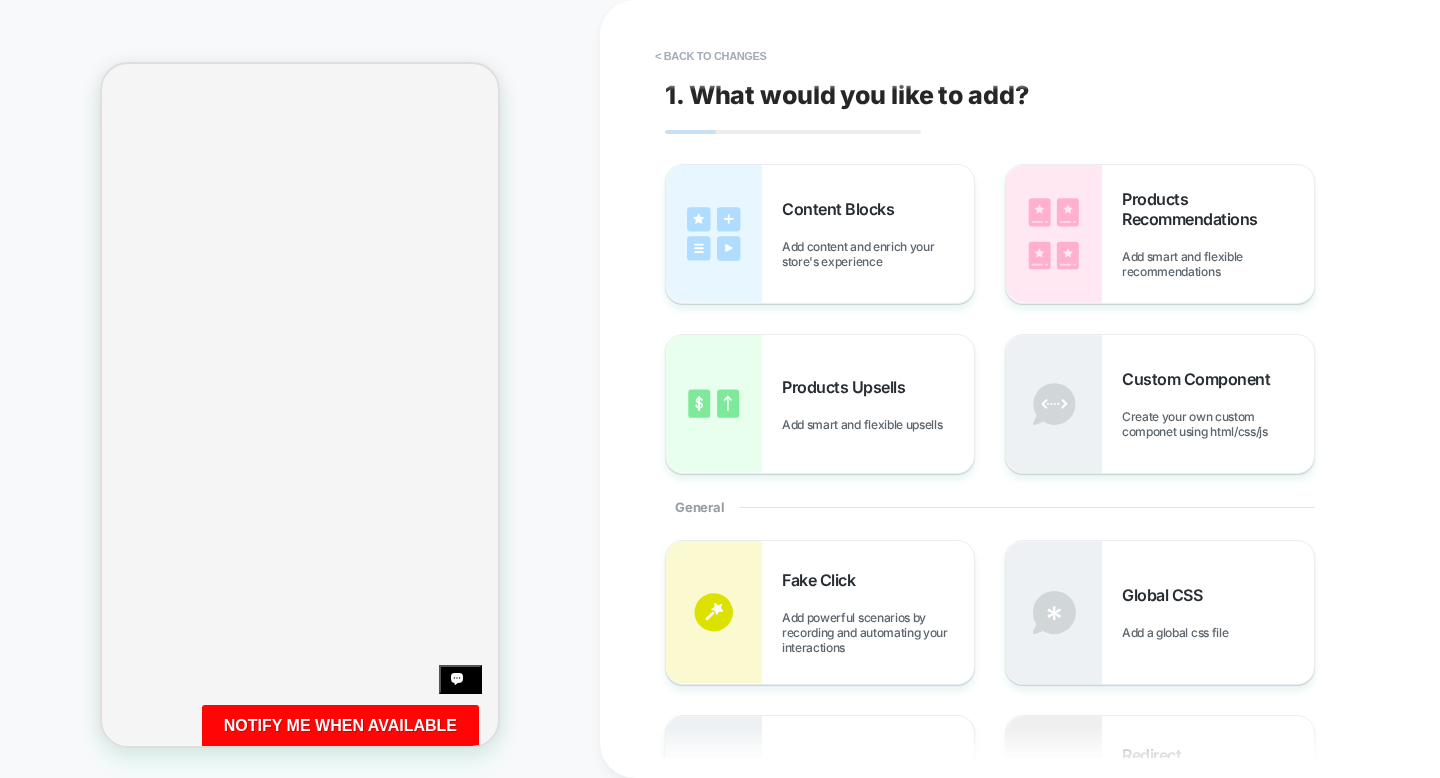 click on "< Back to changes" at bounding box center [711, 56] 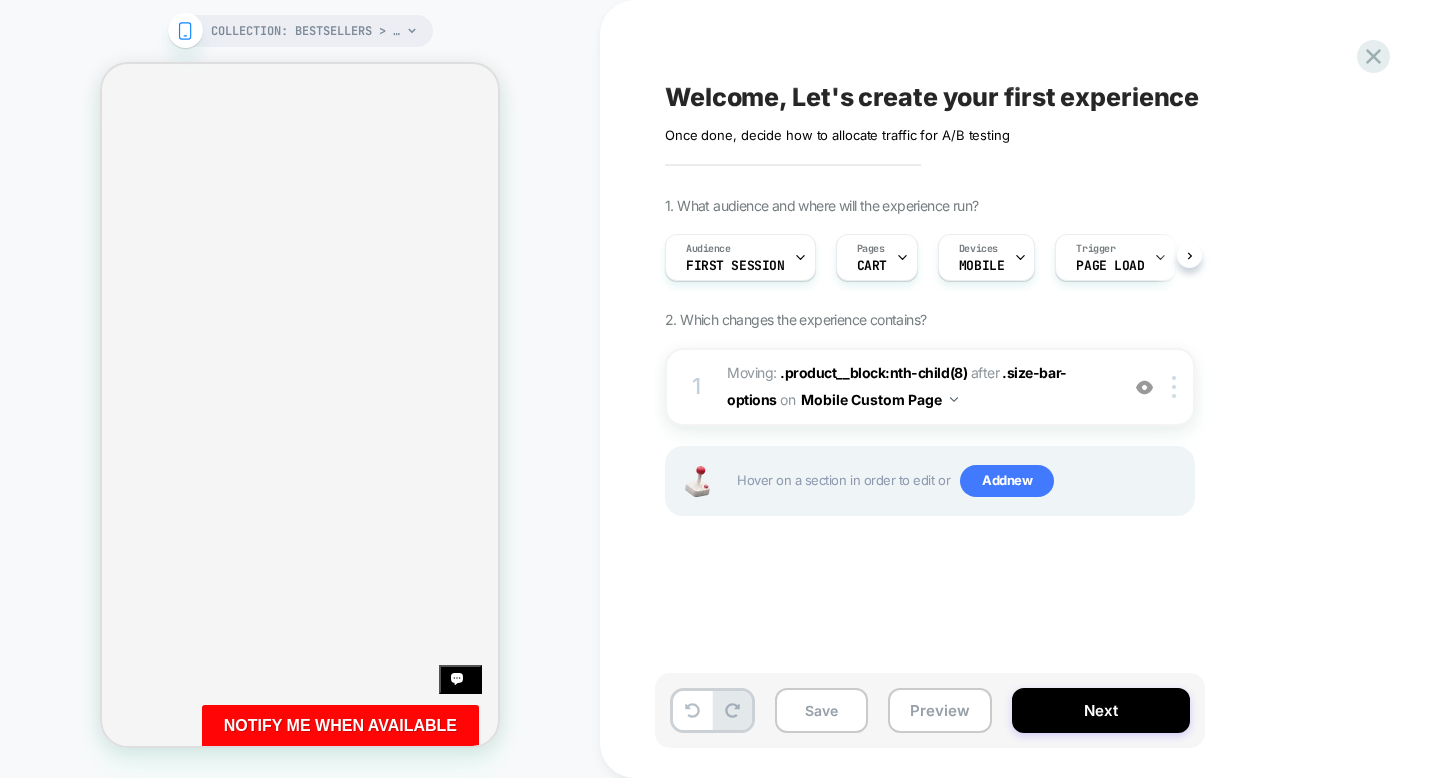 scroll, scrollTop: 0, scrollLeft: 1, axis: horizontal 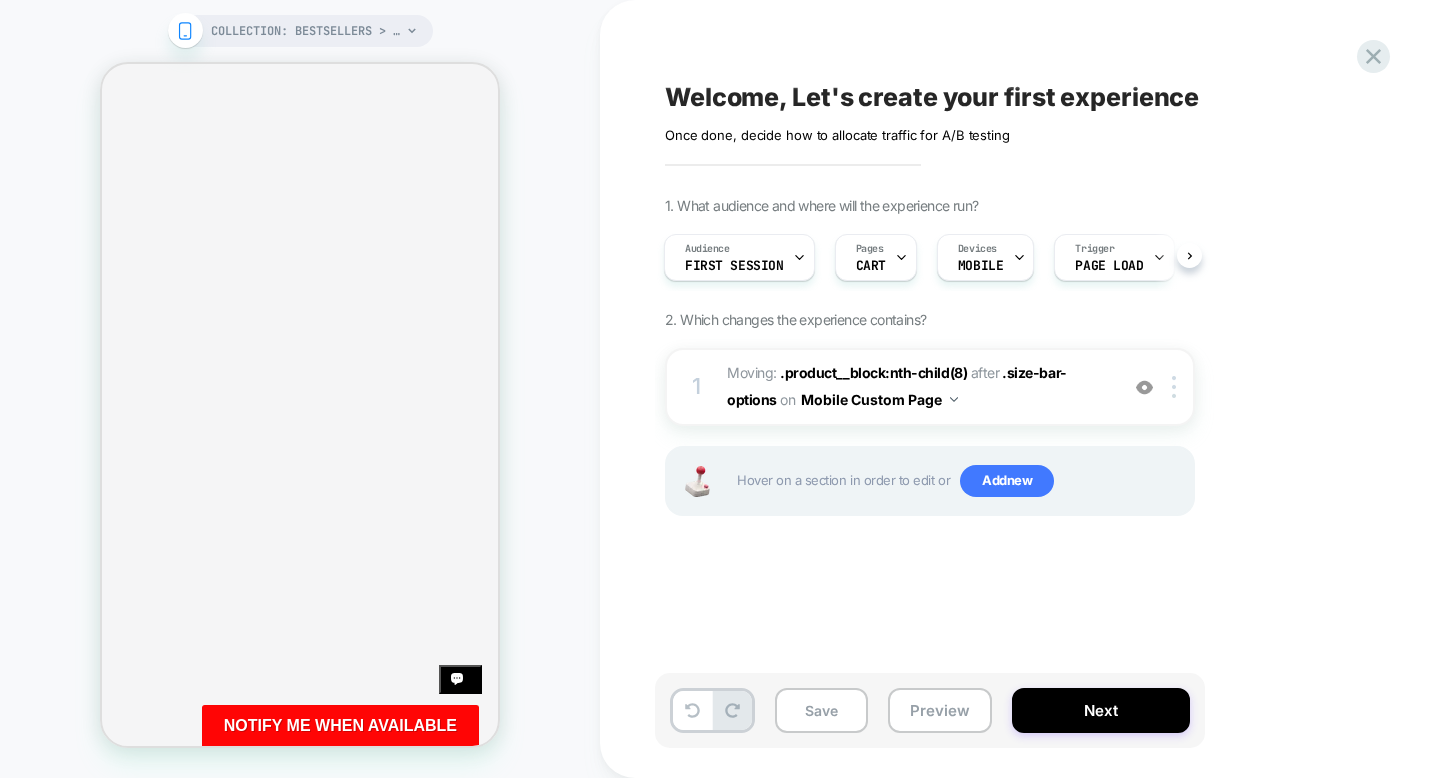 click on "Welcome, Let's create your first experience Click to edit experience details Once done, decide how to allocate traffic for A/B testing 1. What audience and where will the experience run? Audience First Session Pages CART Devices MOBILE Trigger Page Load 2. Which changes the experience contains? 1 Moving:   .product__block:nth-child(8) .product__block:nth-child(8)   after .size-bar-options .size-bar-options   on Mobile Custom Page Add Before Add After Delete Hover on a section in order to edit or  Add  new" at bounding box center (1030, 389) 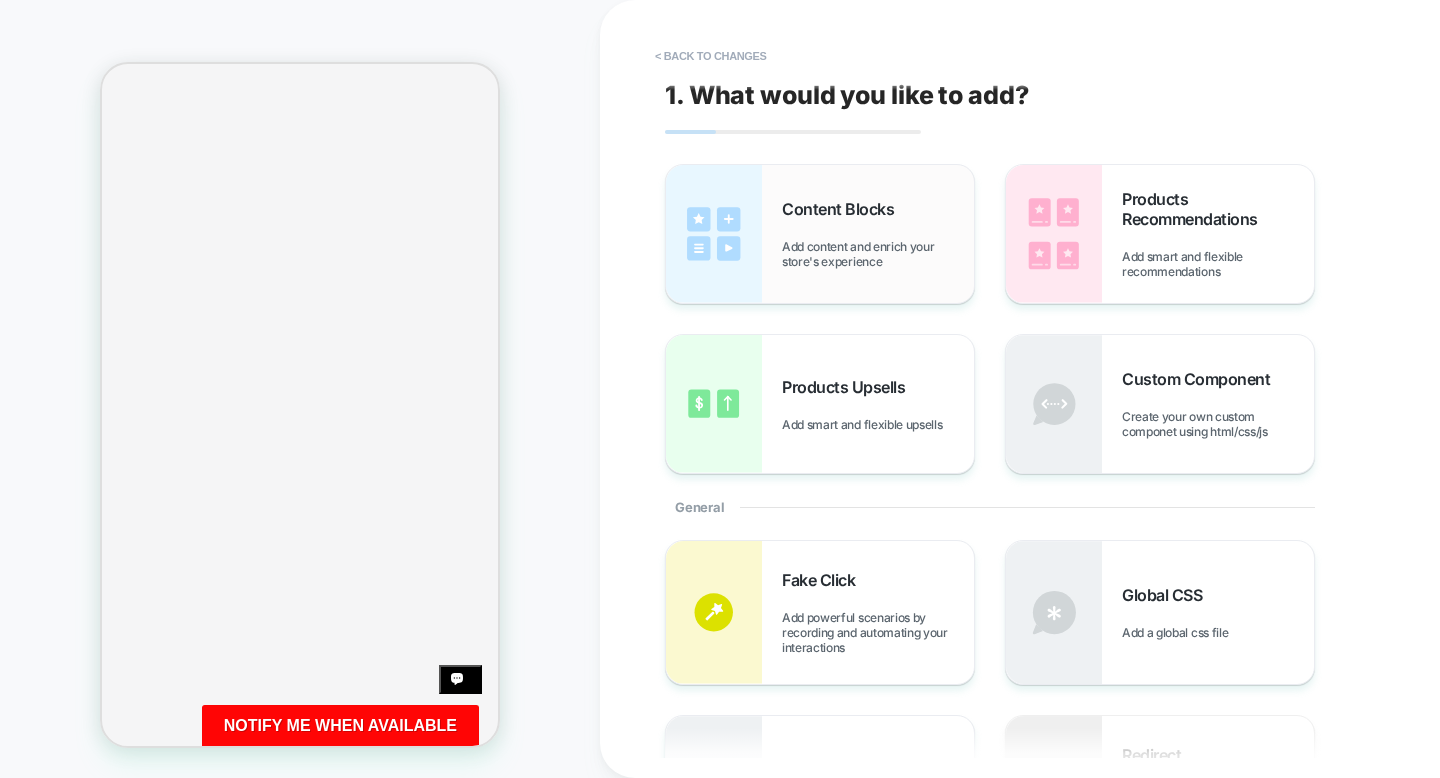 click on "Add content and enrich your store's experience" at bounding box center [878, 254] 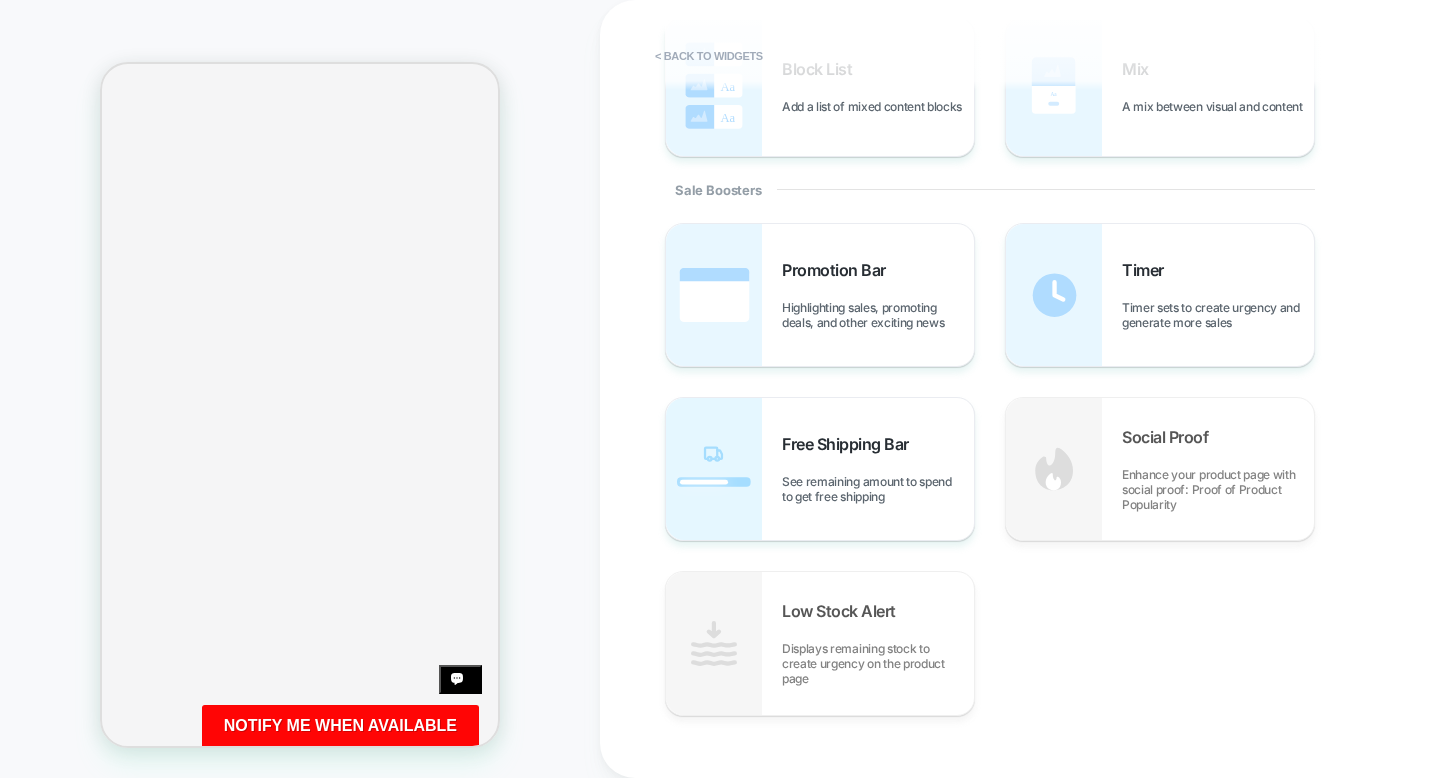 scroll, scrollTop: 877, scrollLeft: 0, axis: vertical 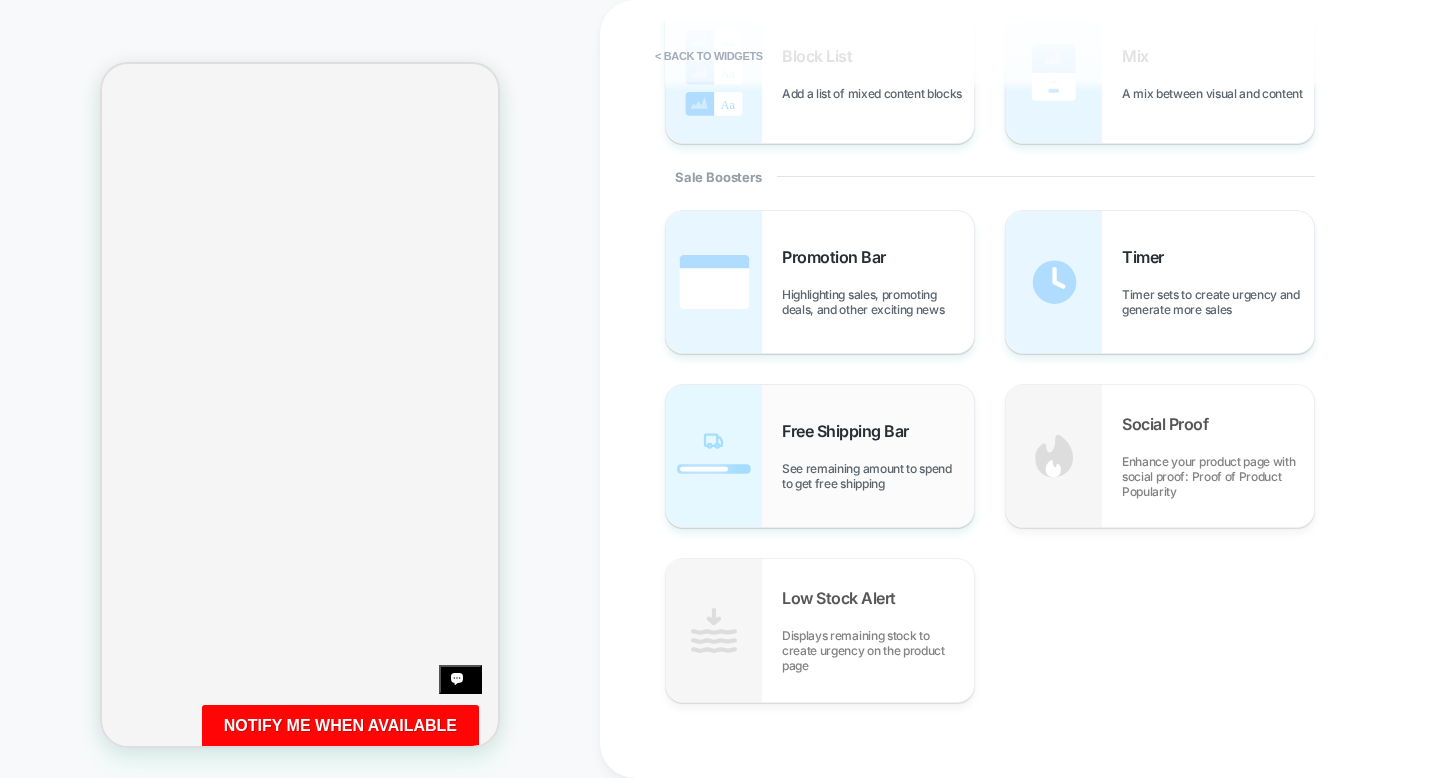 click on "Free Shipping Bar" at bounding box center (850, 431) 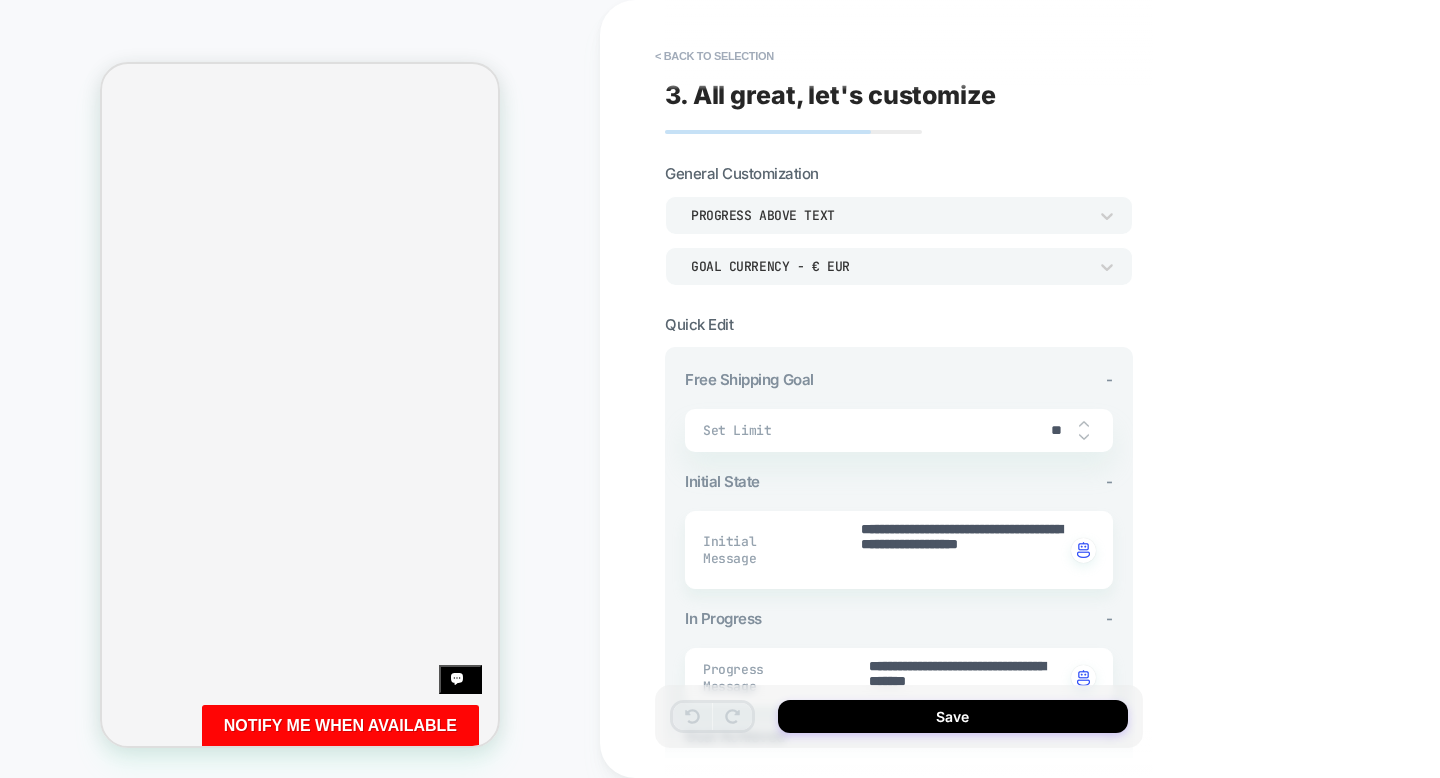 click on "Progress above Text" at bounding box center (889, 215) 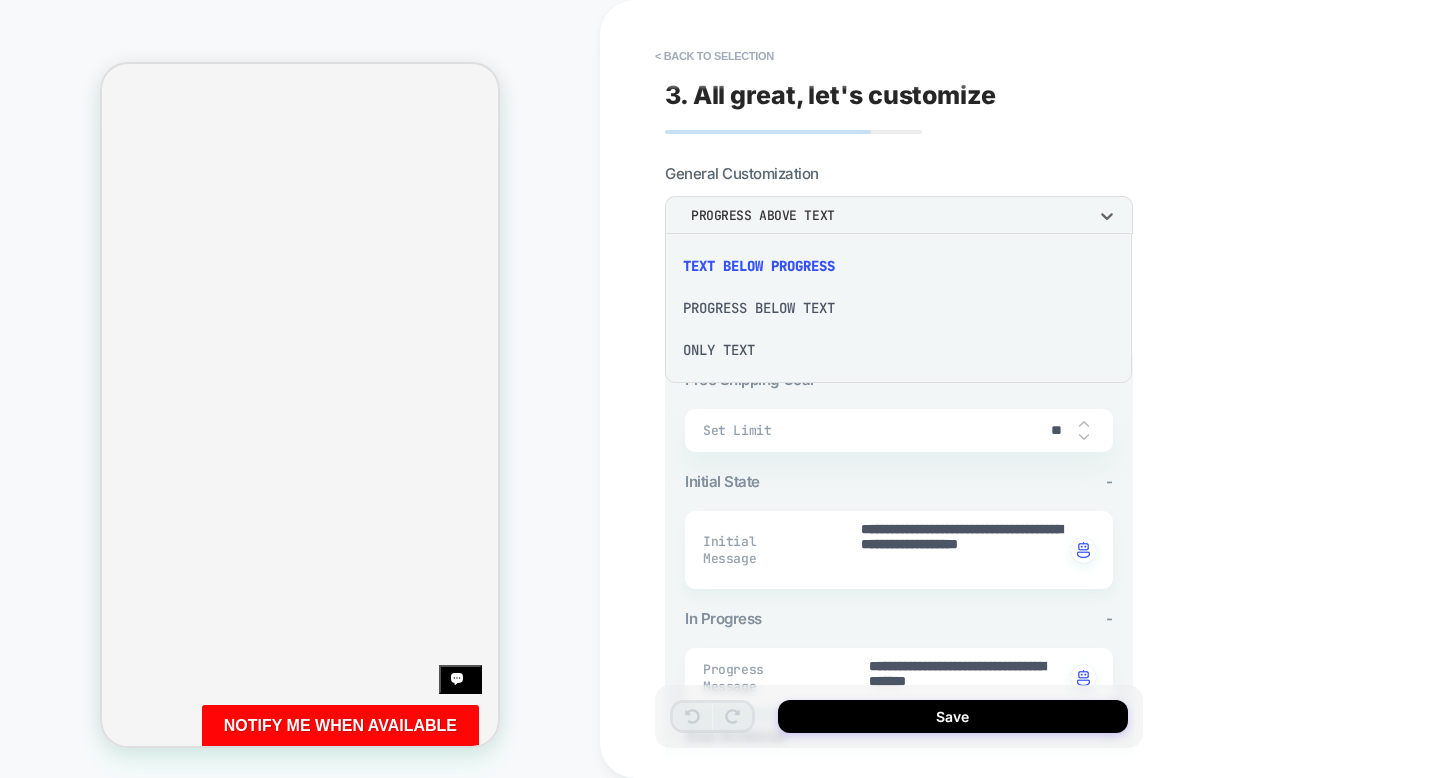 click on "Progress Below Text" at bounding box center (898, 308) 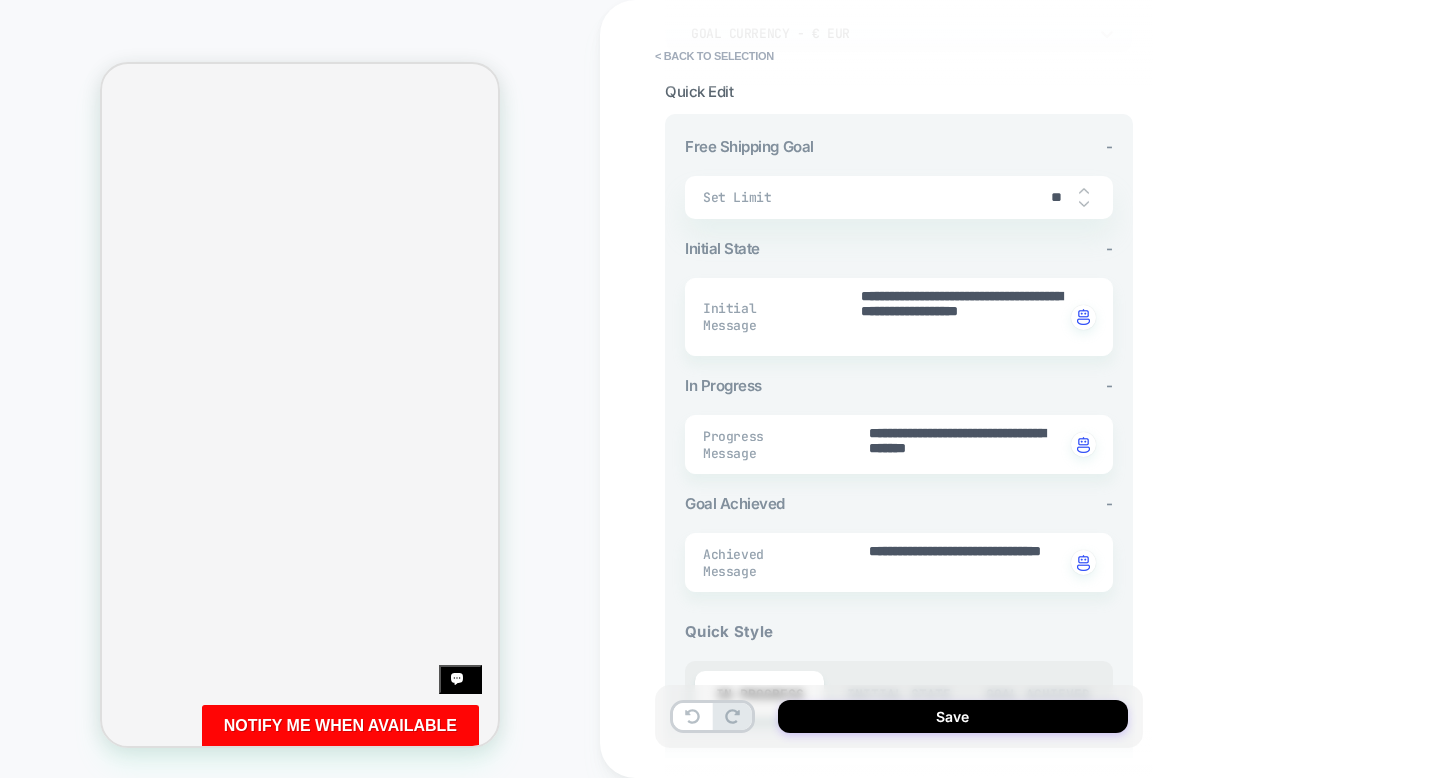 scroll, scrollTop: 235, scrollLeft: 0, axis: vertical 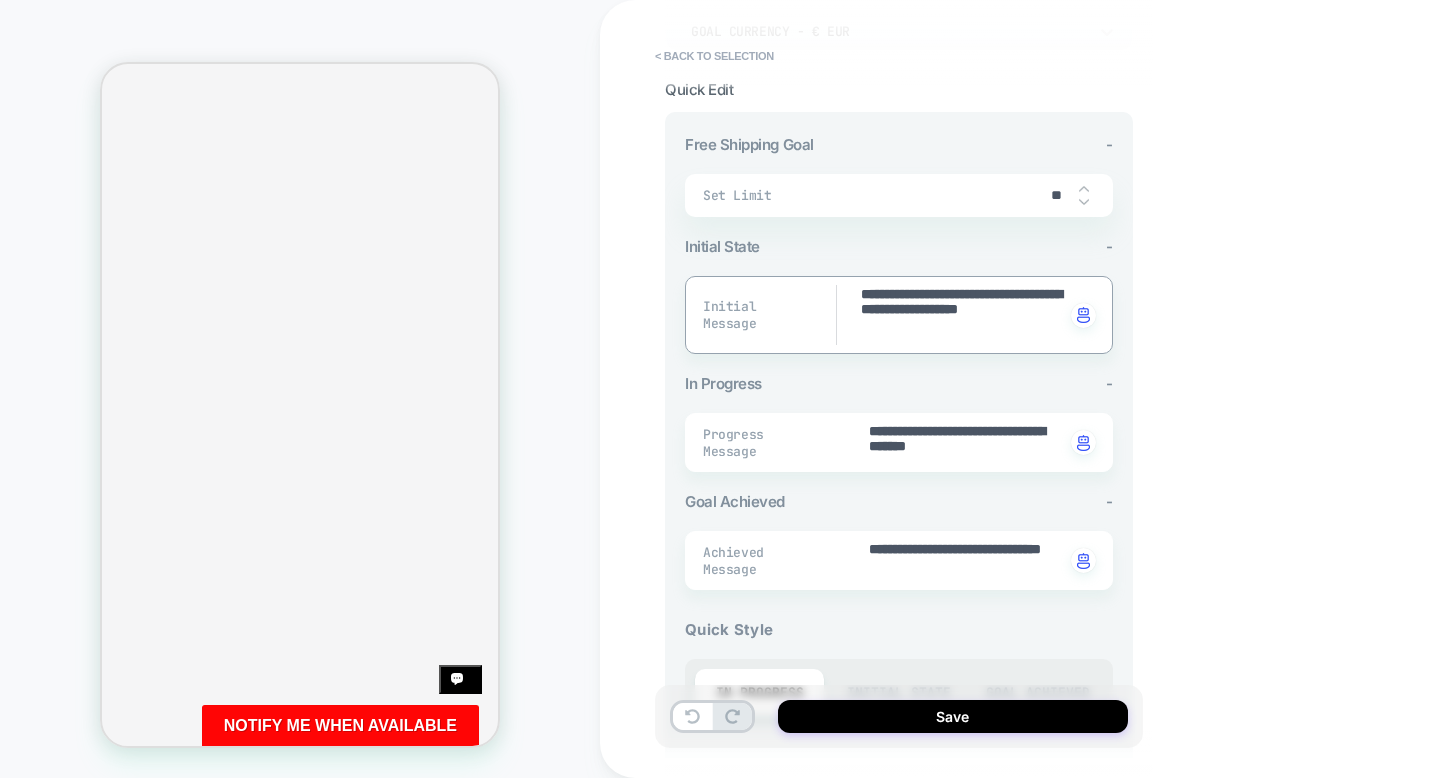 drag, startPoint x: 902, startPoint y: 295, endPoint x: 853, endPoint y: 295, distance: 49 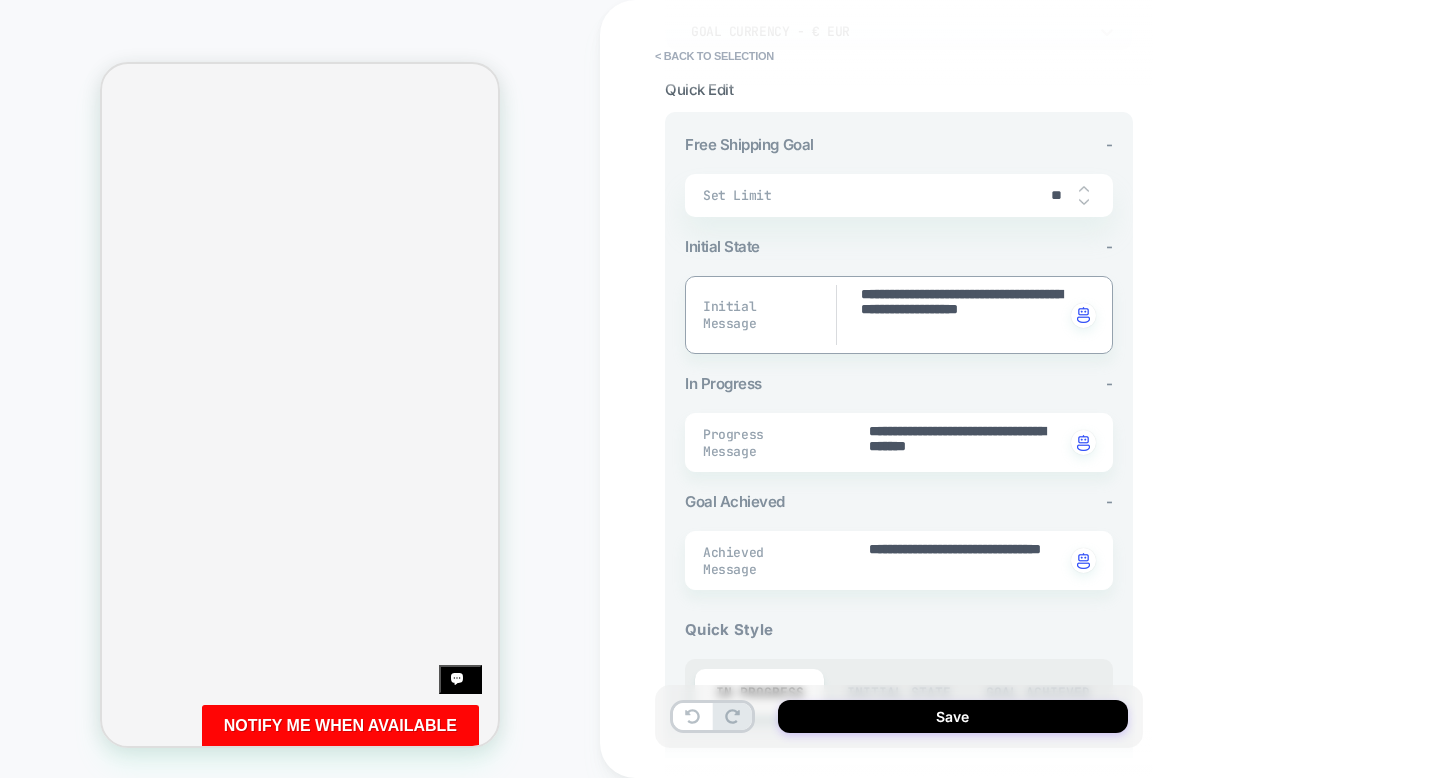 type on "*" 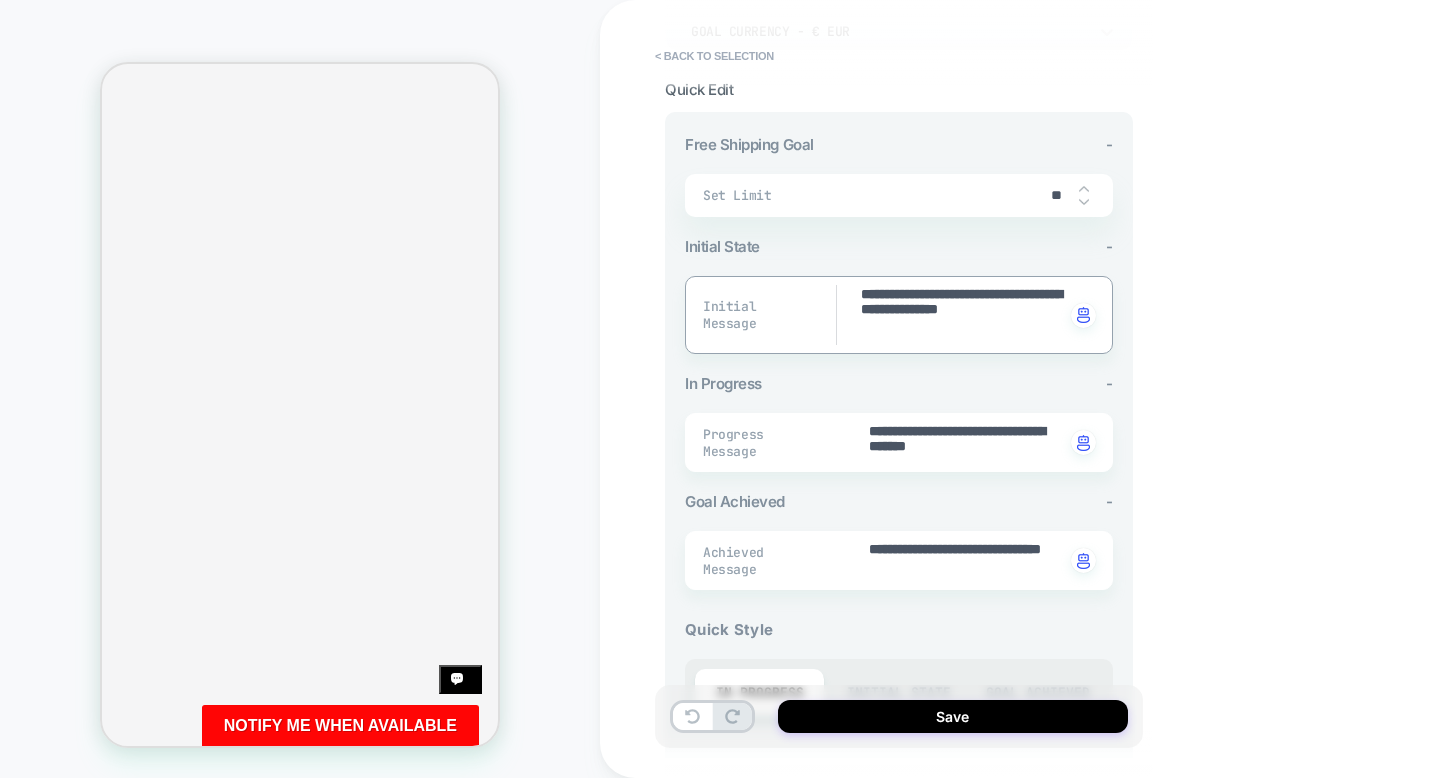 drag, startPoint x: 953, startPoint y: 310, endPoint x: 984, endPoint y: 410, distance: 104.69479 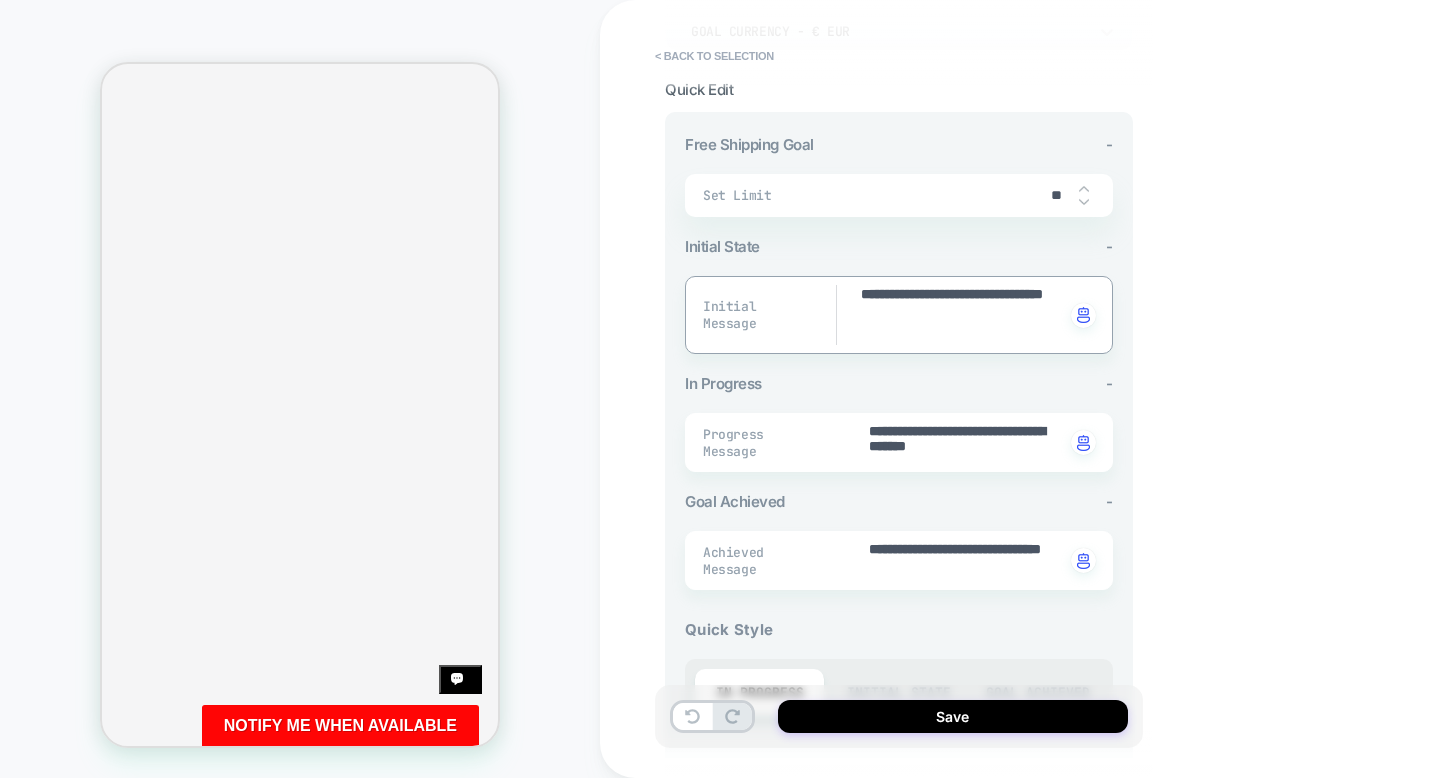type on "*" 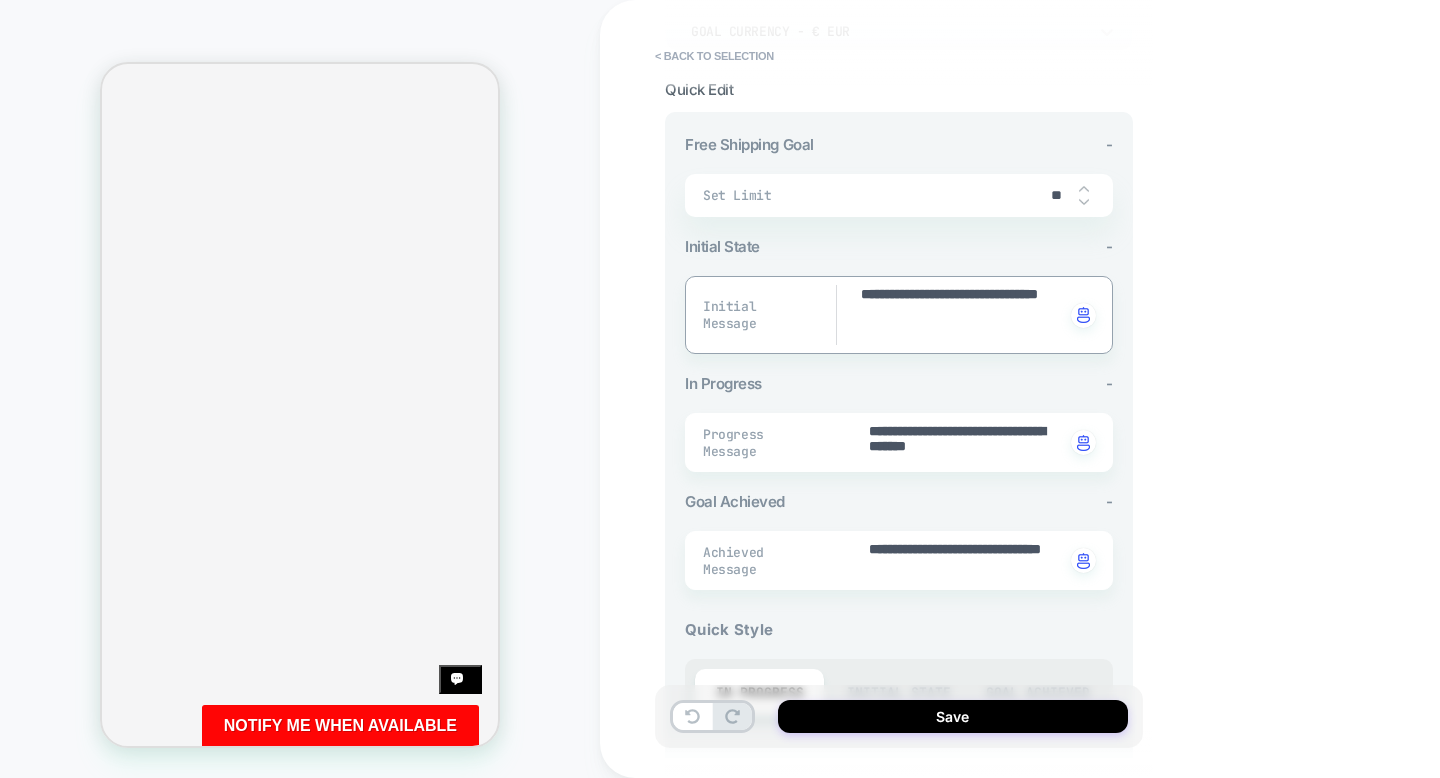 type on "*" 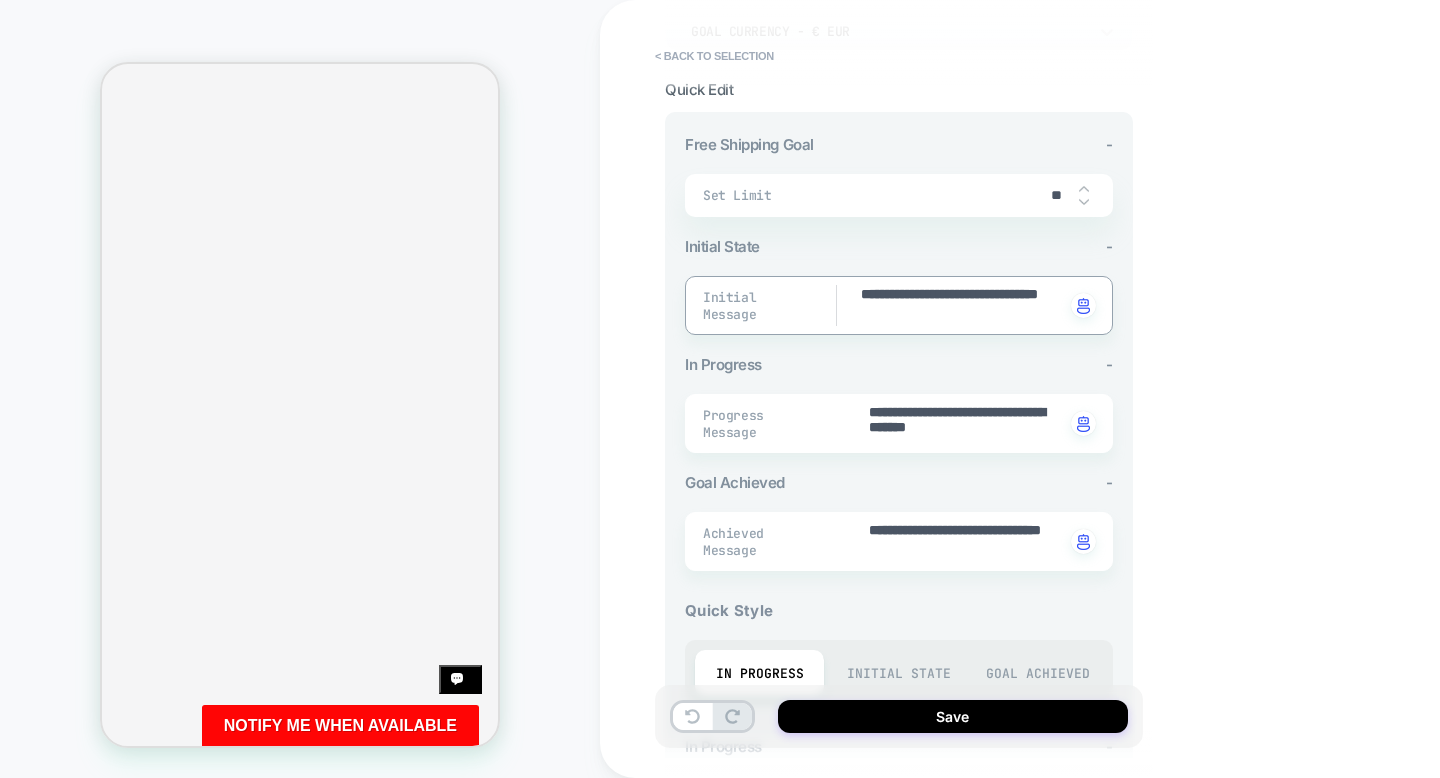 type on "**********" 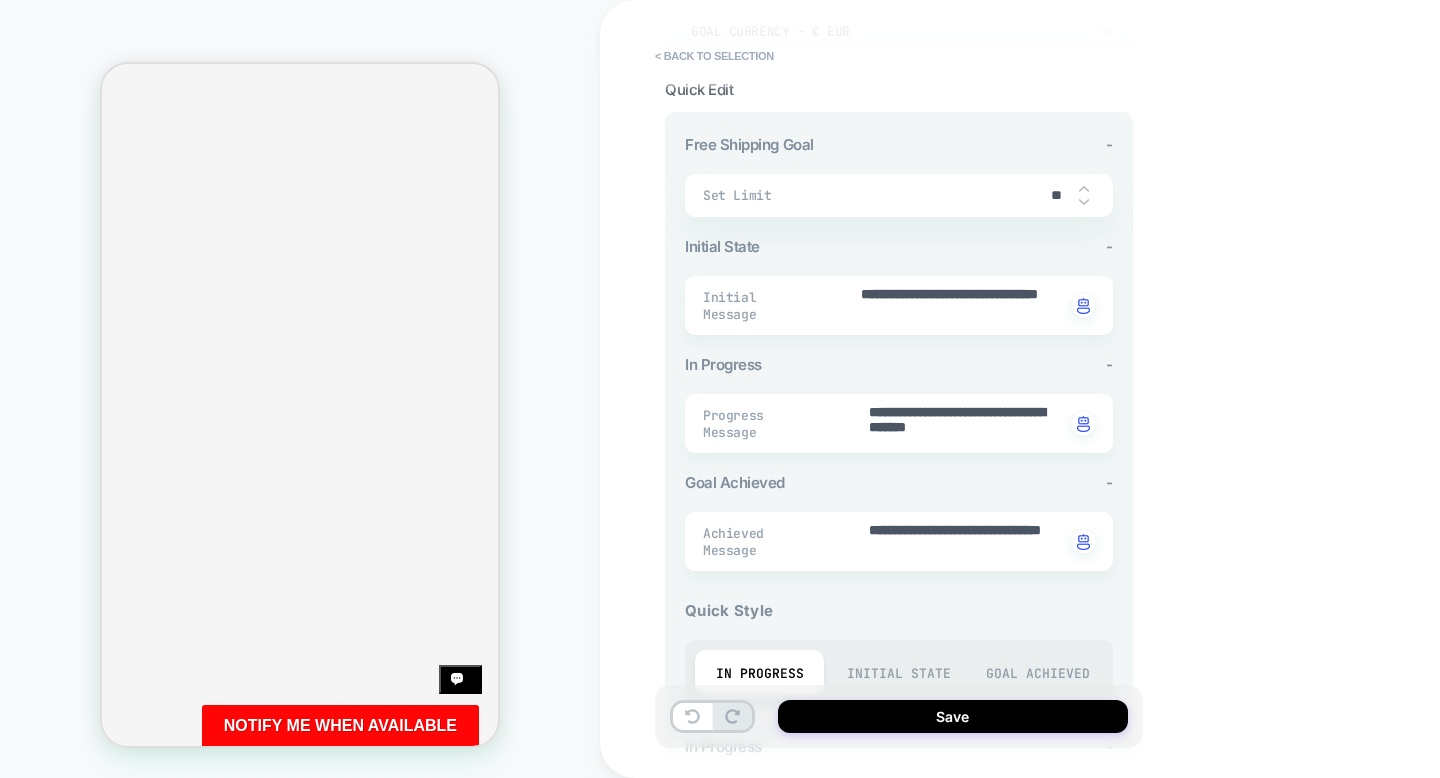 click on "**" at bounding box center [1056, 195] 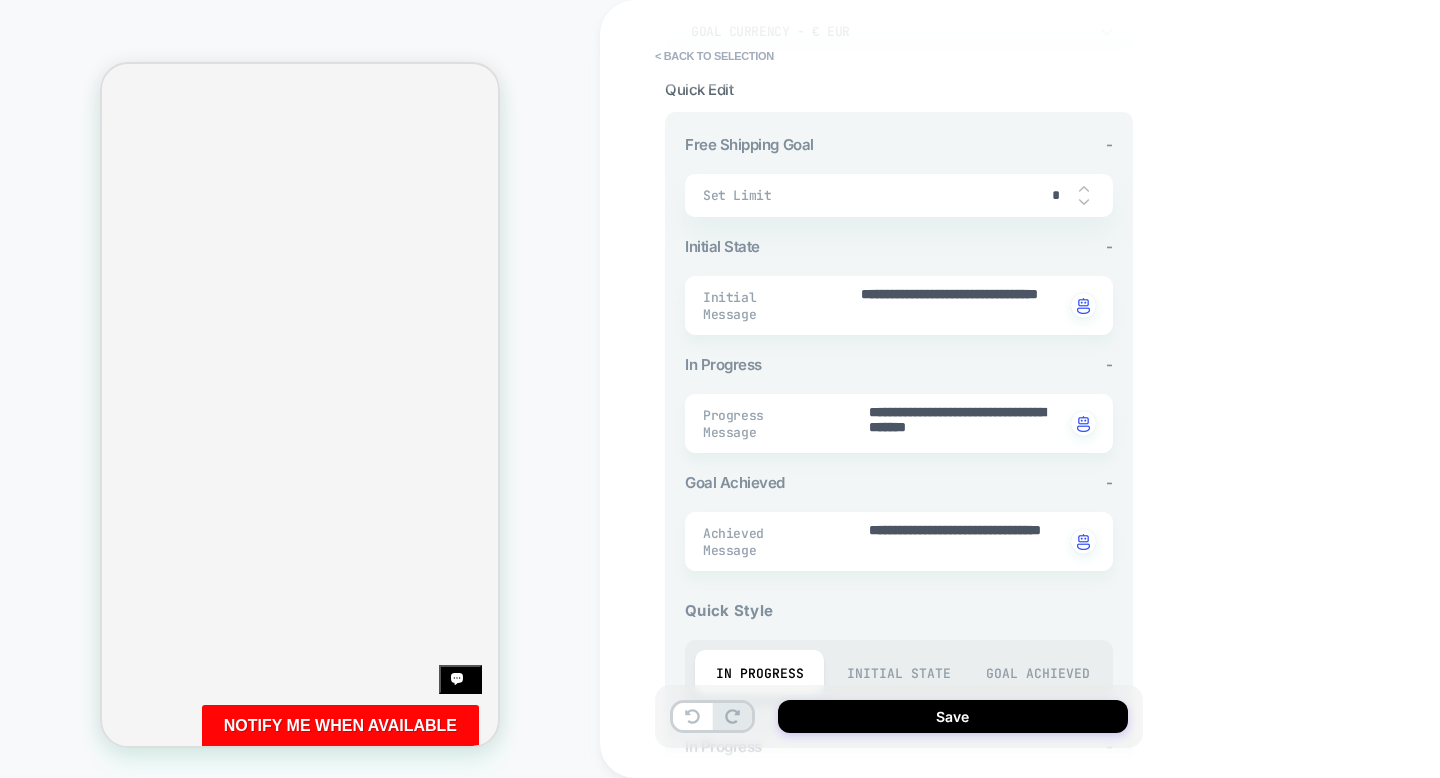 type on "*" 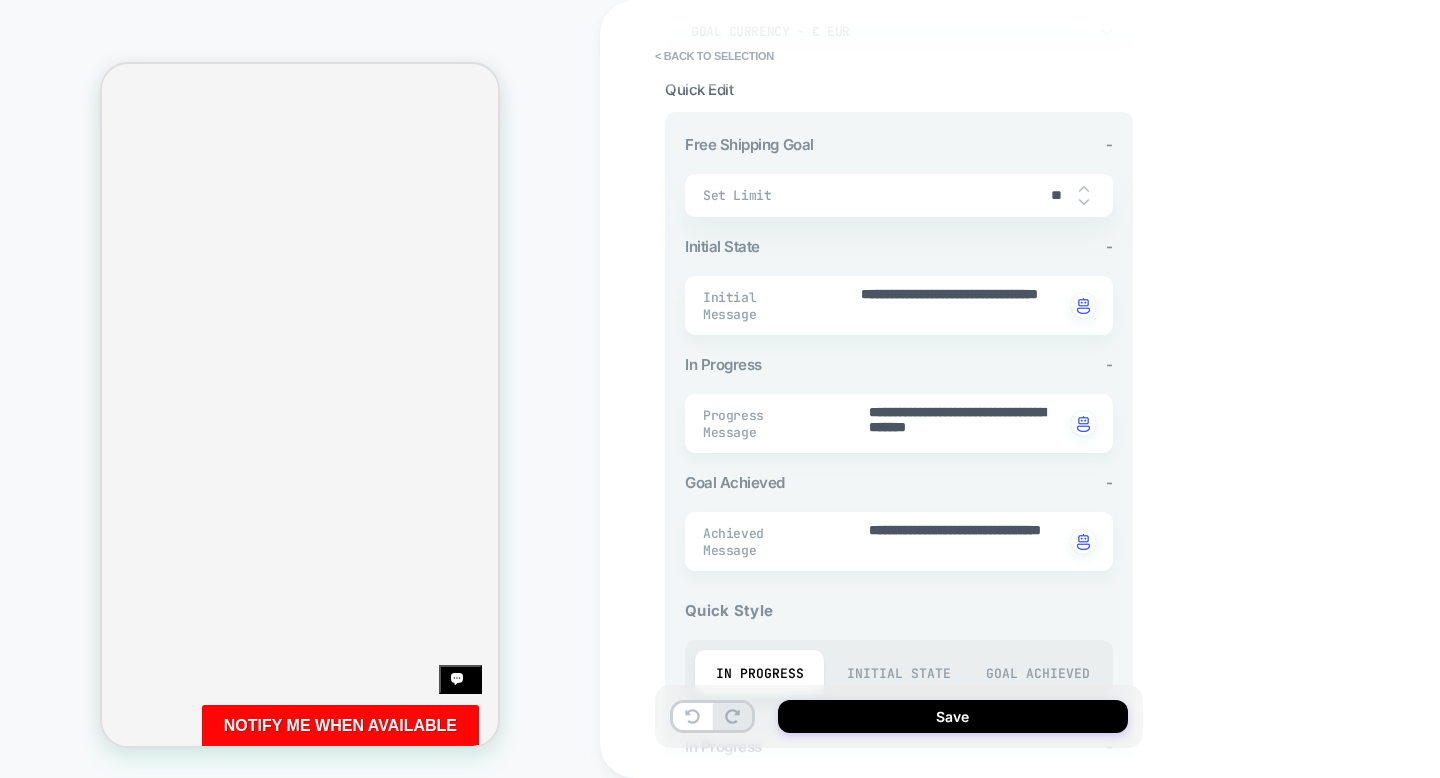 type on "*" 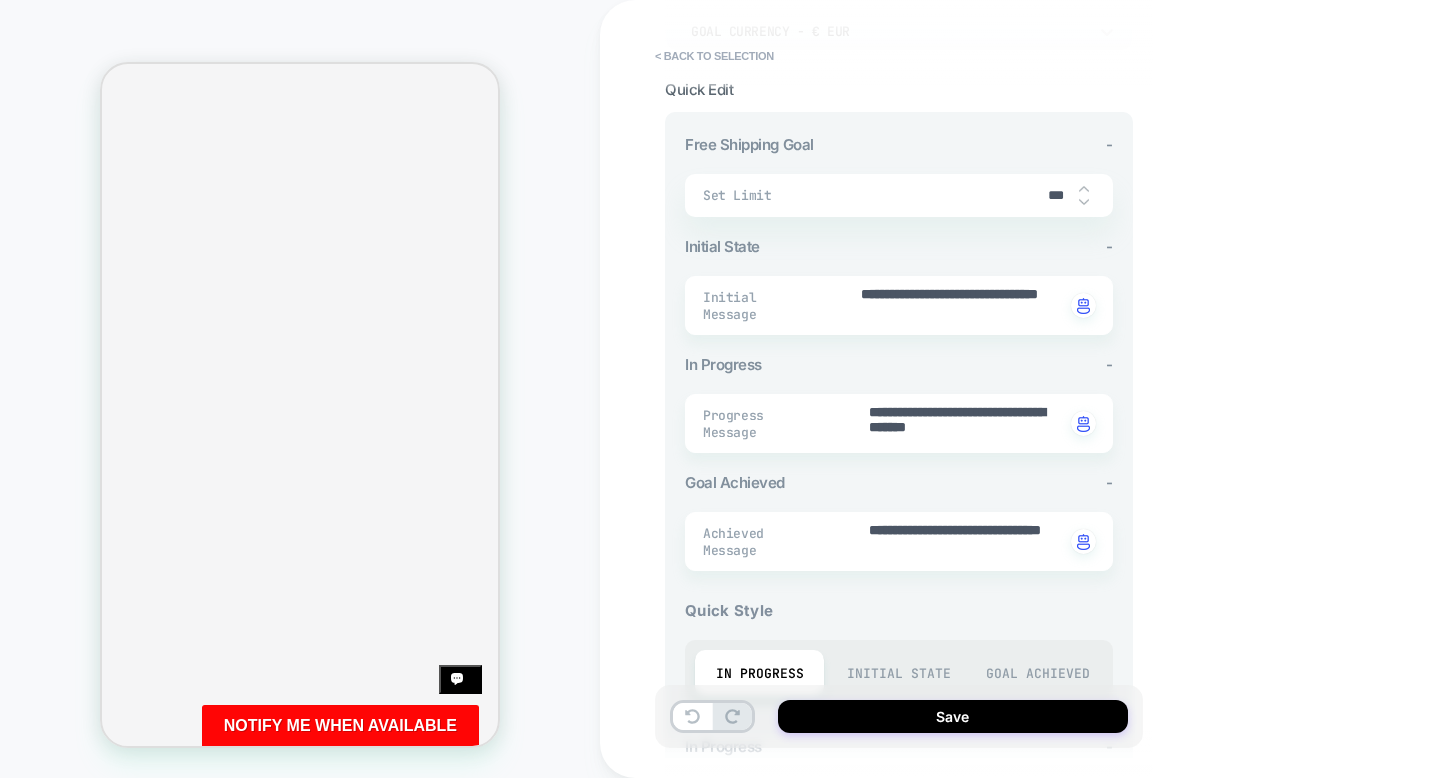 type on "*" 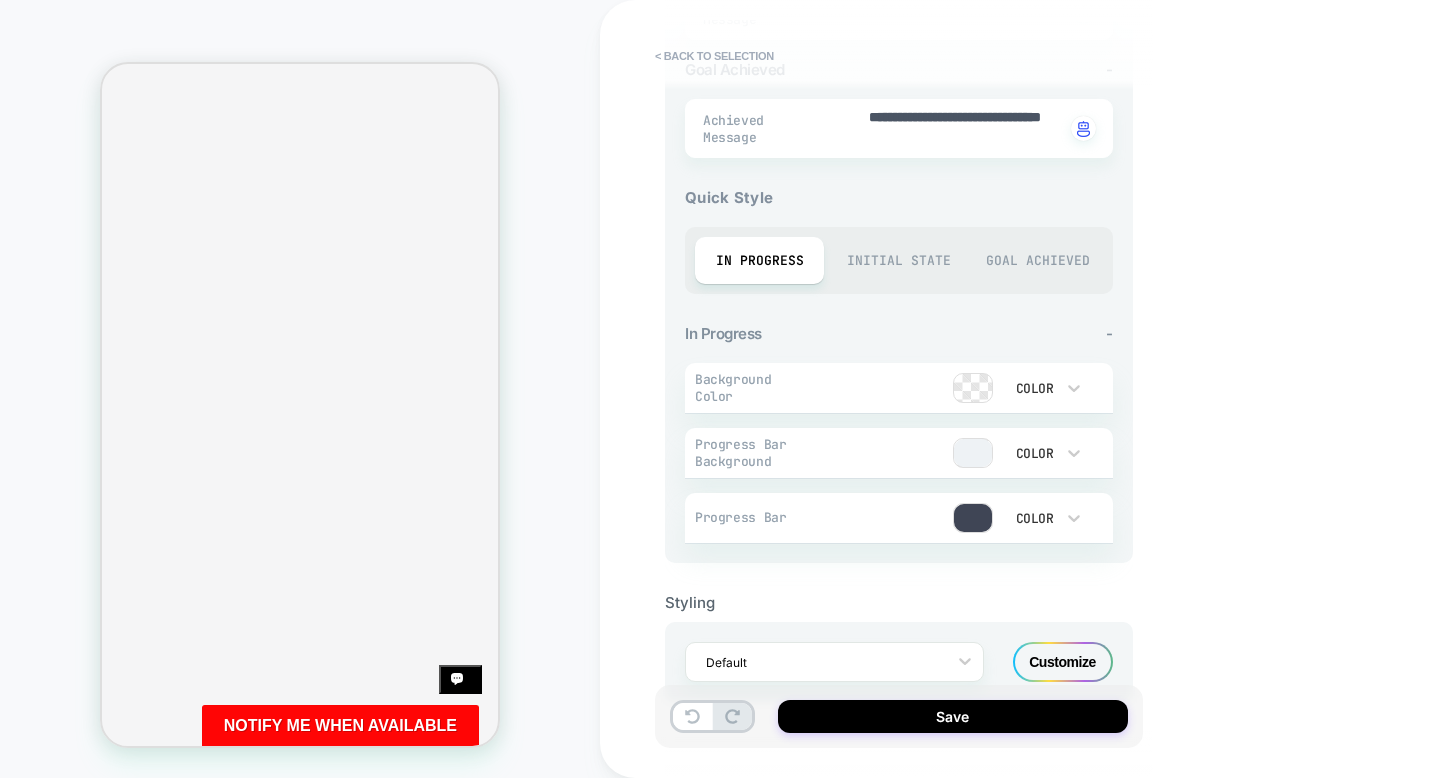 scroll, scrollTop: 650, scrollLeft: 0, axis: vertical 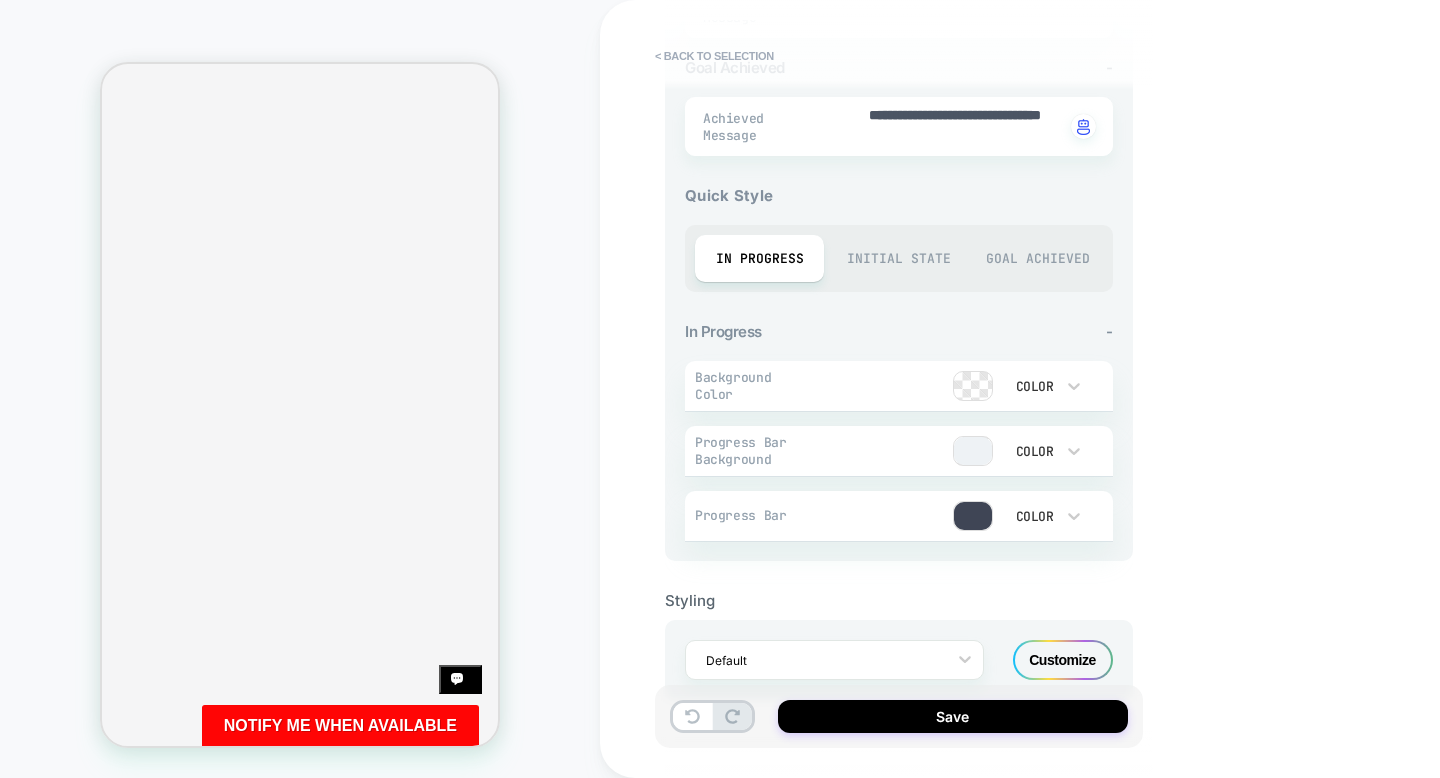 type on "***" 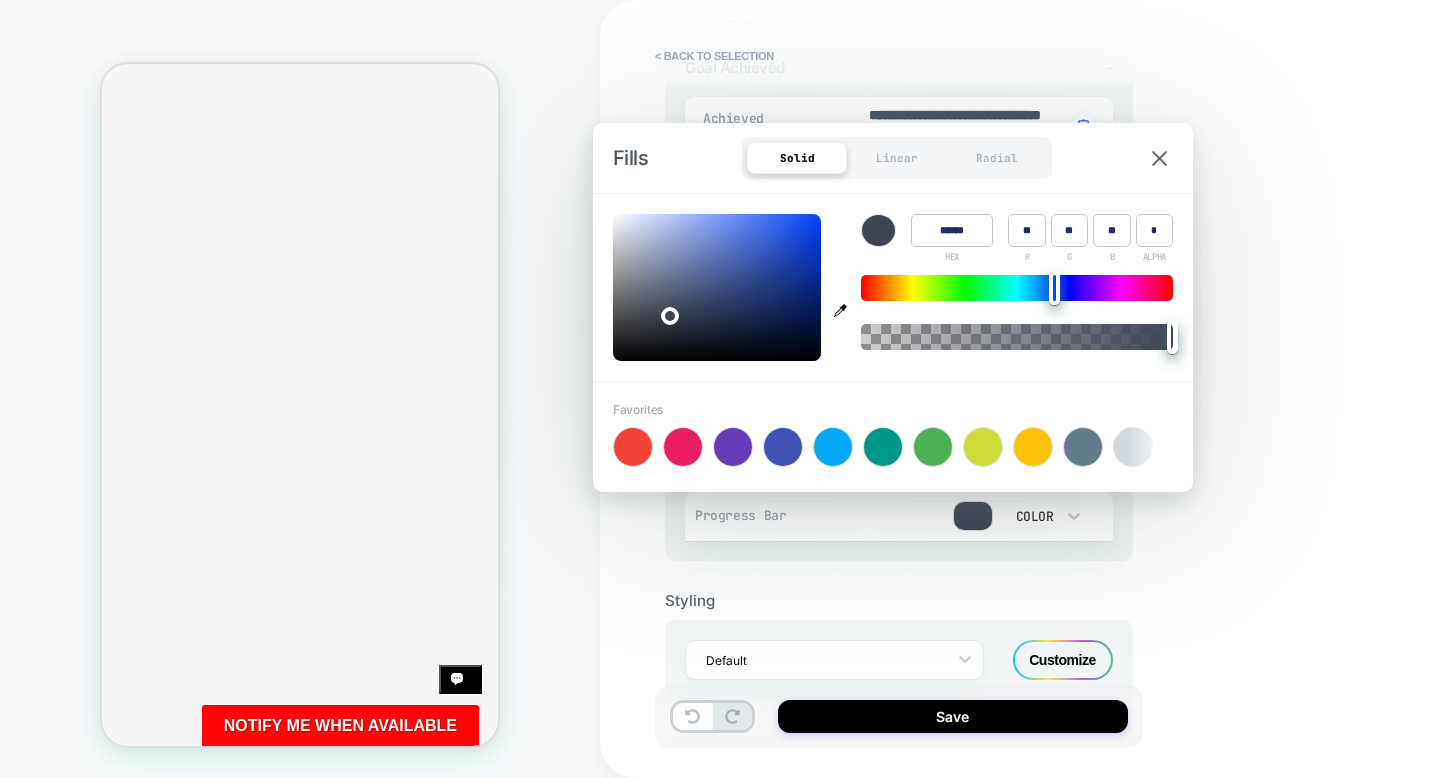 click 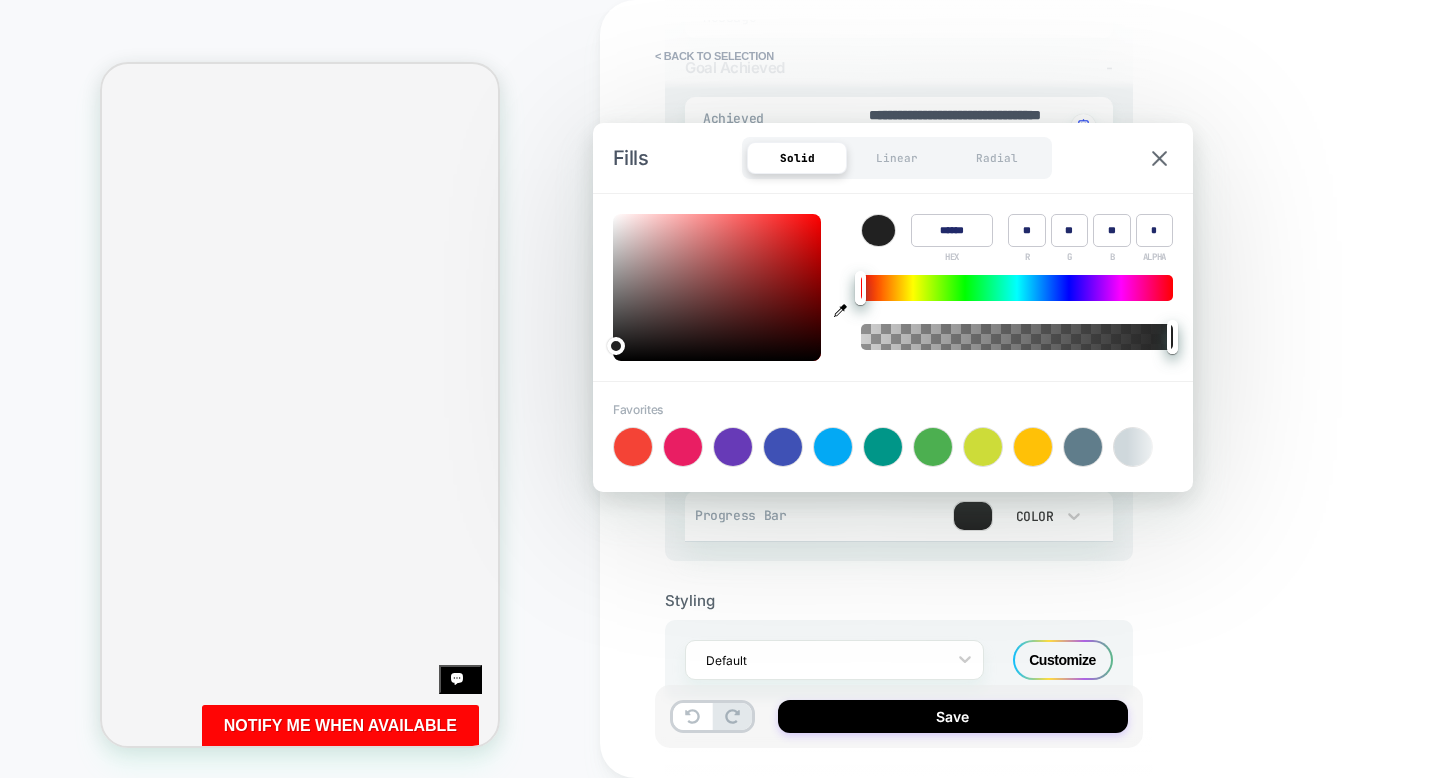 click on "Fills Solid Linear Radial" at bounding box center [893, 158] 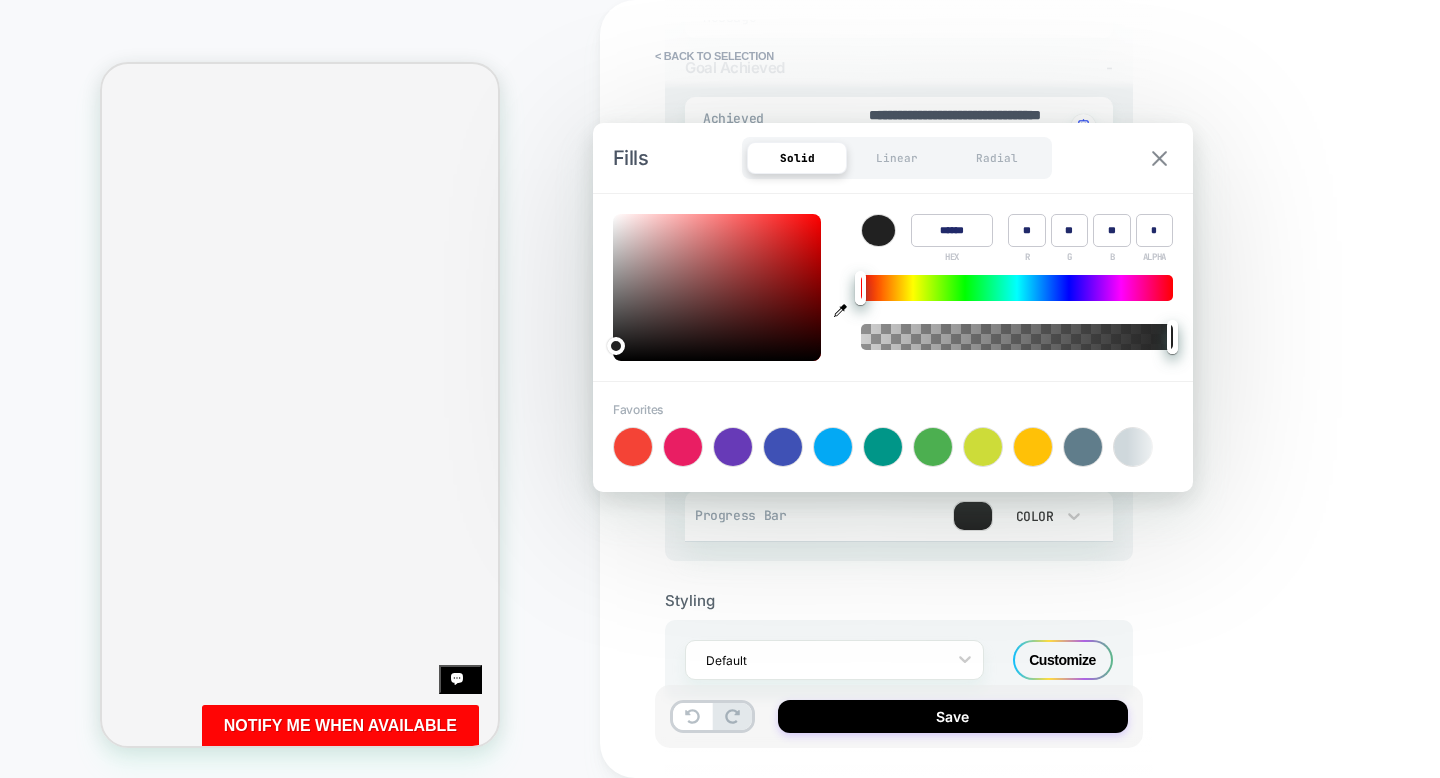 click at bounding box center [1159, 158] 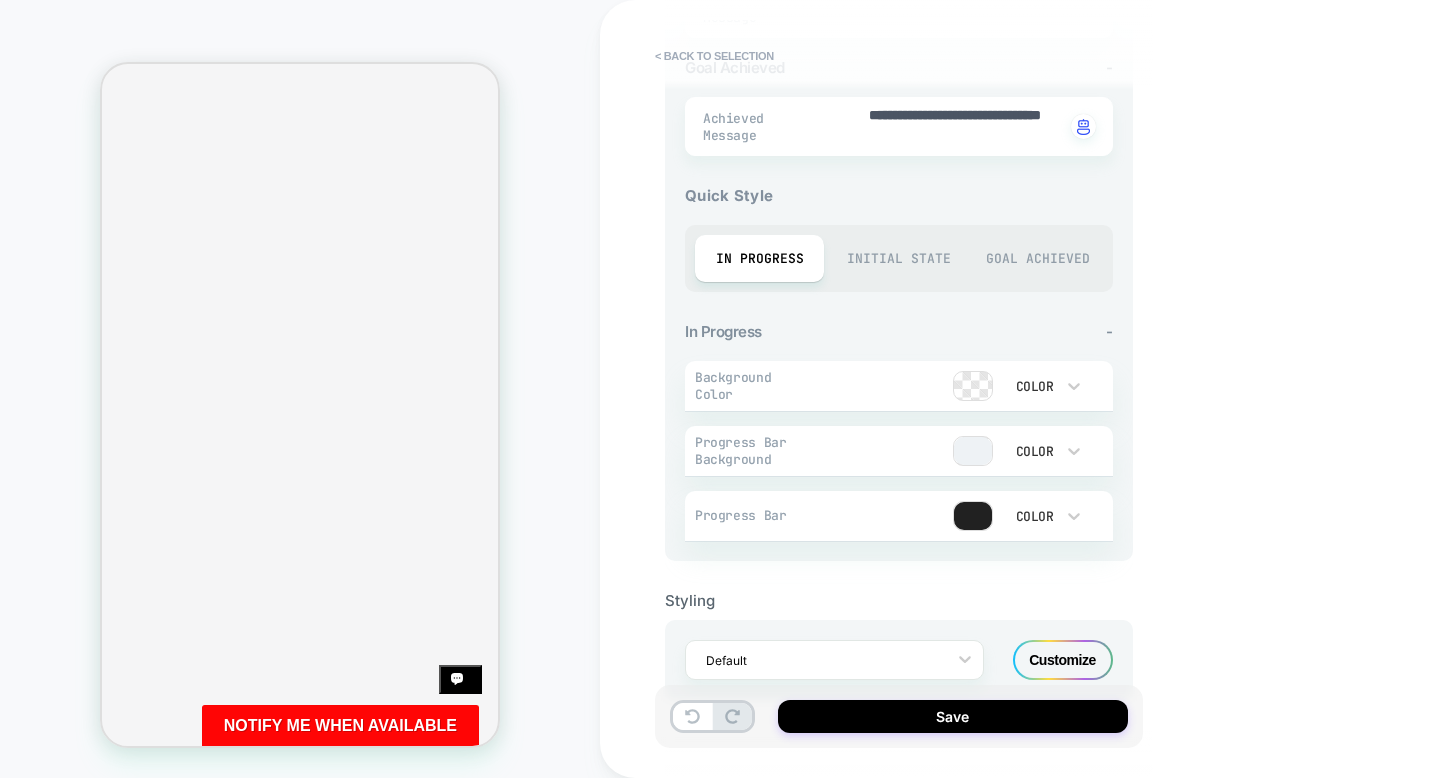 scroll, scrollTop: 693, scrollLeft: 0, axis: vertical 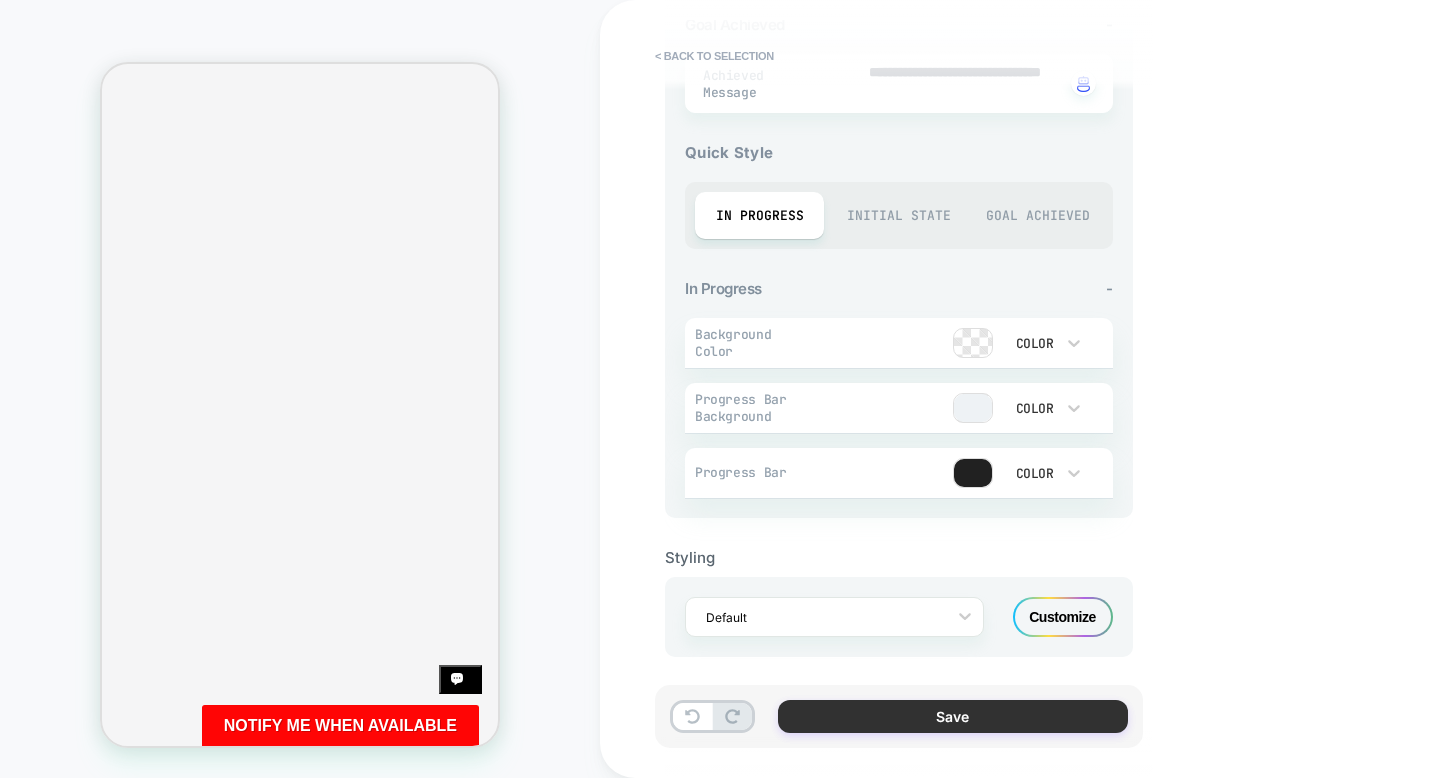 click on "Save" at bounding box center (953, 716) 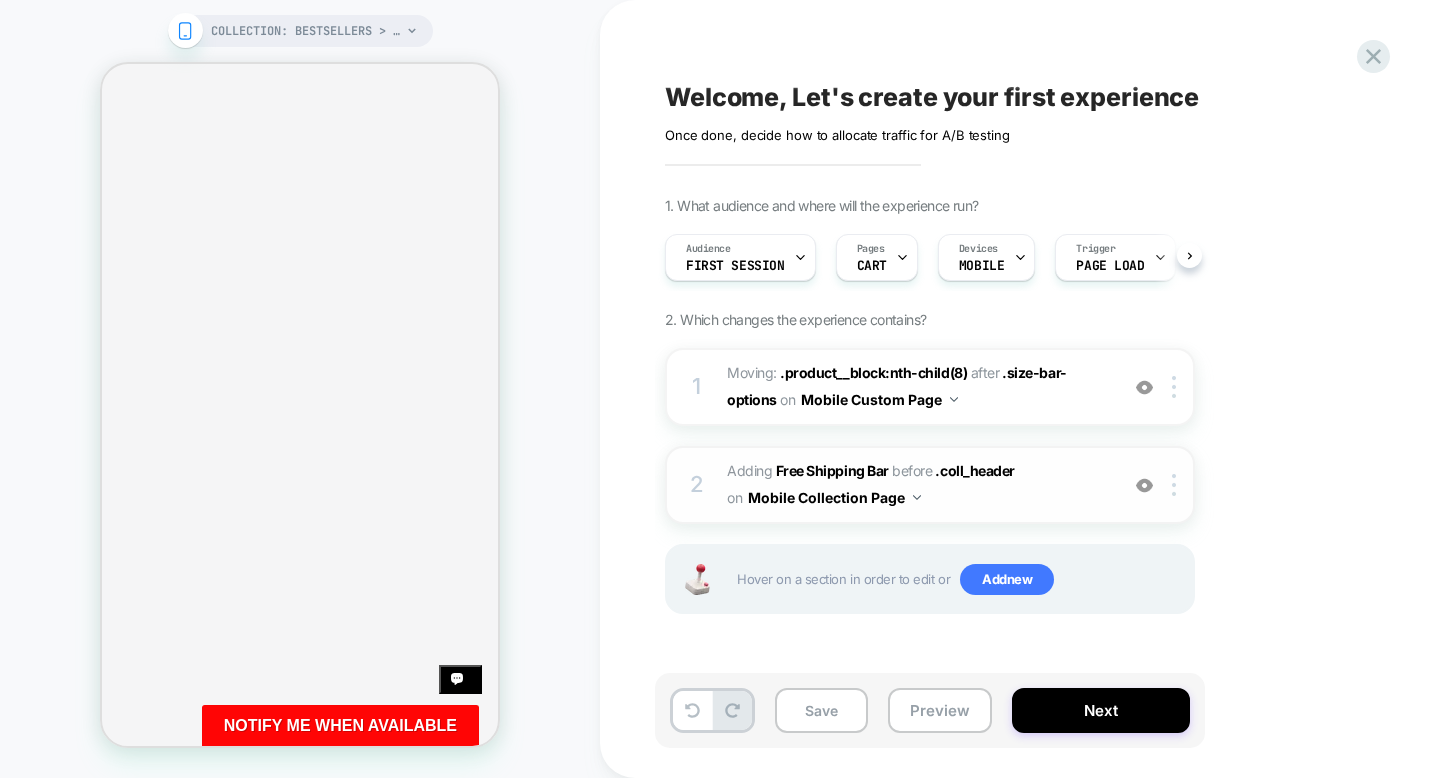 scroll, scrollTop: 0, scrollLeft: 1, axis: horizontal 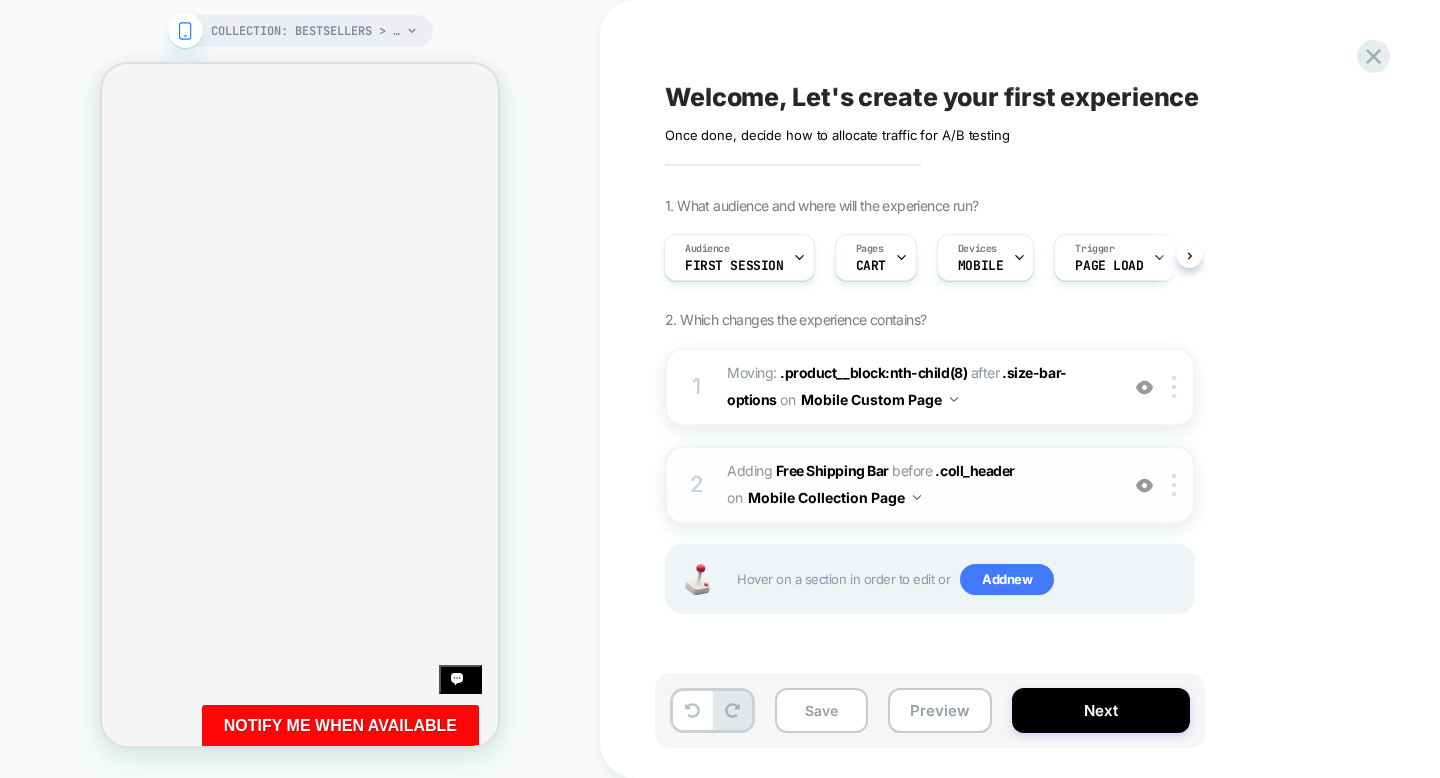 click on "#_loomi_addon_1754594186631 Adding   Free Shipping Bar   BEFORE .coll_header .coll_header   on Mobile Collection Page" at bounding box center [917, 485] 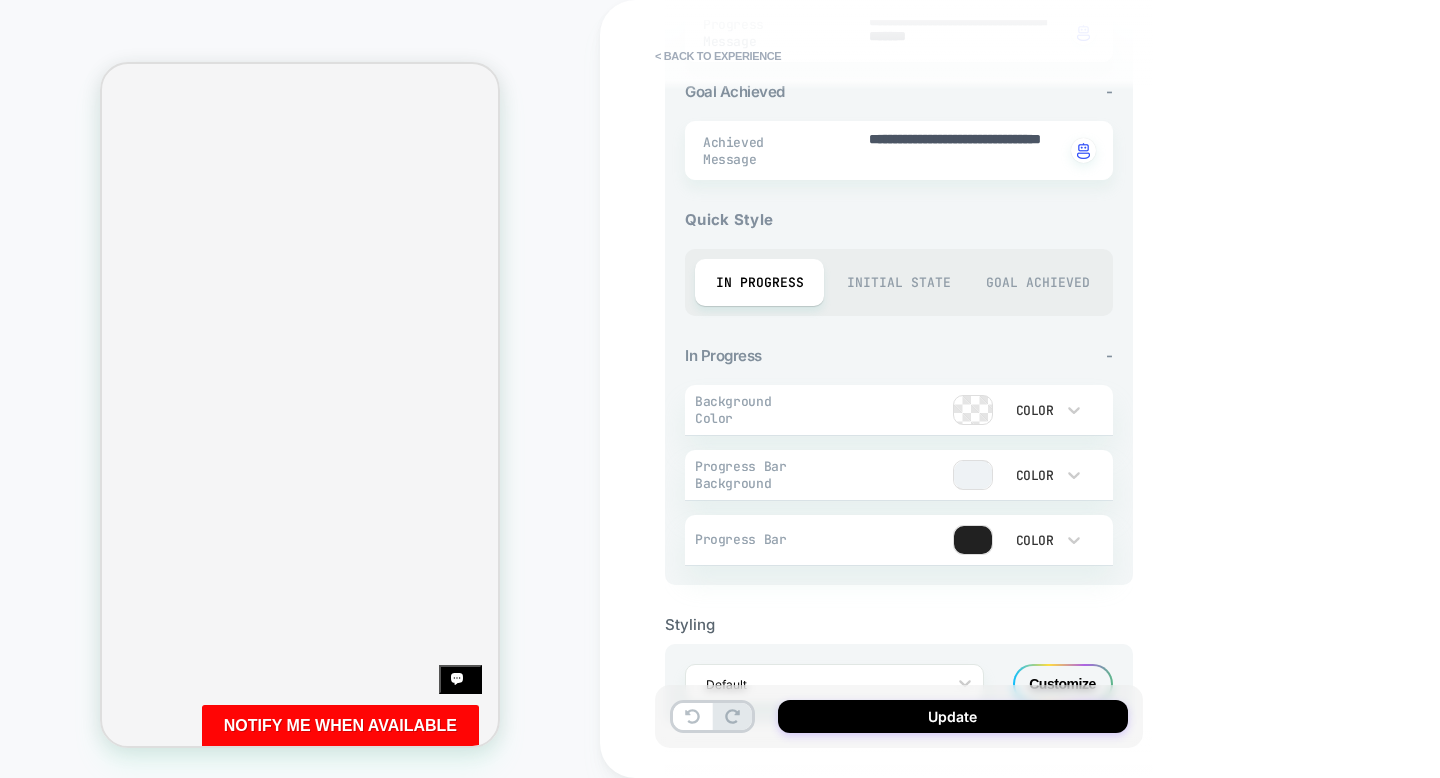 scroll, scrollTop: 693, scrollLeft: 0, axis: vertical 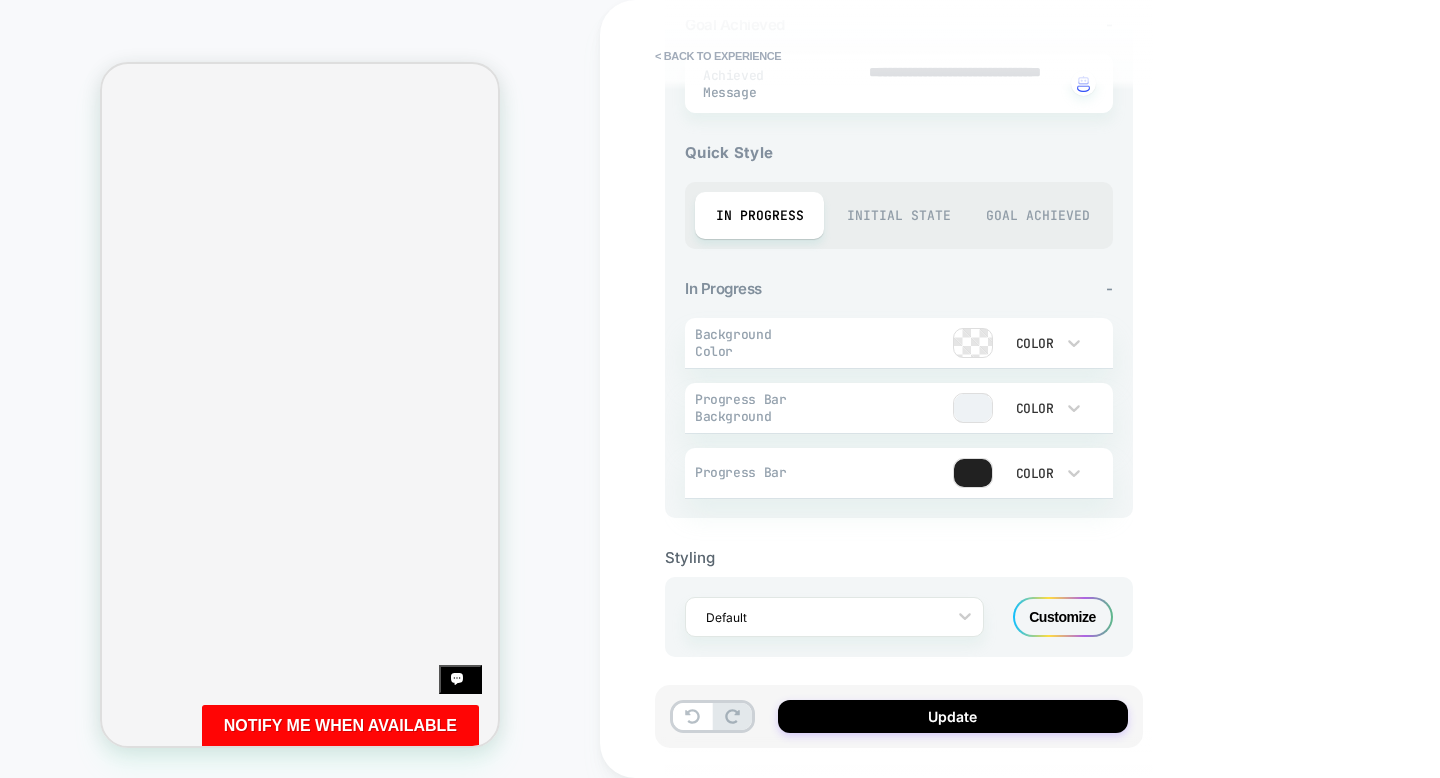 click on "Customize" at bounding box center (1063, 617) 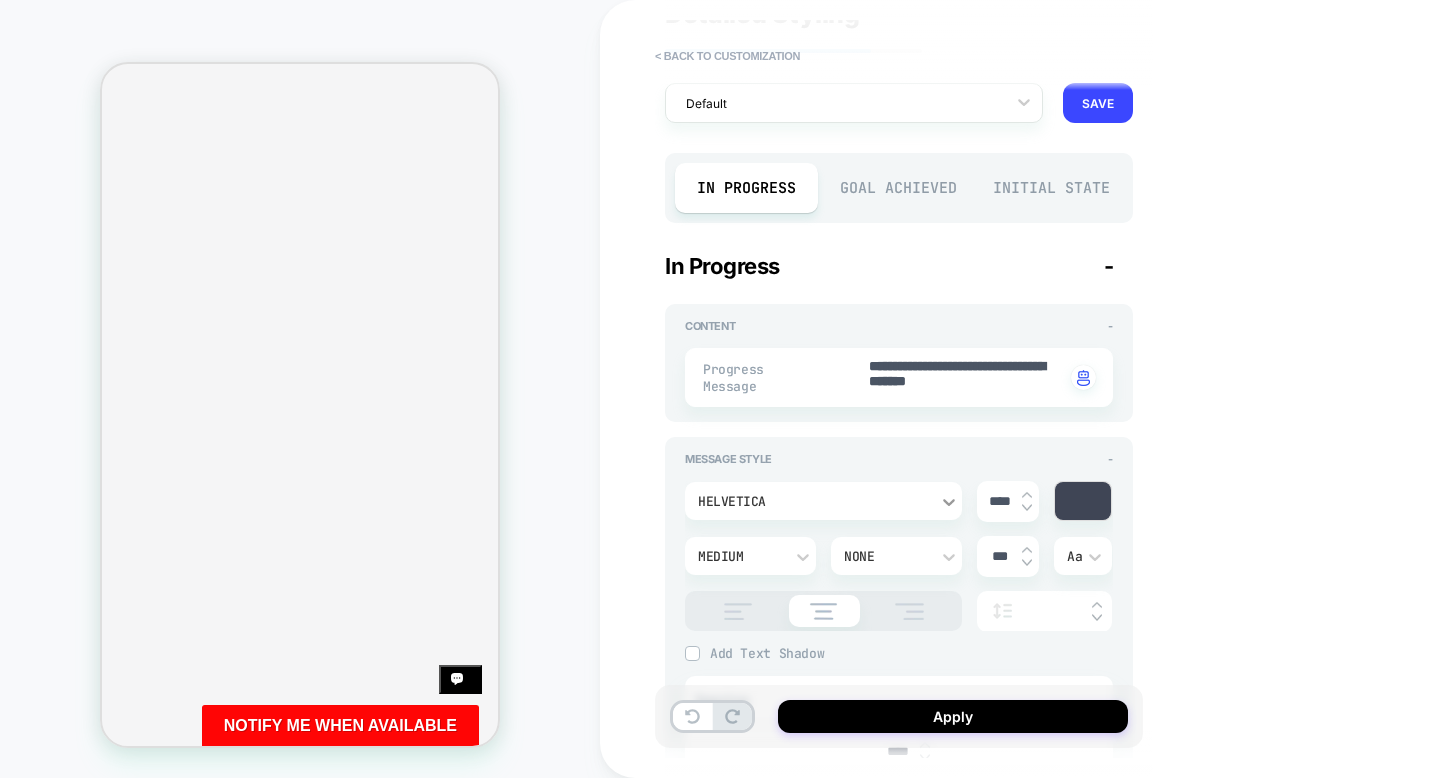scroll, scrollTop: 88, scrollLeft: 0, axis: vertical 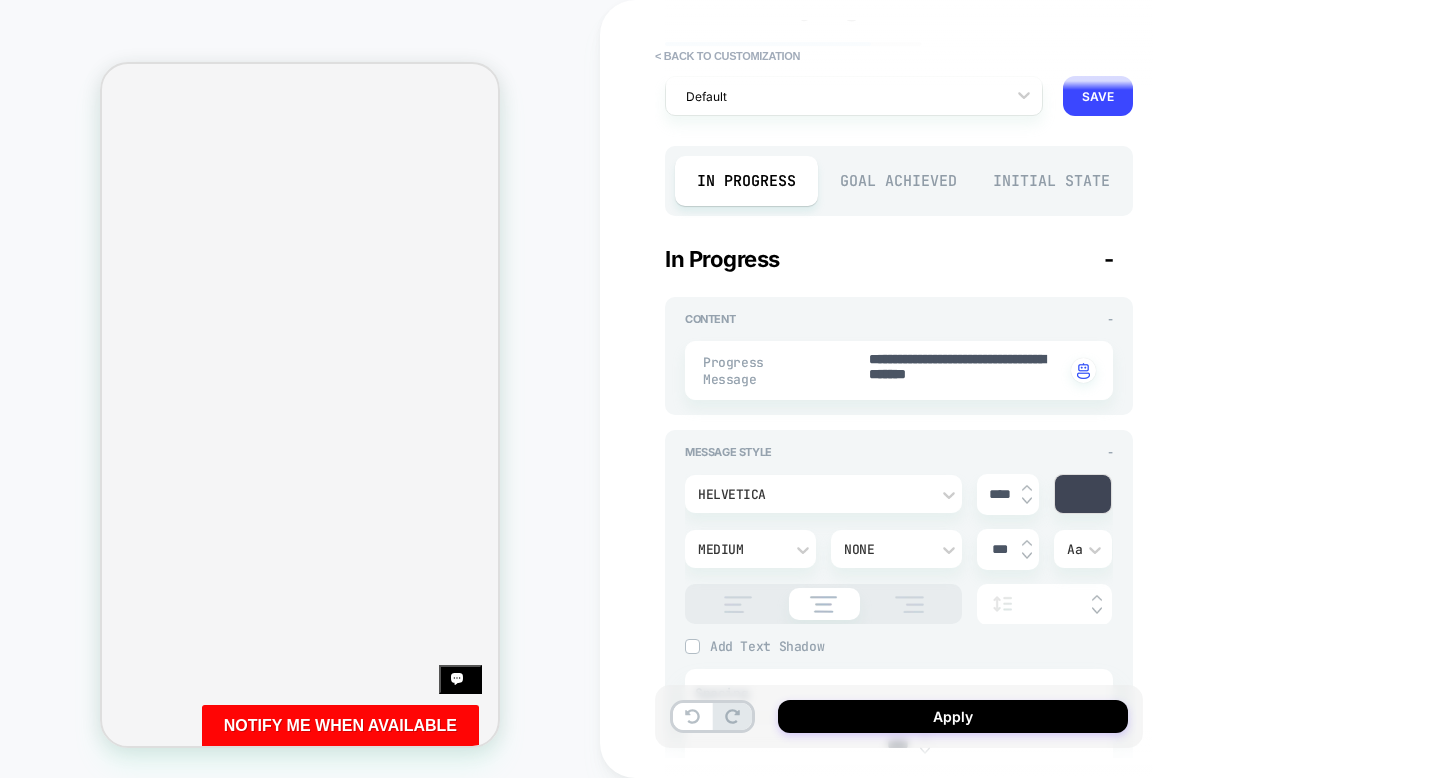click at bounding box center [1083, 494] 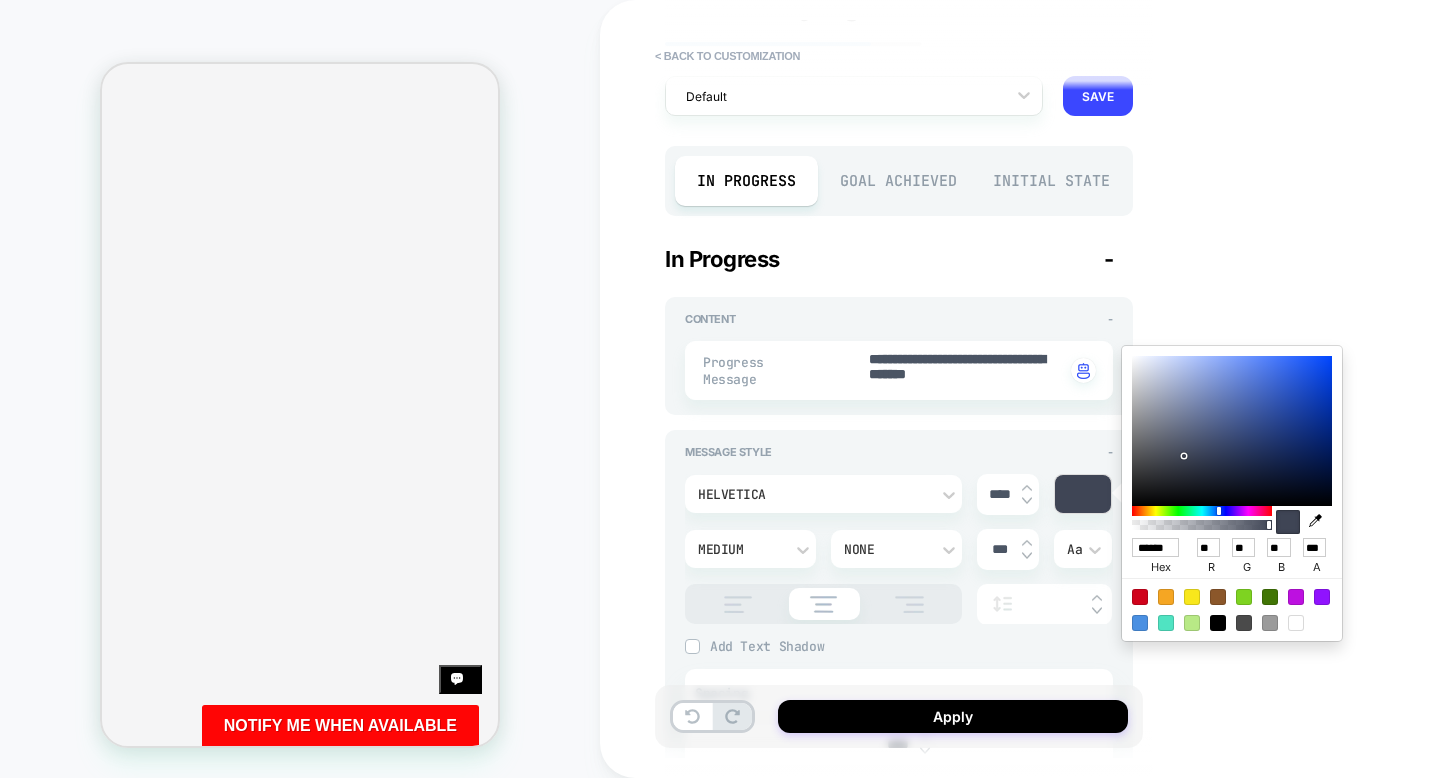 type on "*" 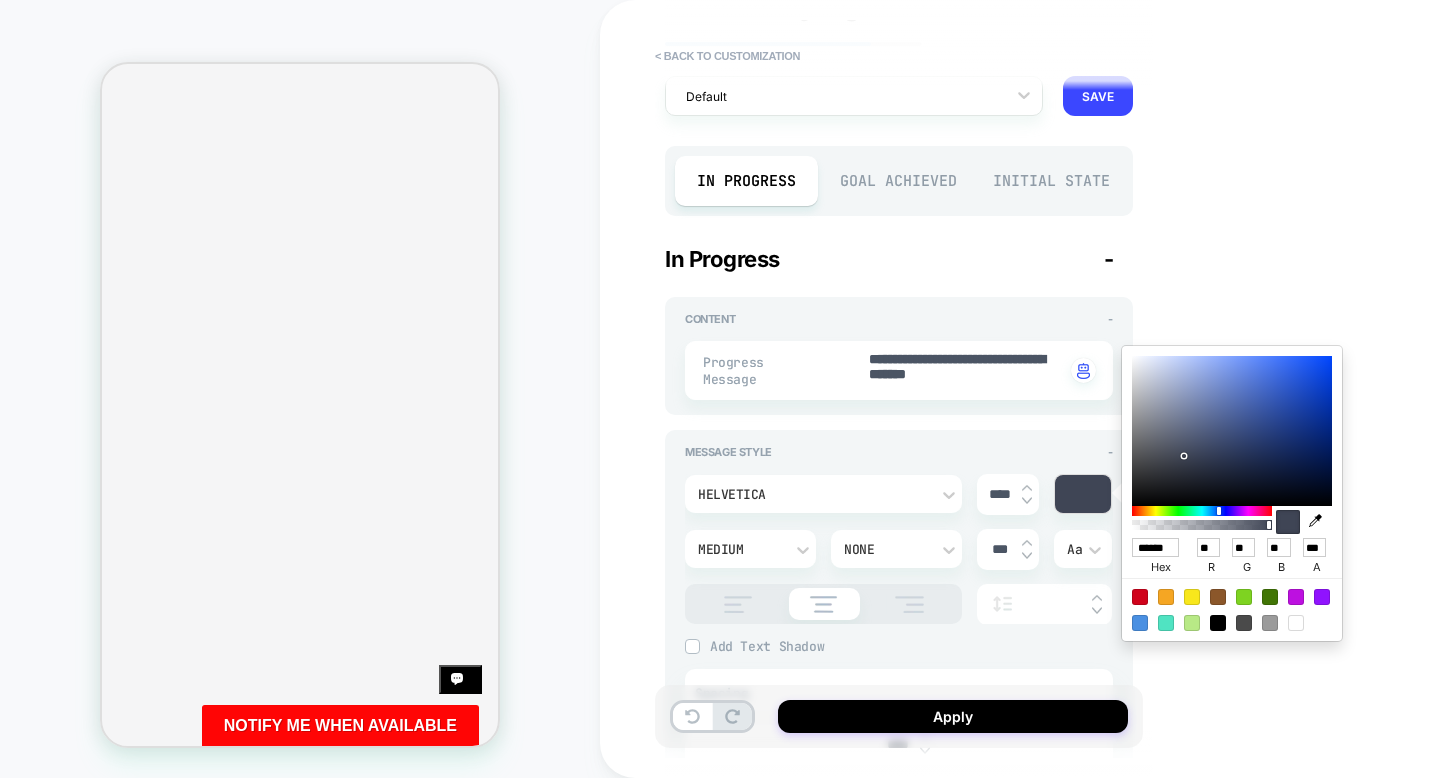 type on "******" 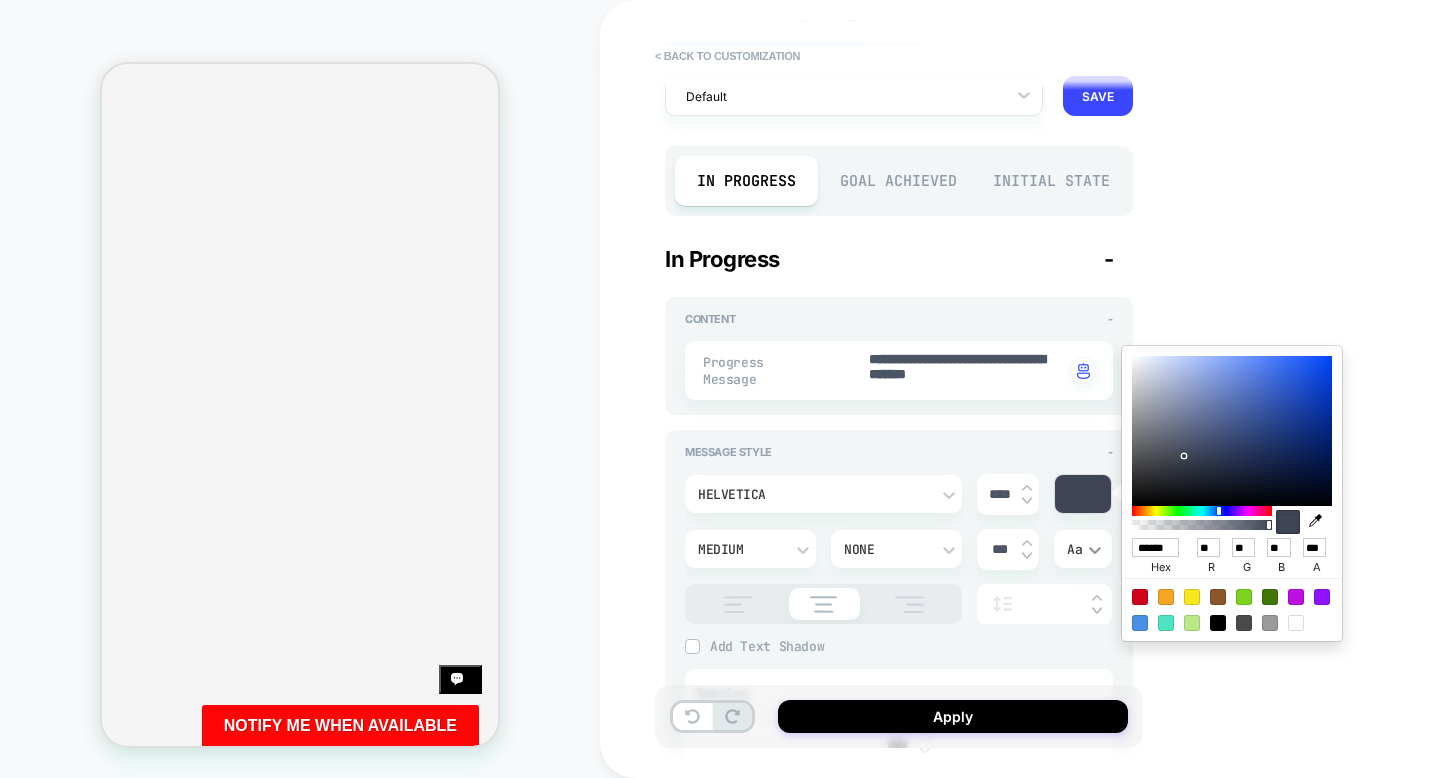 type on "*" 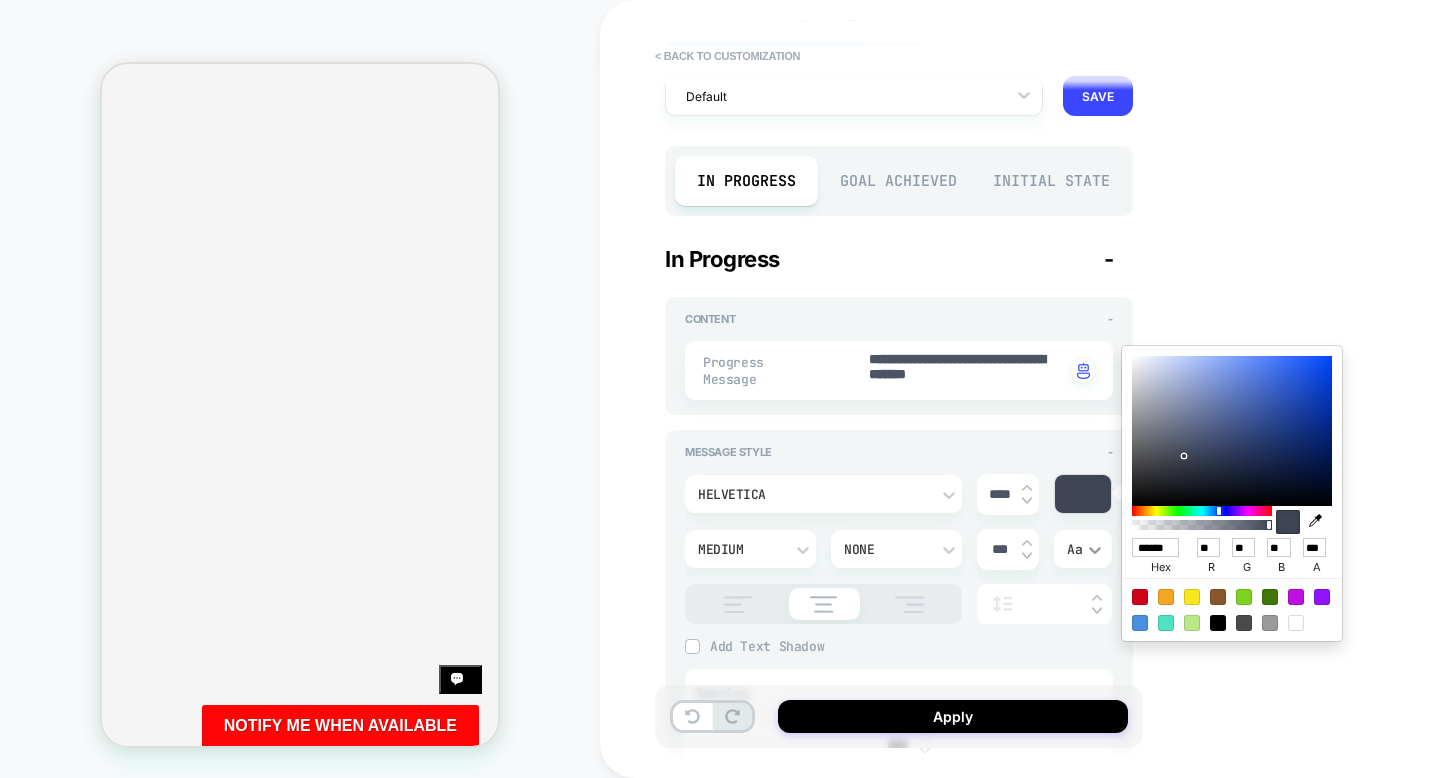 type on "******" 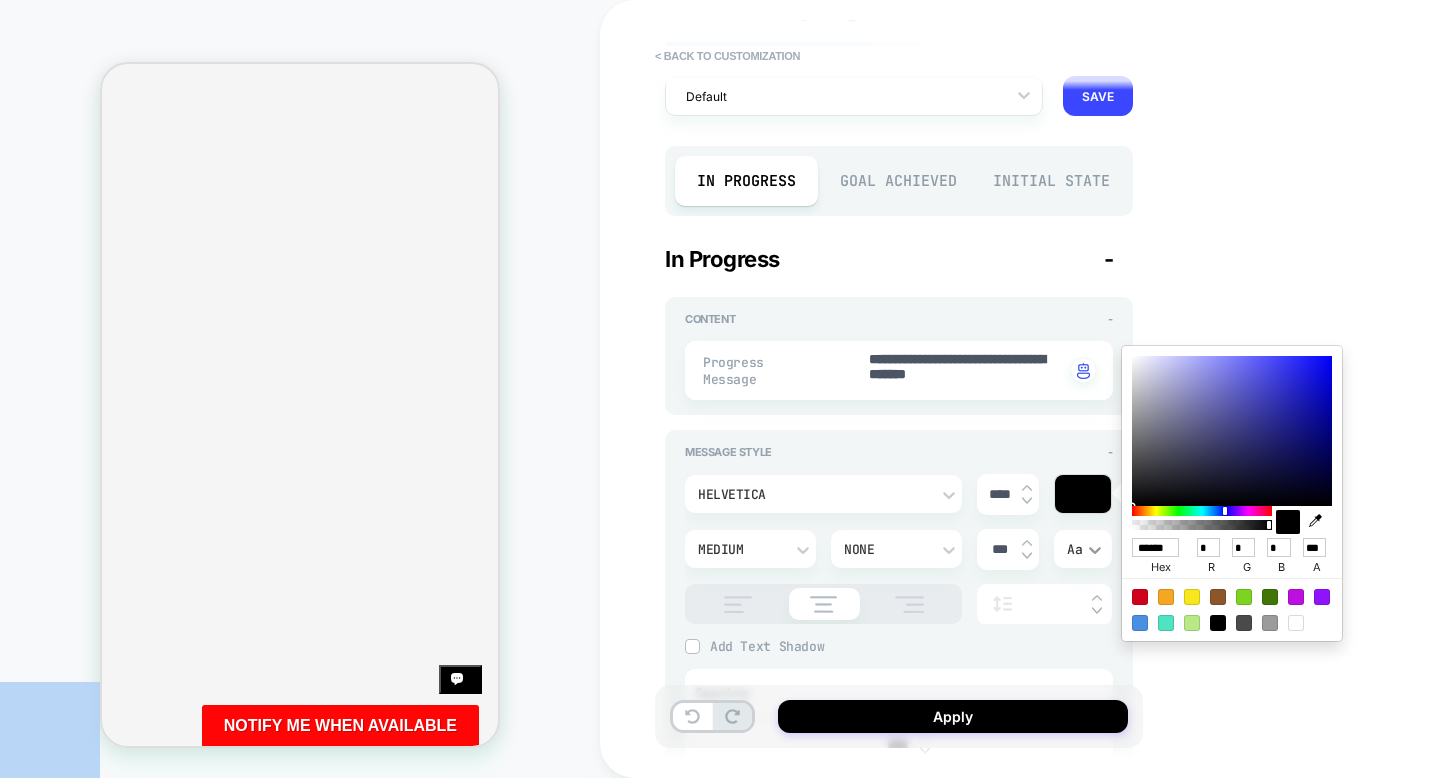 drag, startPoint x: 1147, startPoint y: 498, endPoint x: 1097, endPoint y: 541, distance: 65.946945 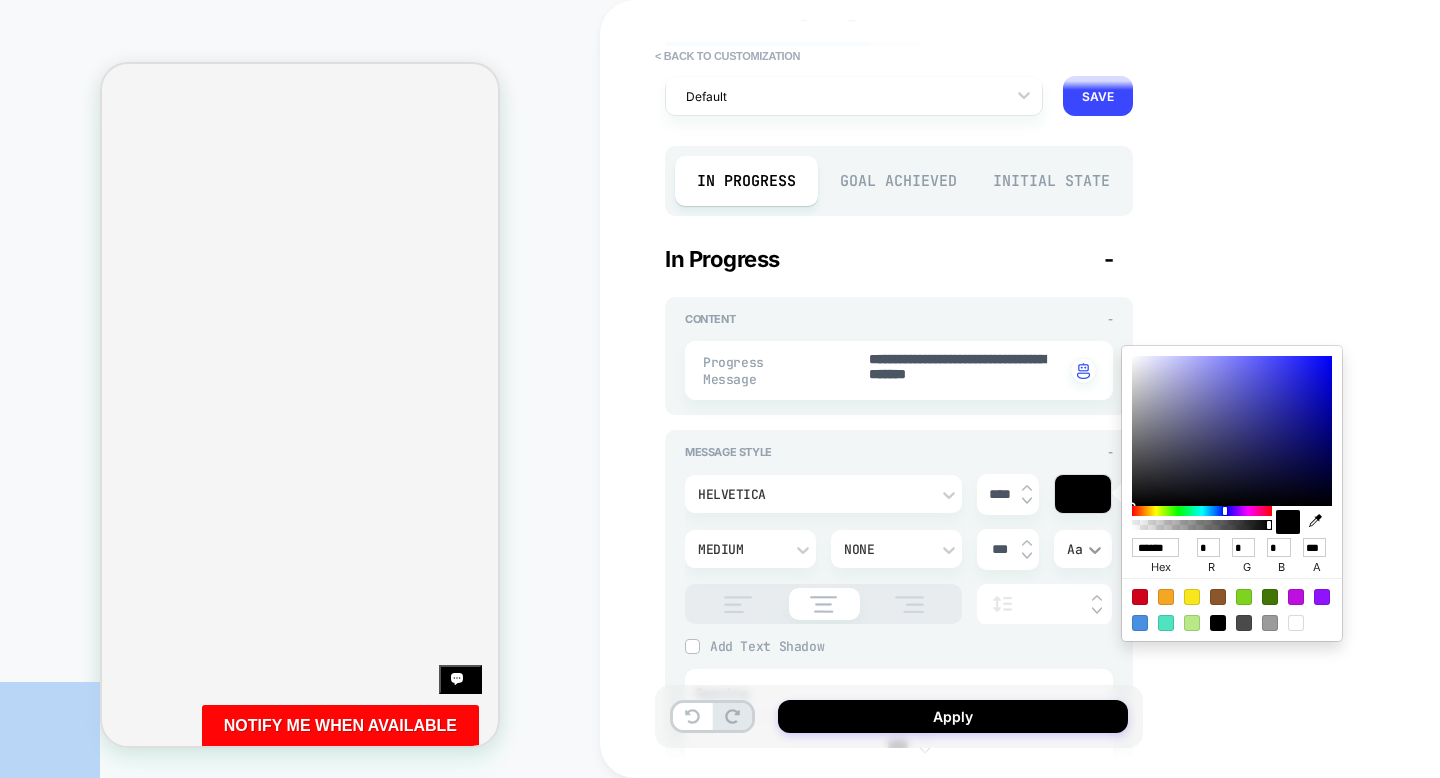 click on "**********" at bounding box center [720, 389] 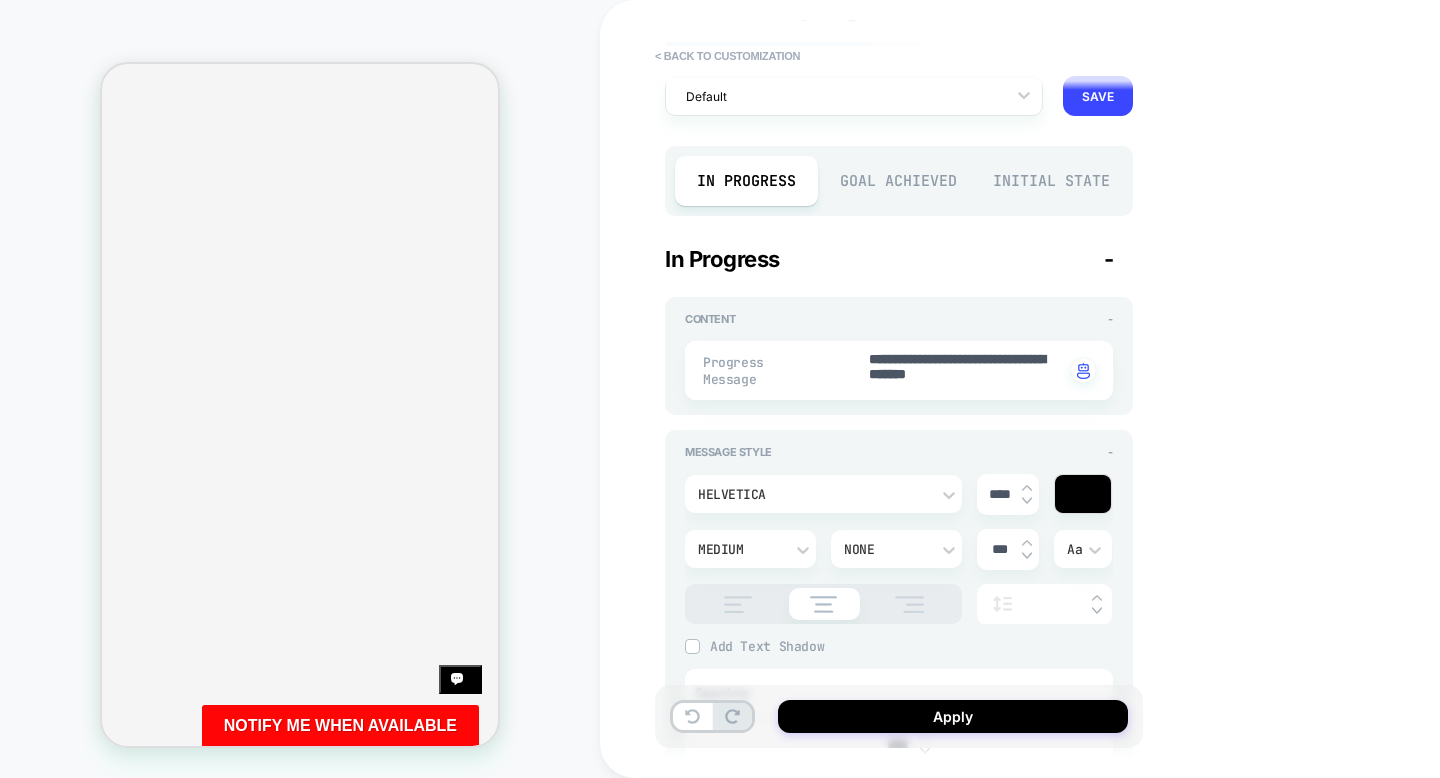 click on "**********" at bounding box center [1040, 389] 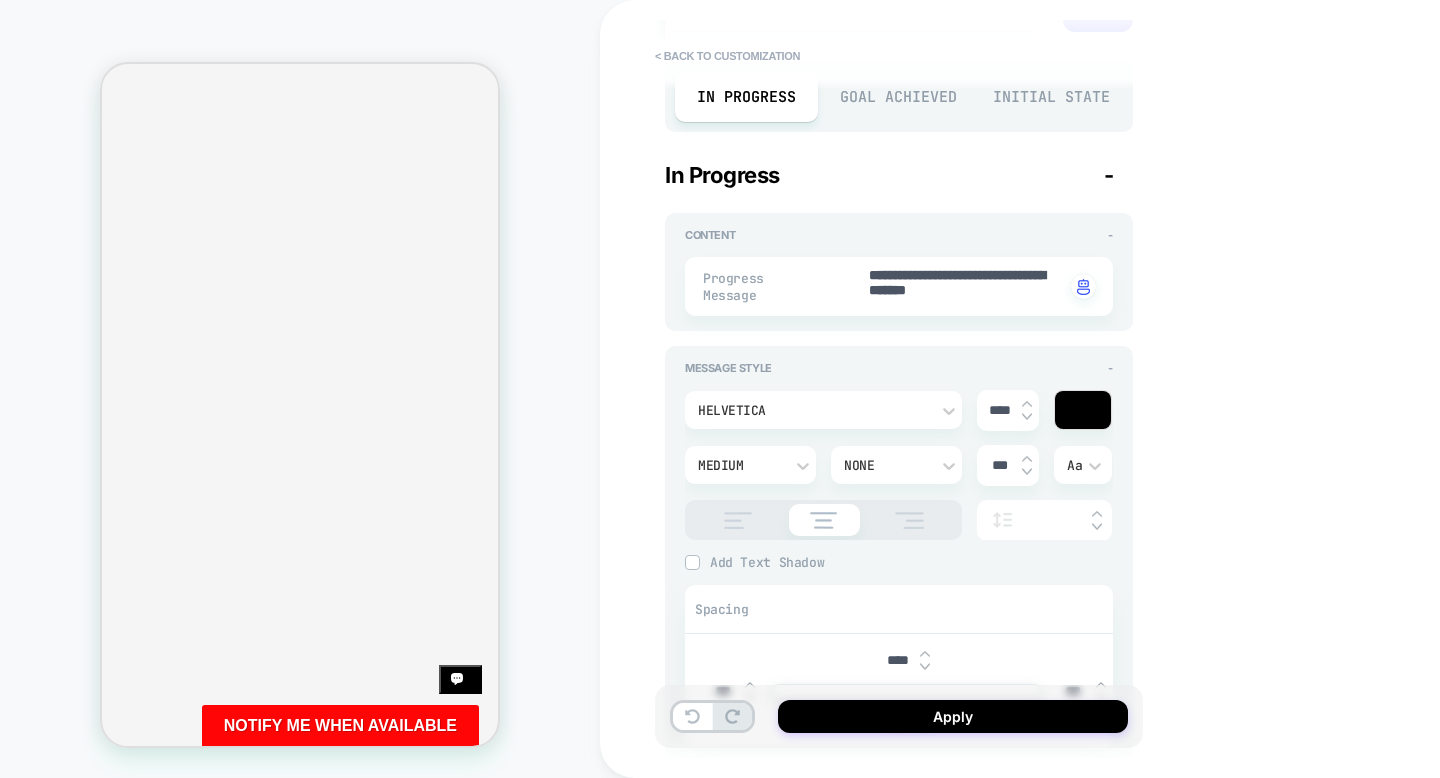 scroll, scrollTop: 174, scrollLeft: 0, axis: vertical 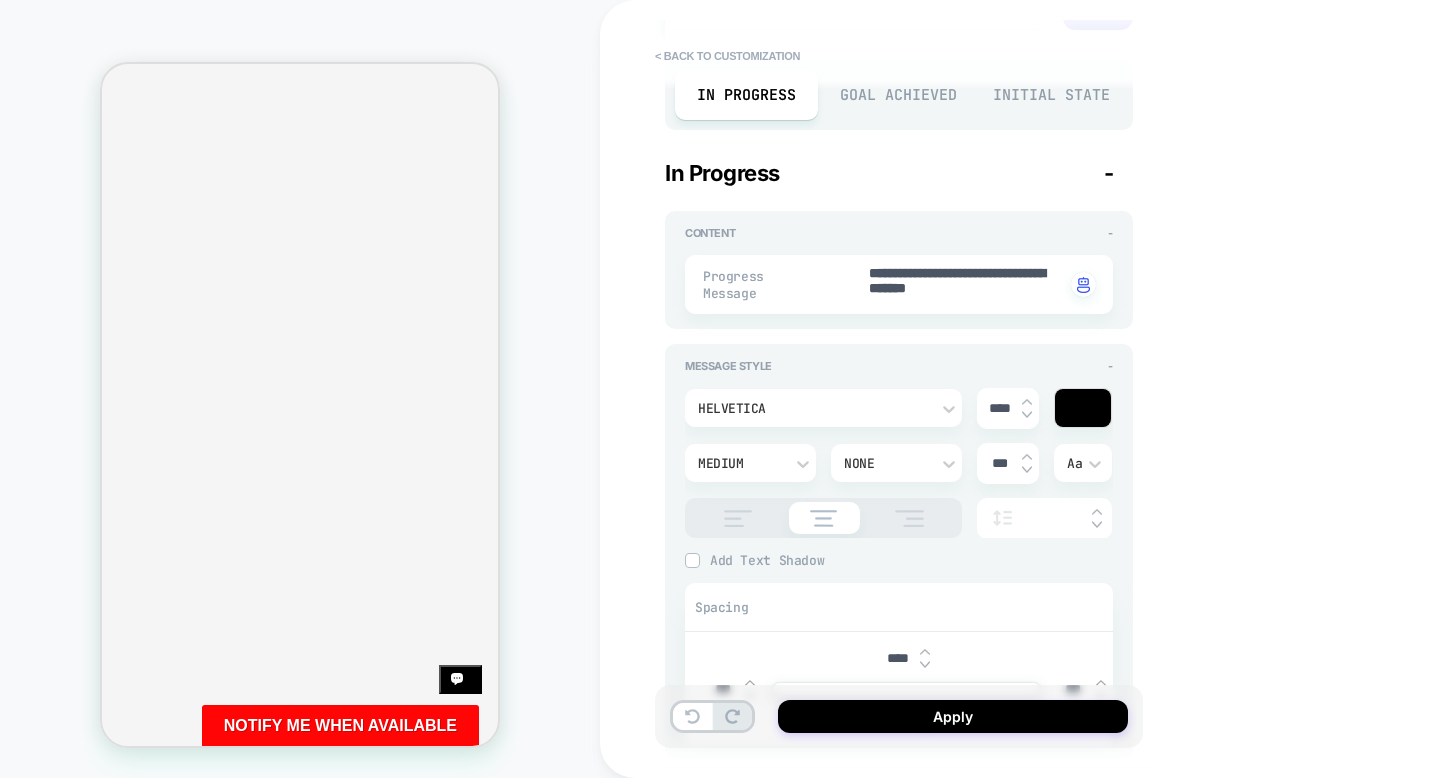 click on "Message Style - Helvetica **** Medium None *** Aa Add Text Shadow X *** Y *** Blur *** Add Text Shadow Spacing **** *** *** ****" at bounding box center [899, 552] 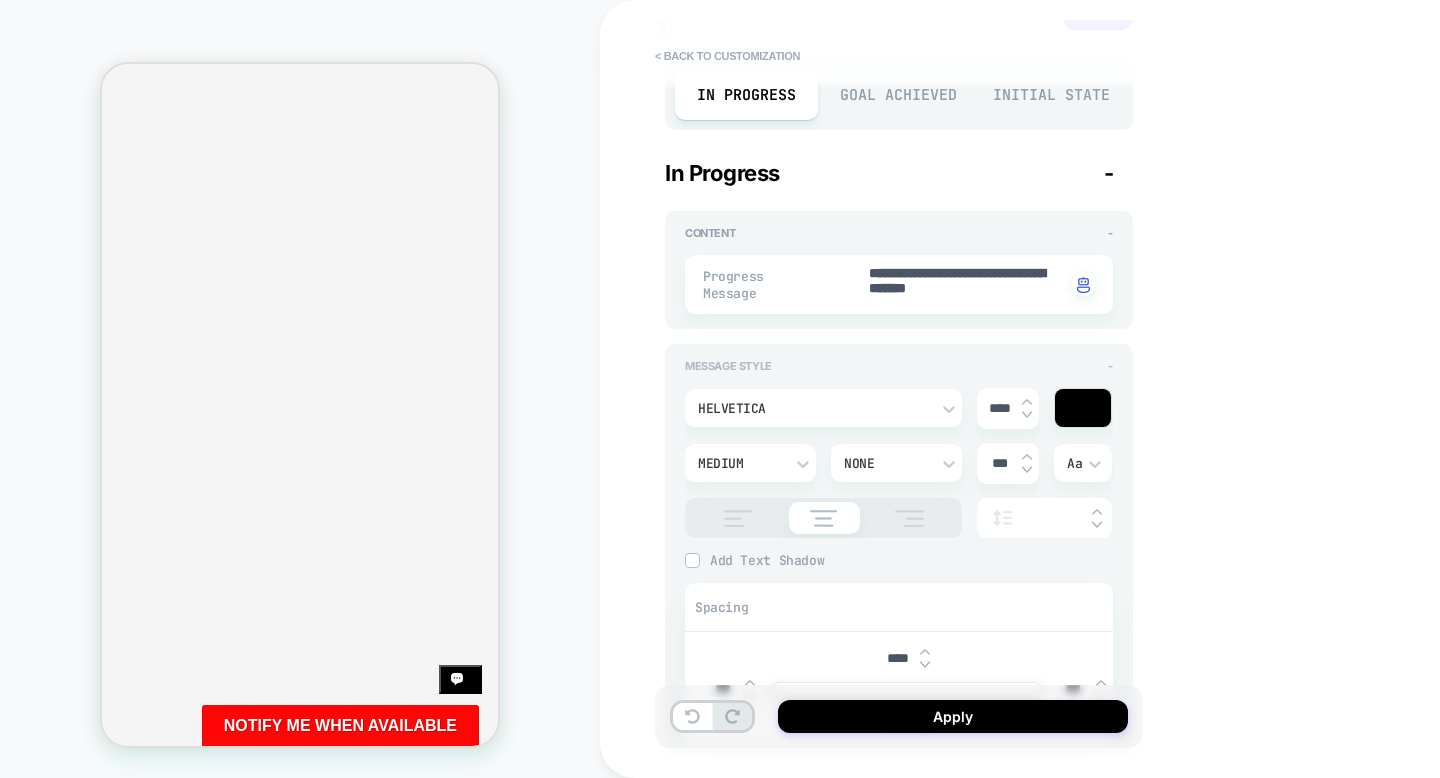 click on "Message Style -" at bounding box center [899, 366] 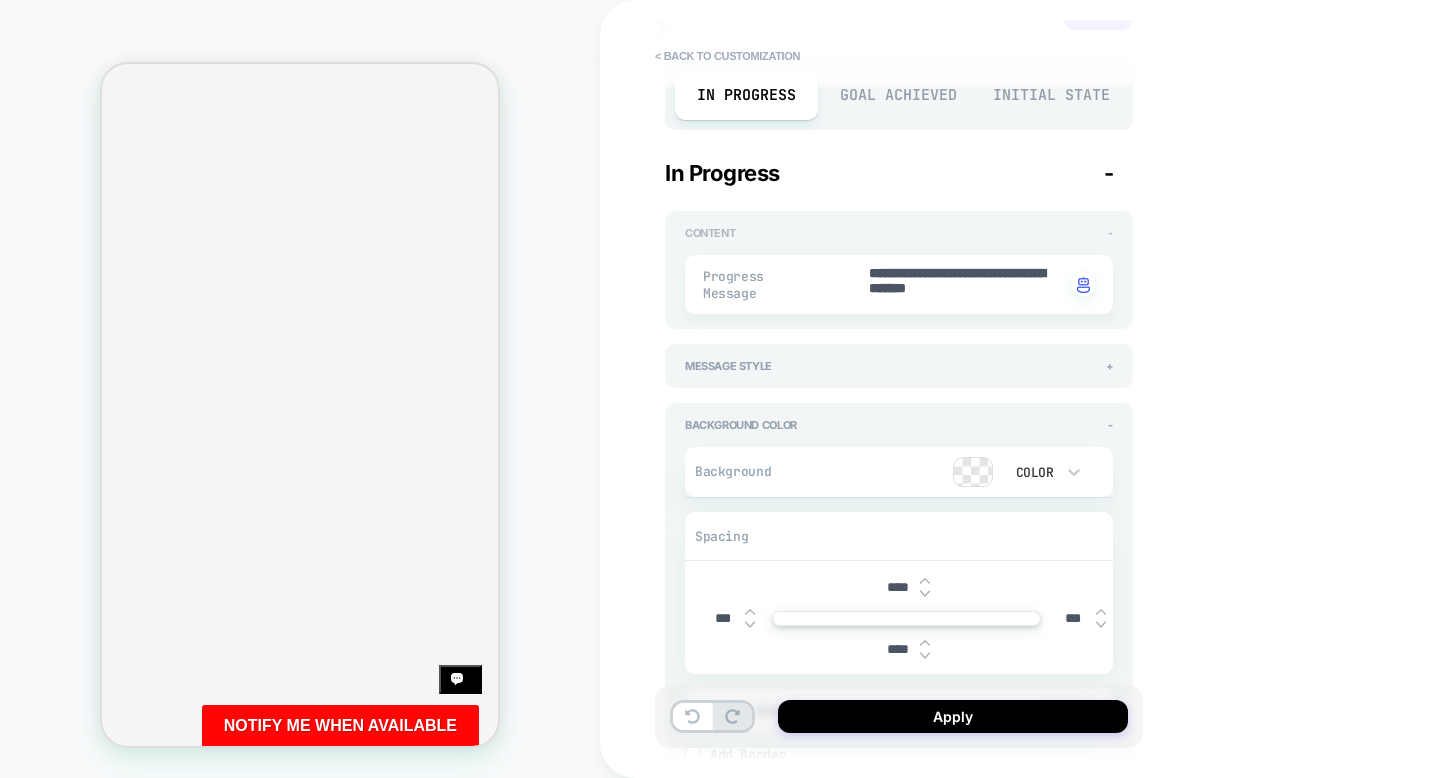 click on "Content -" at bounding box center (899, 233) 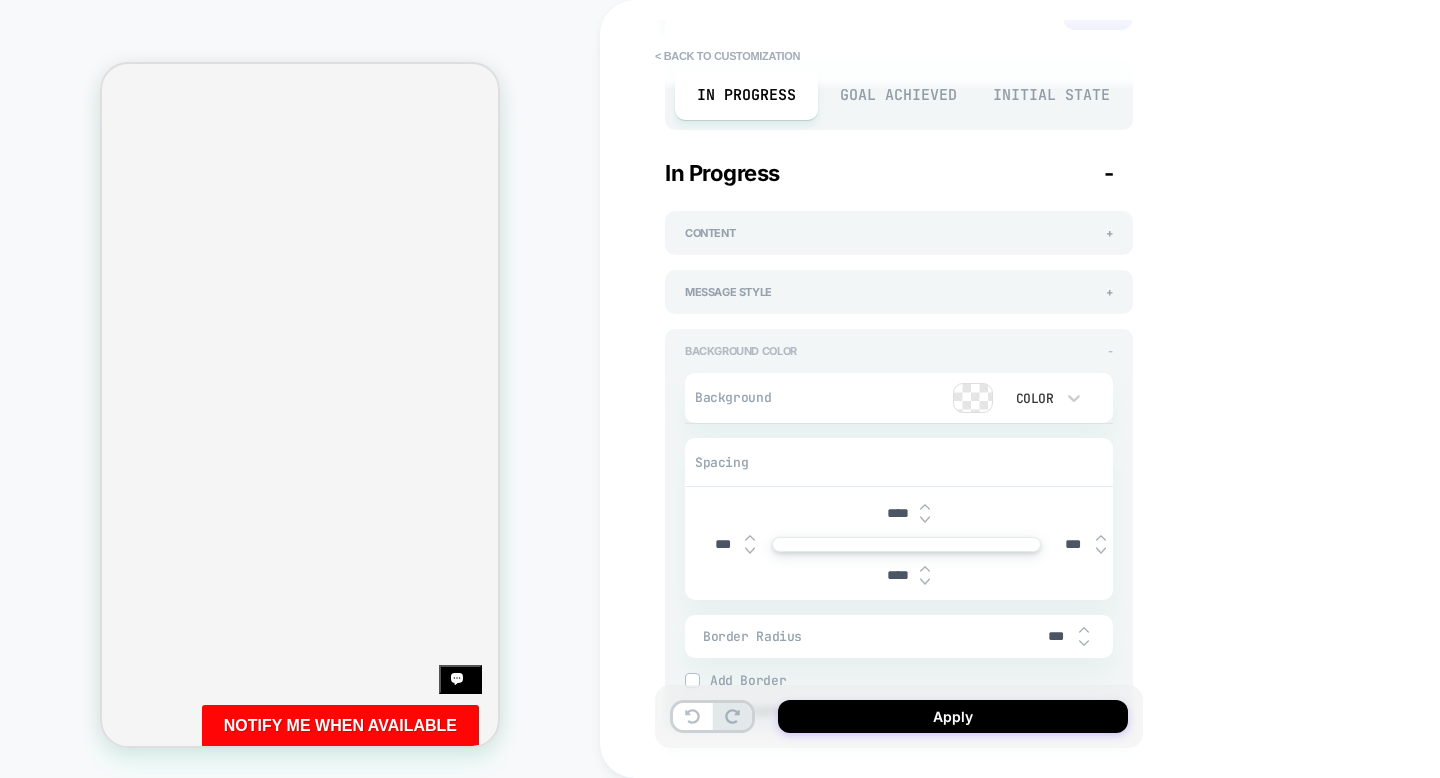 click on "Background Color -" at bounding box center [899, 351] 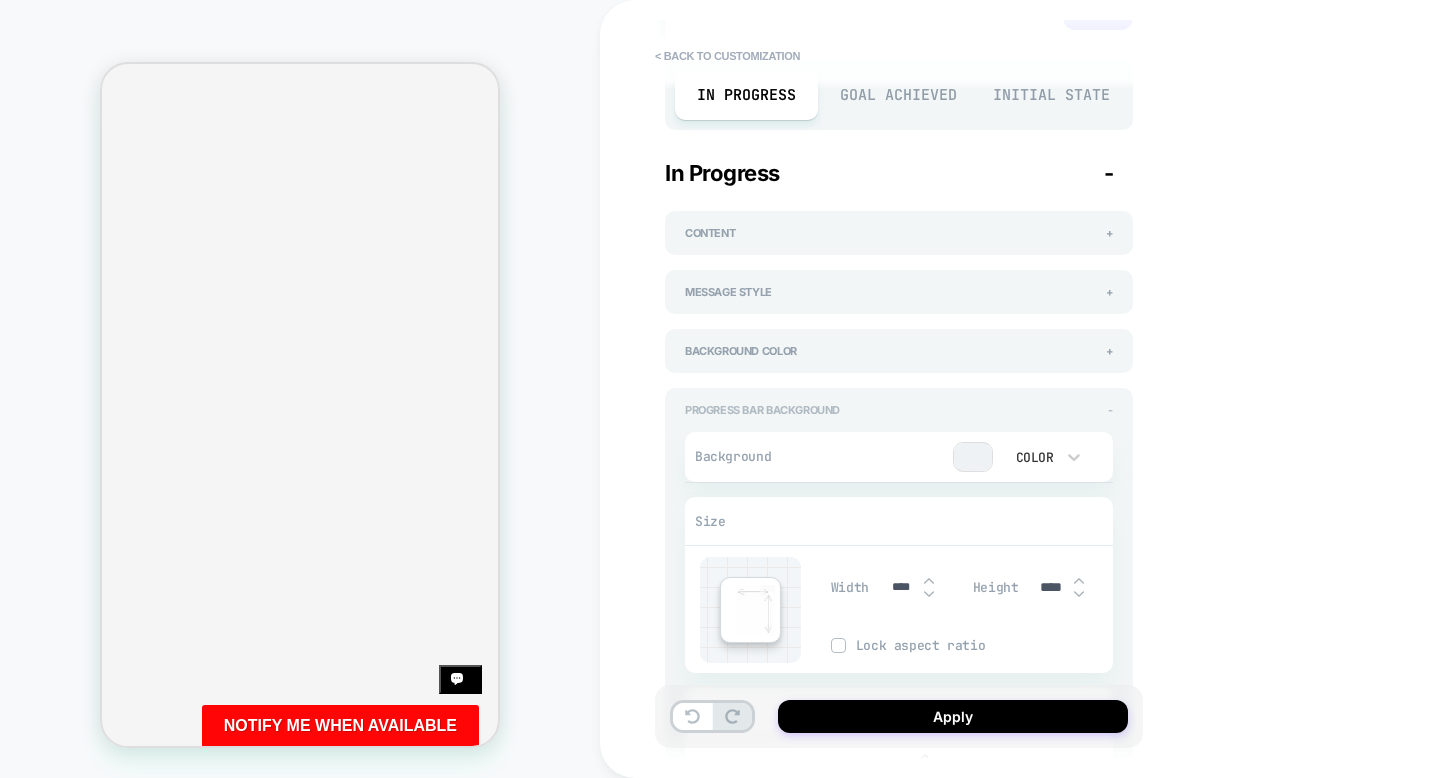 click on "Progress Bar Background -" at bounding box center [899, 410] 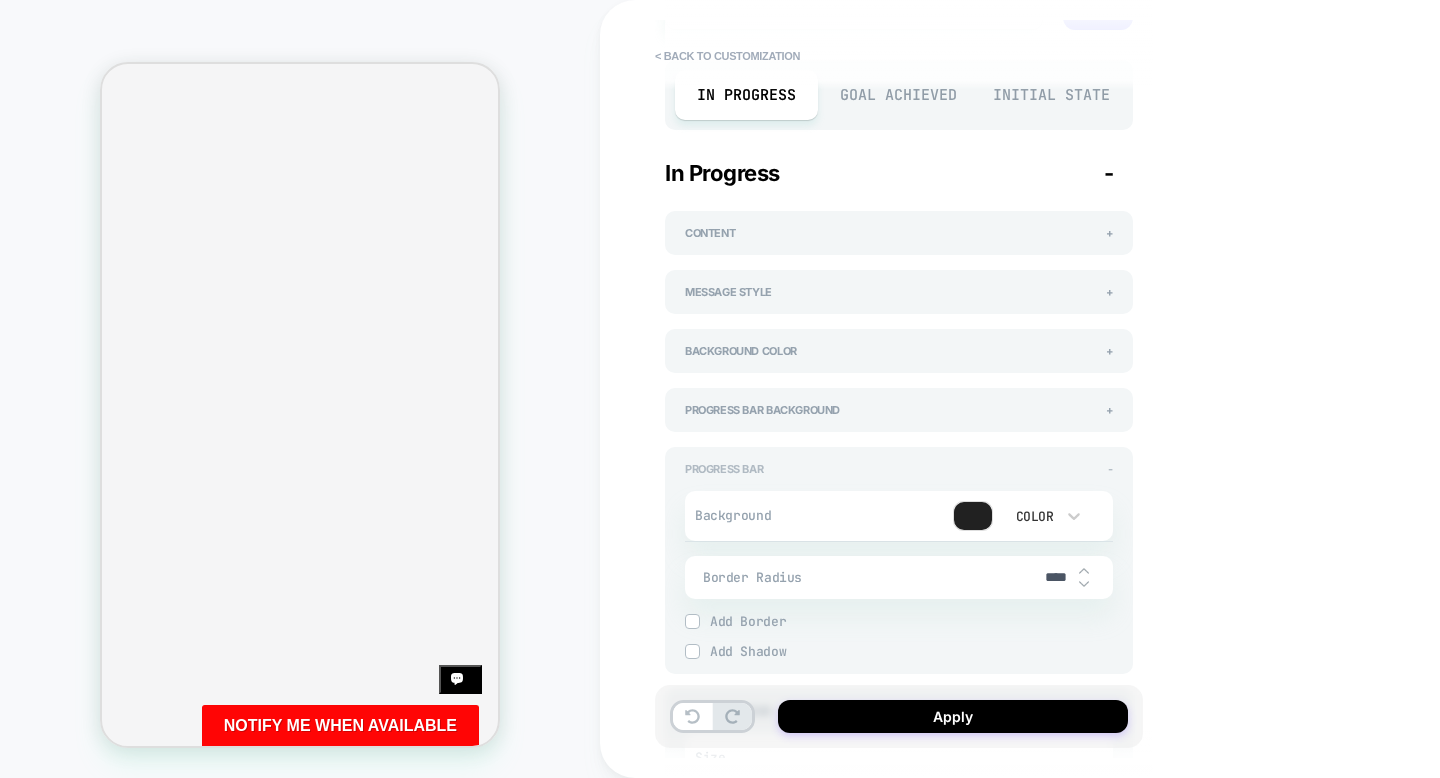 click on "Progress Bar -" at bounding box center (899, 469) 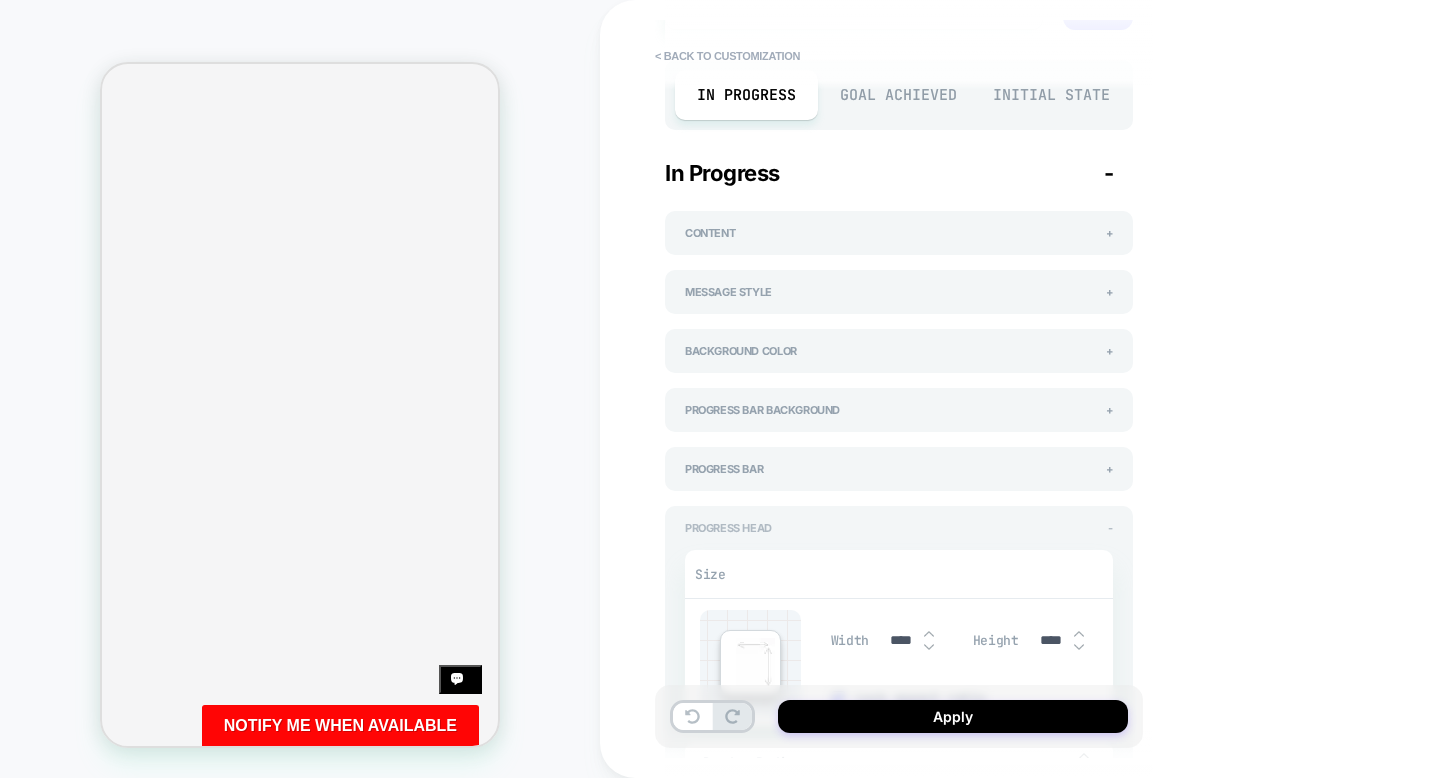 click on "Progress Head -" at bounding box center (899, 528) 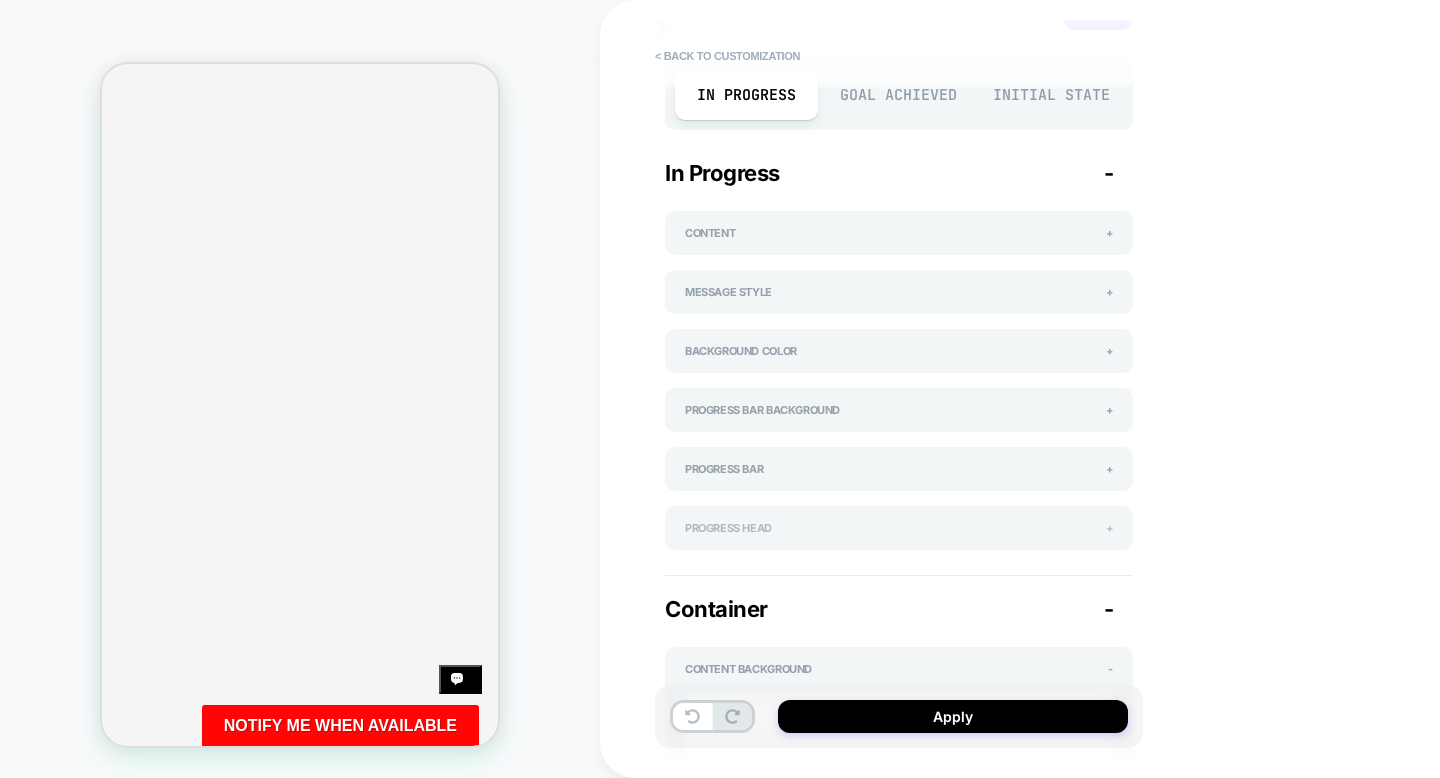 click on "Progress Head +" at bounding box center [899, 528] 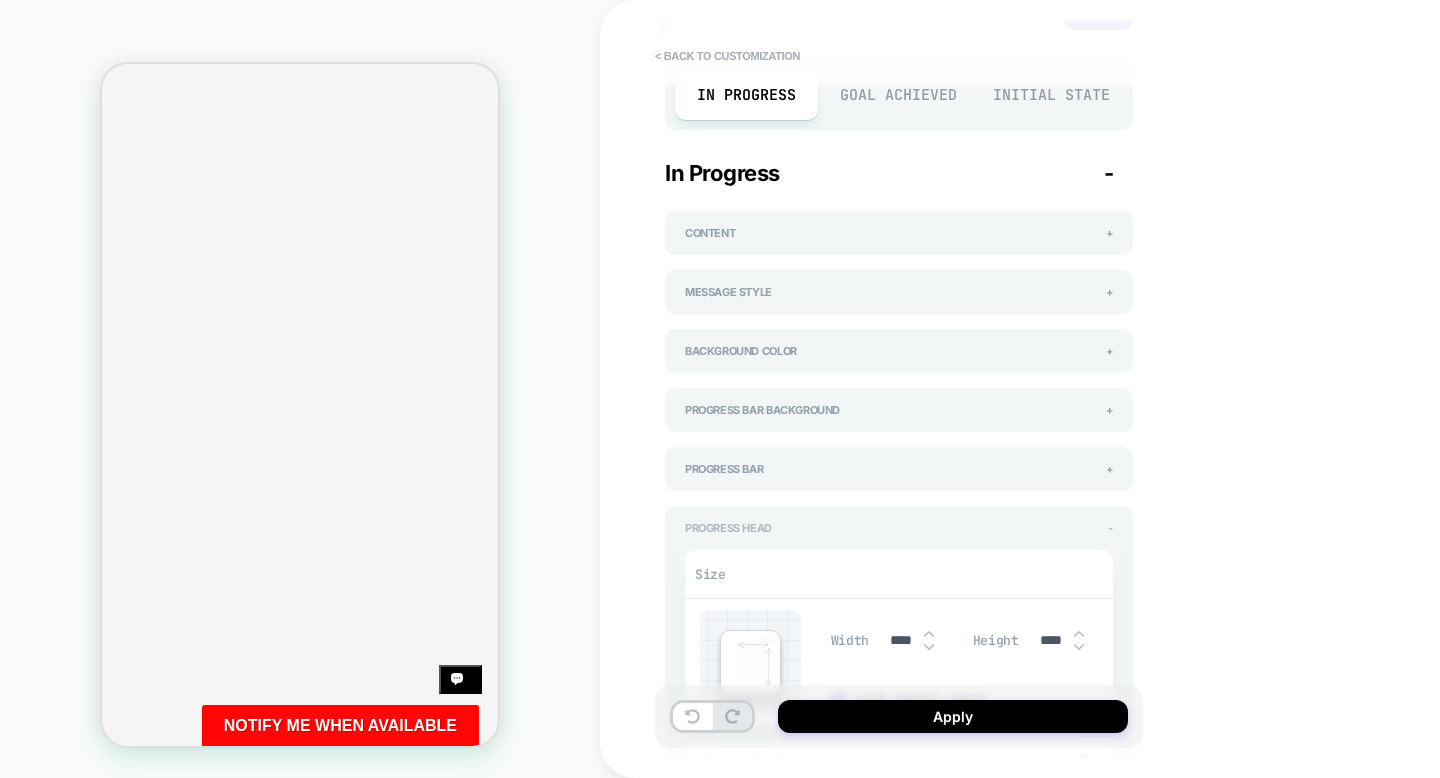 type on "*" 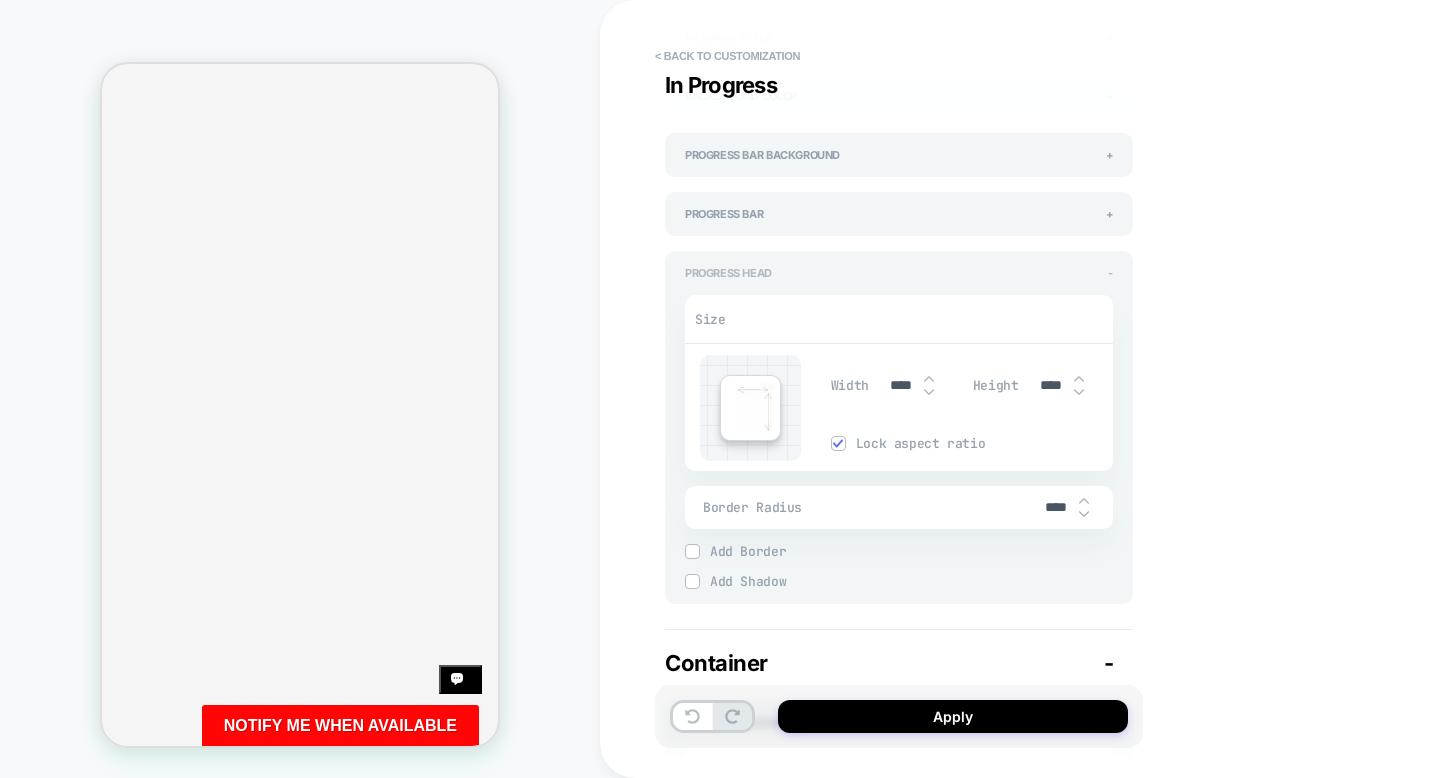 scroll, scrollTop: 448, scrollLeft: 0, axis: vertical 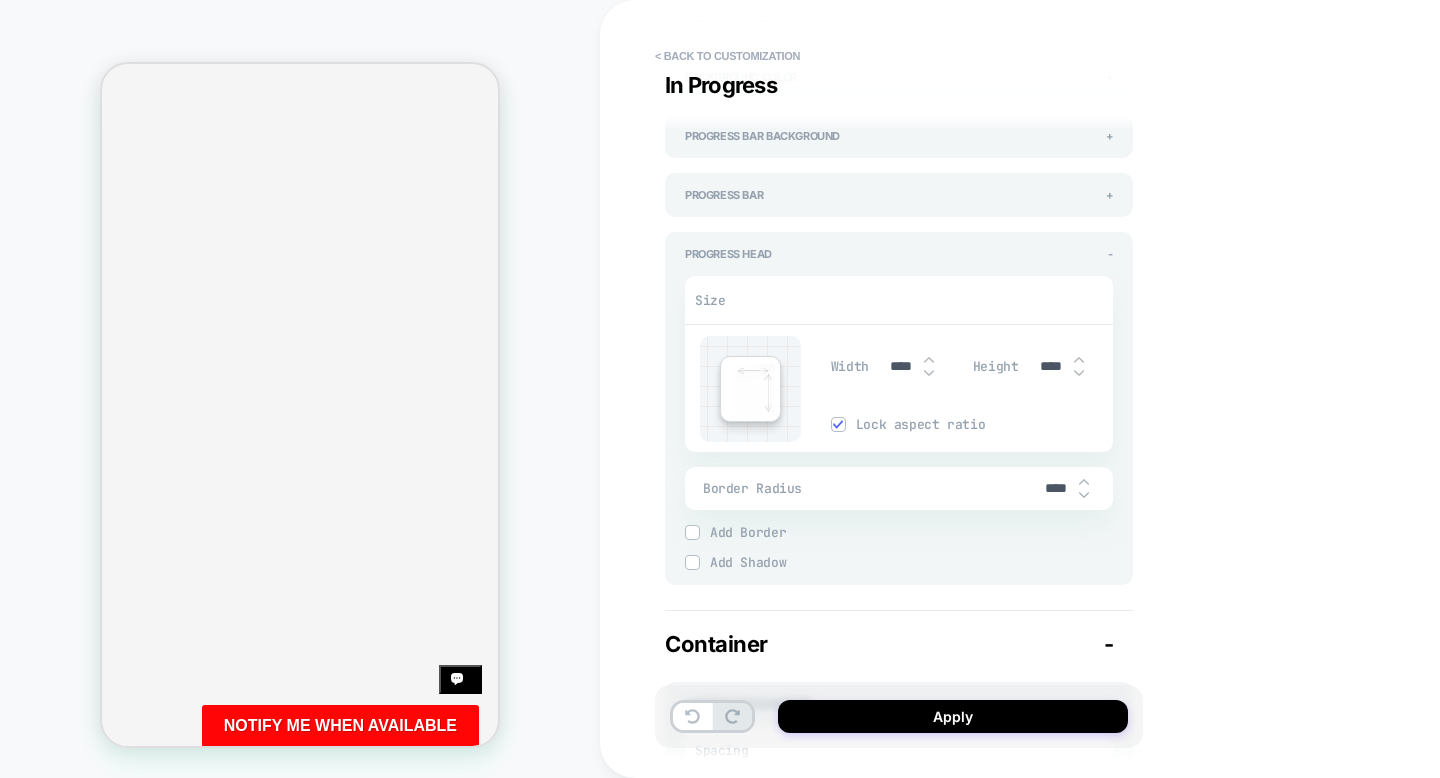 click on "****" at bounding box center (1051, 366) 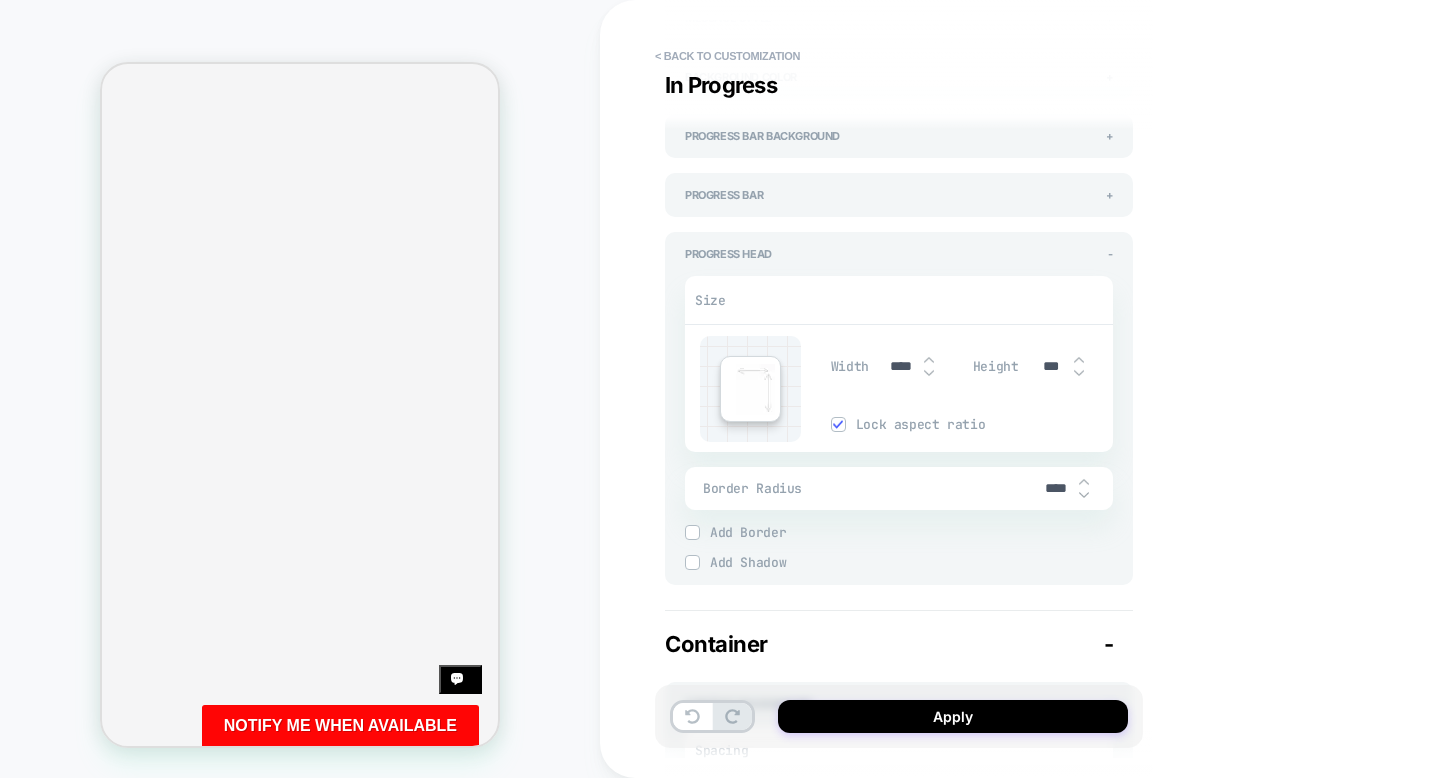 type on "*" 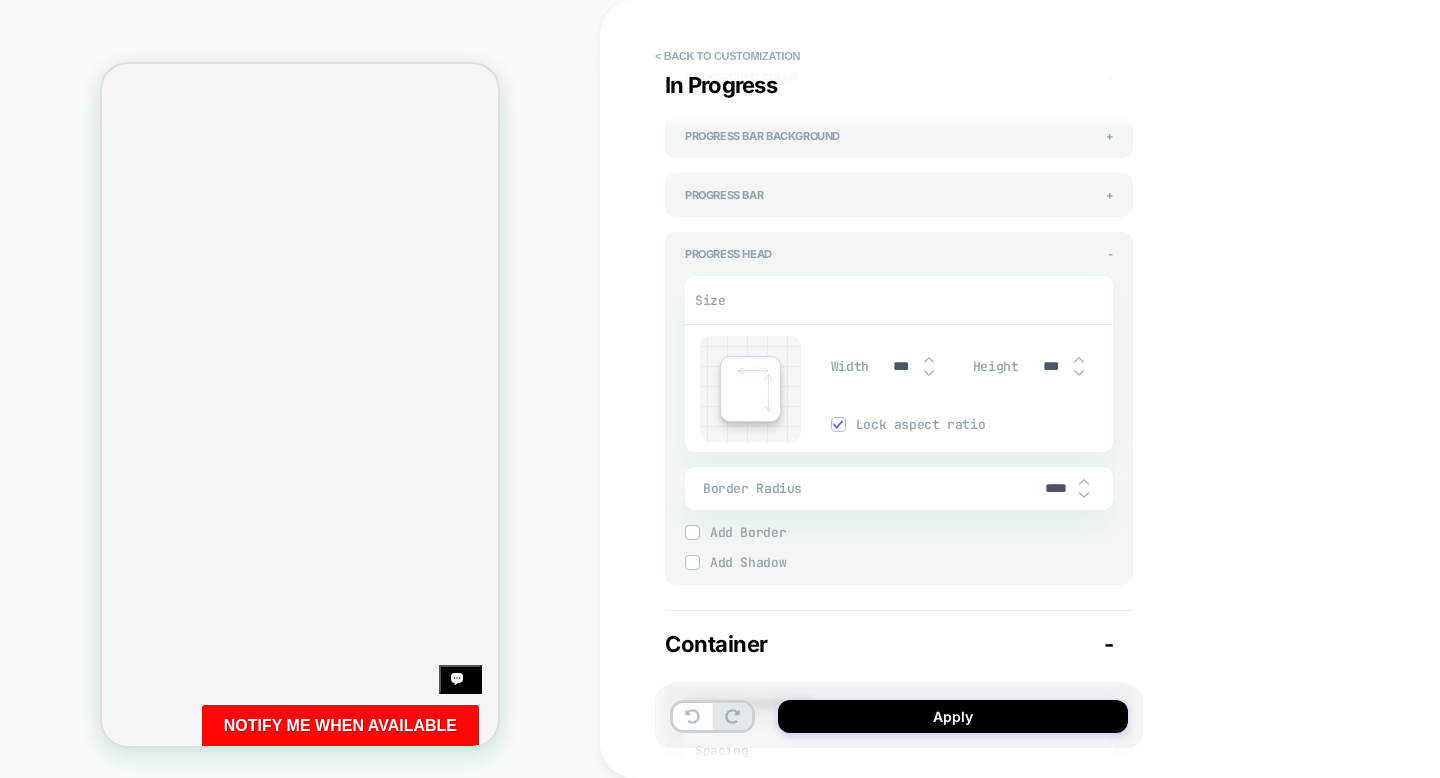 type on "*" 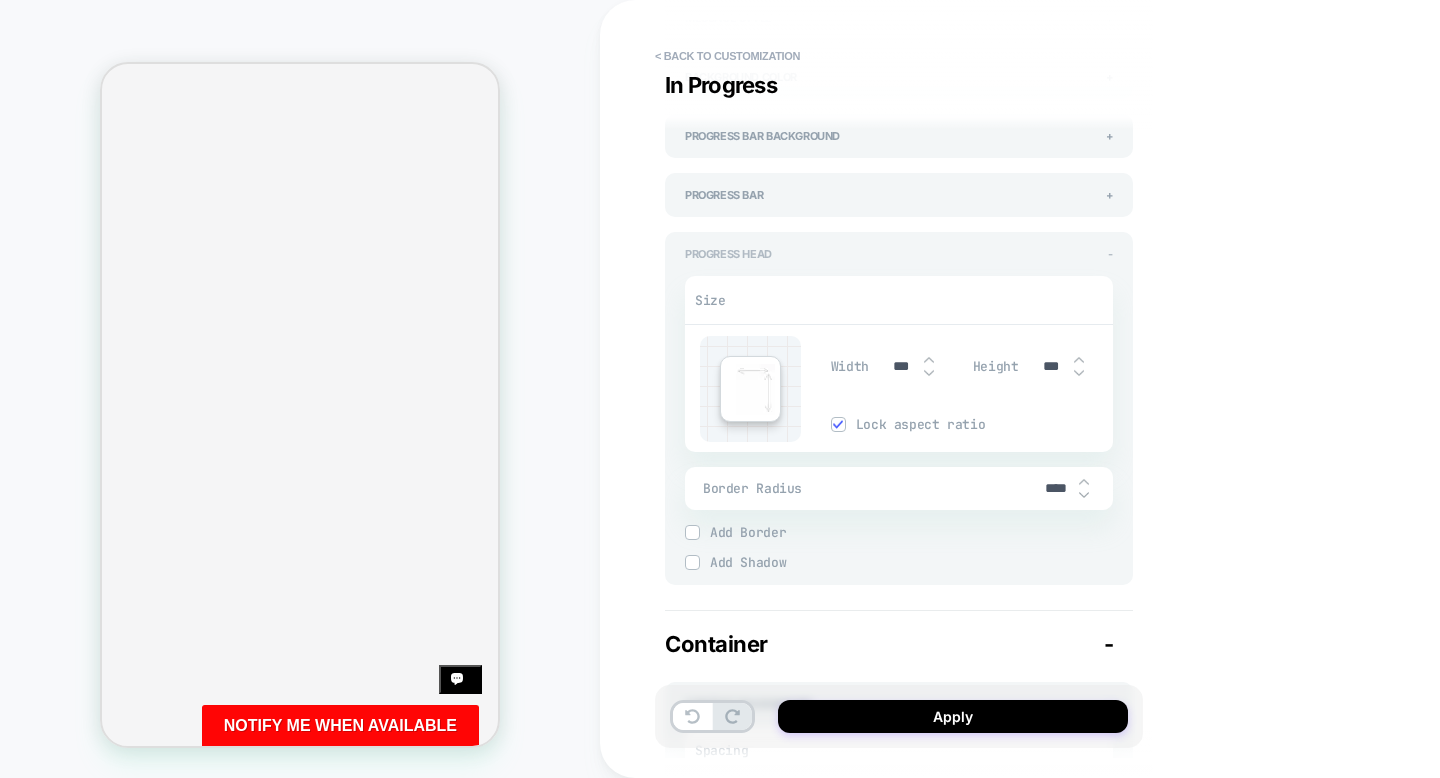 type on "***" 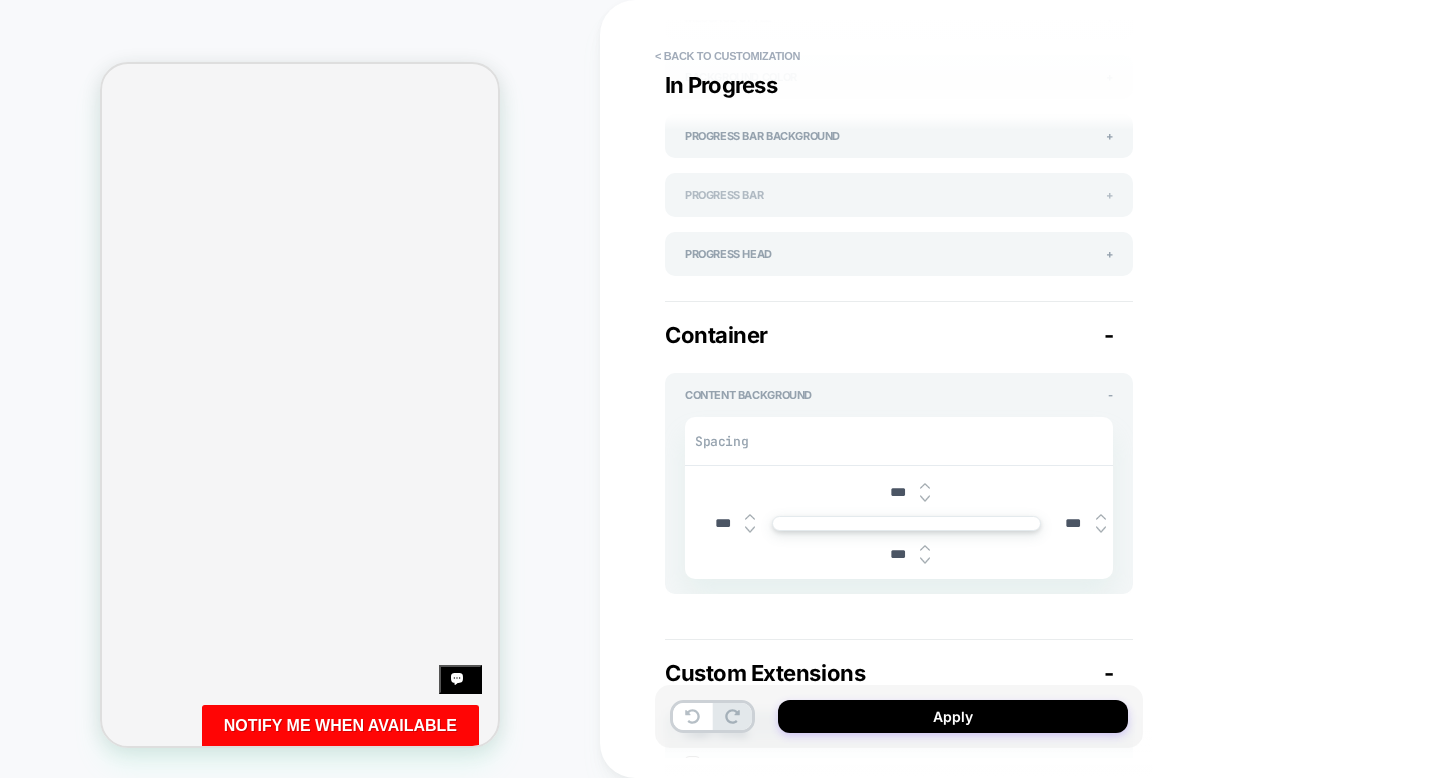 click on "Progress Bar +" at bounding box center [899, 195] 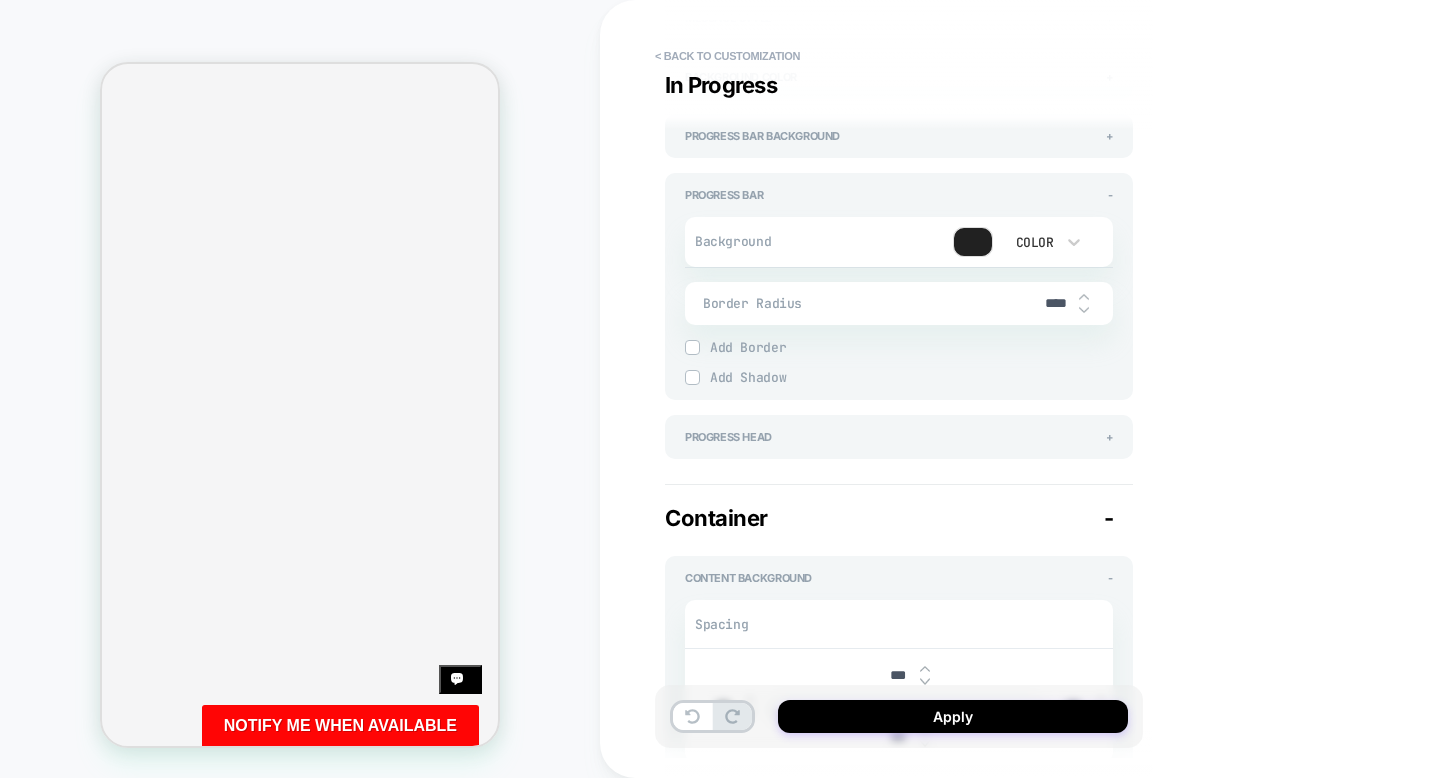 click at bounding box center (973, 242) 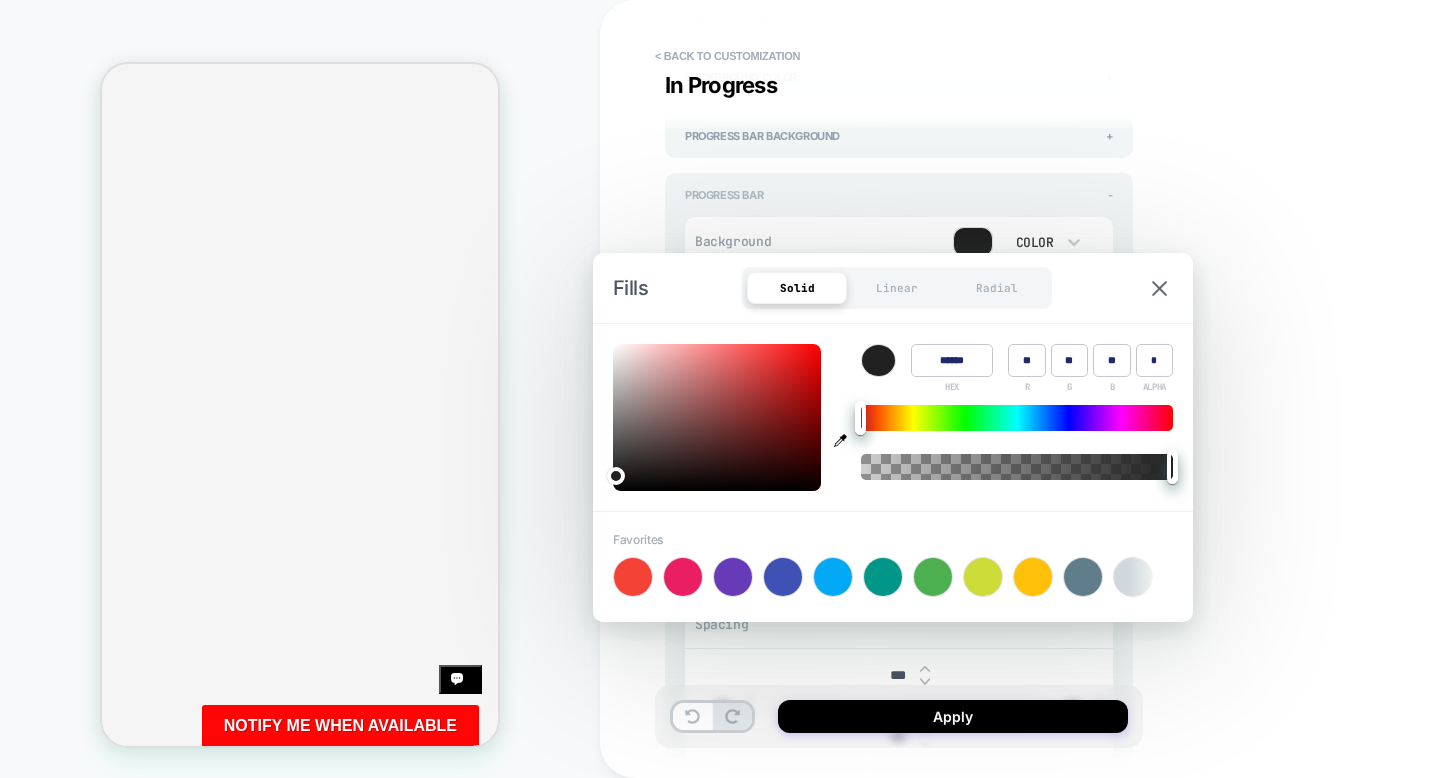 click on "Progress Bar -" at bounding box center [899, 195] 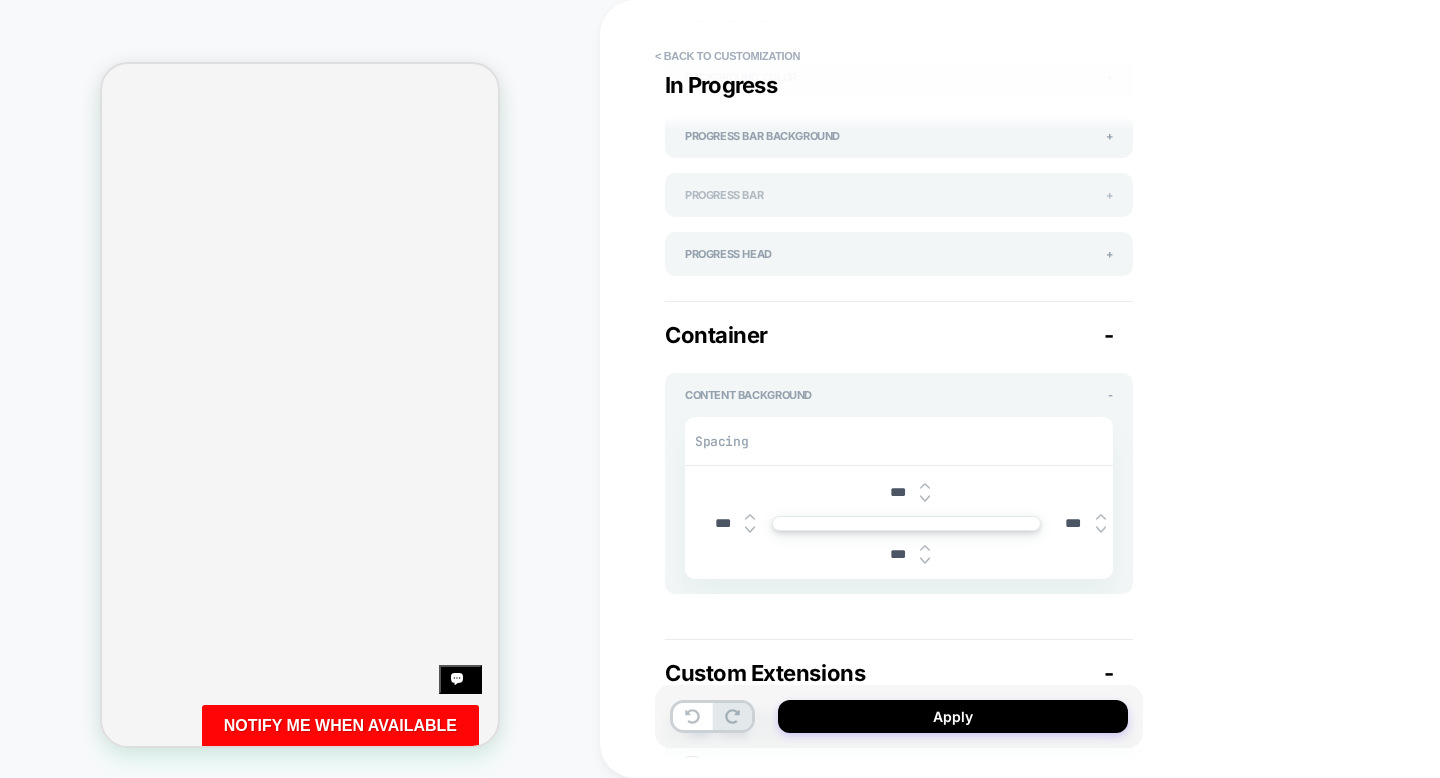 click on "Progress Bar +" at bounding box center (899, 195) 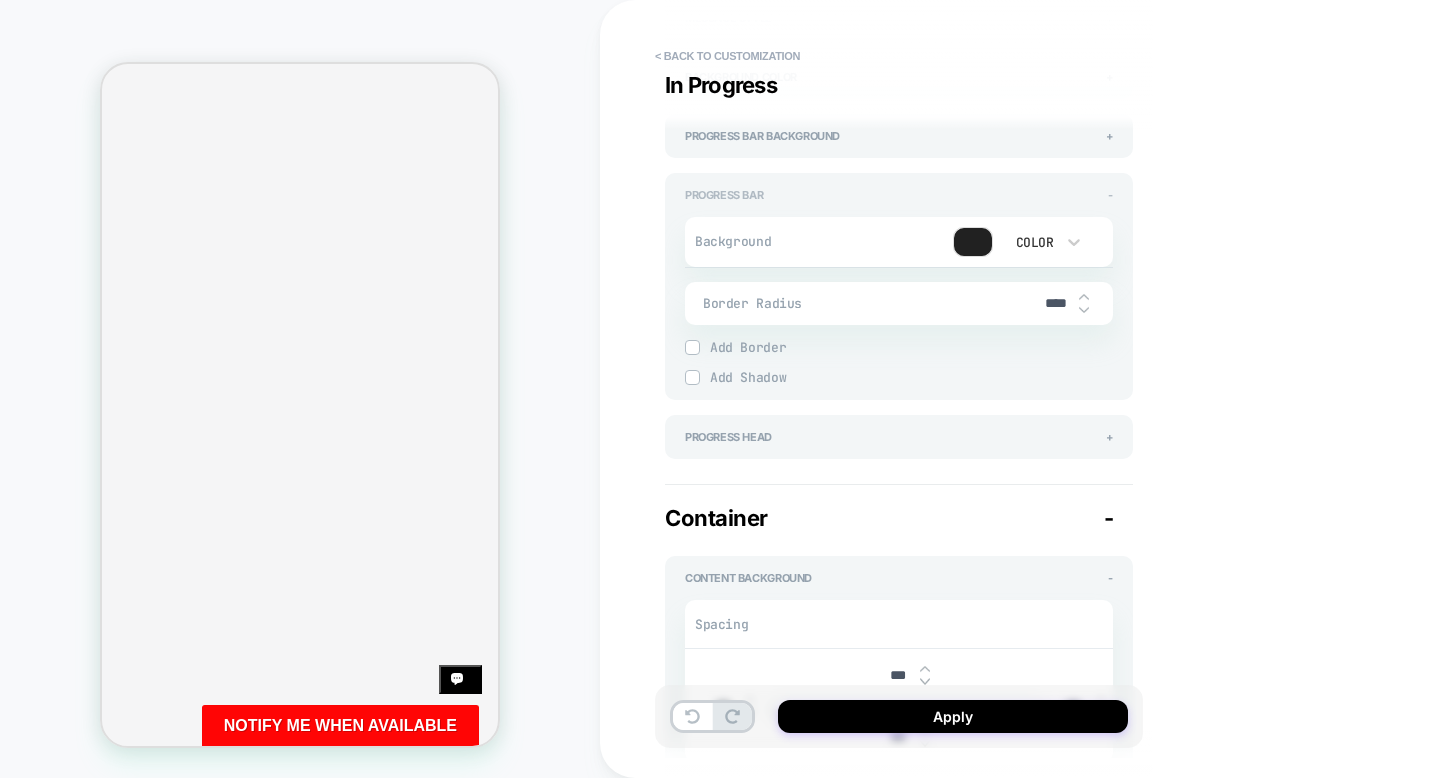 click on "Progress Bar -" at bounding box center [899, 195] 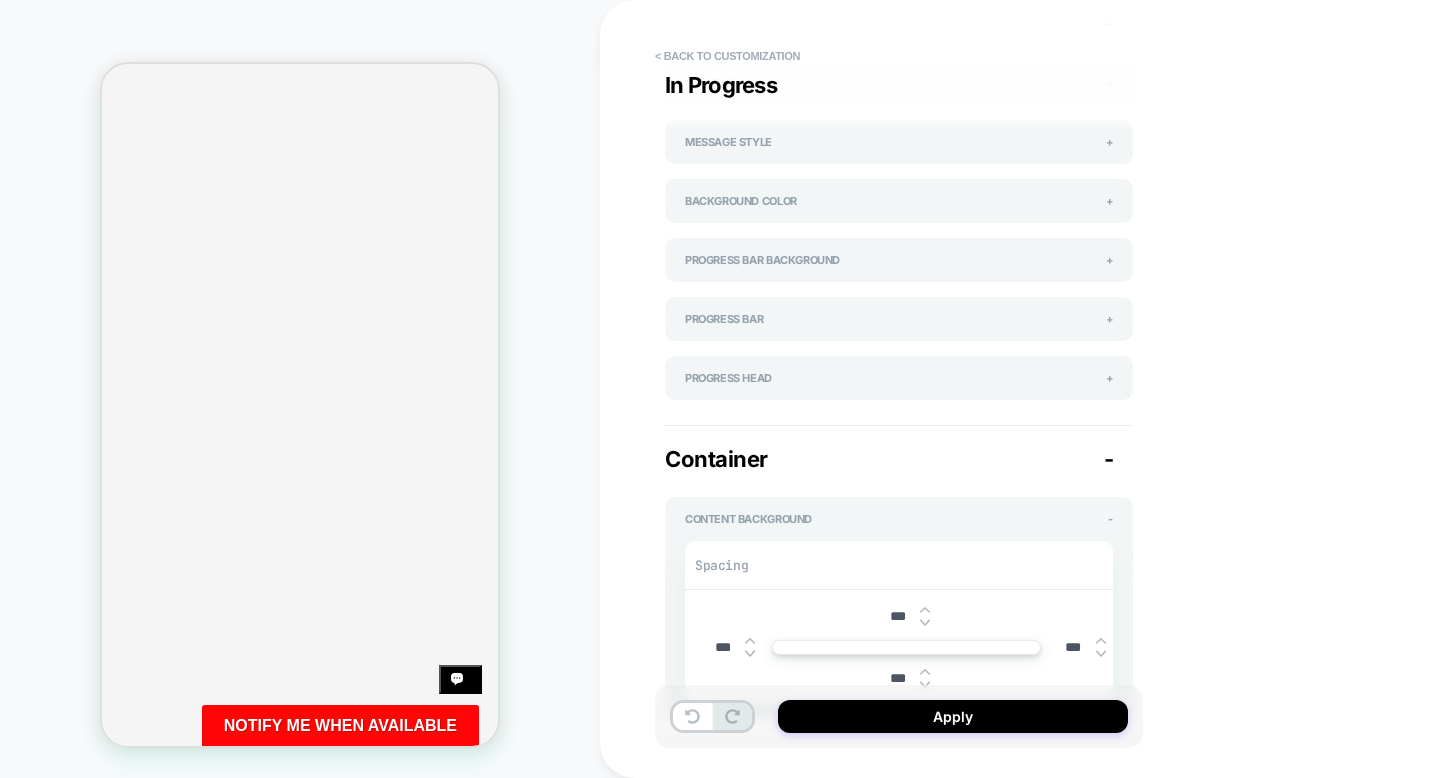 scroll, scrollTop: 251, scrollLeft: 0, axis: vertical 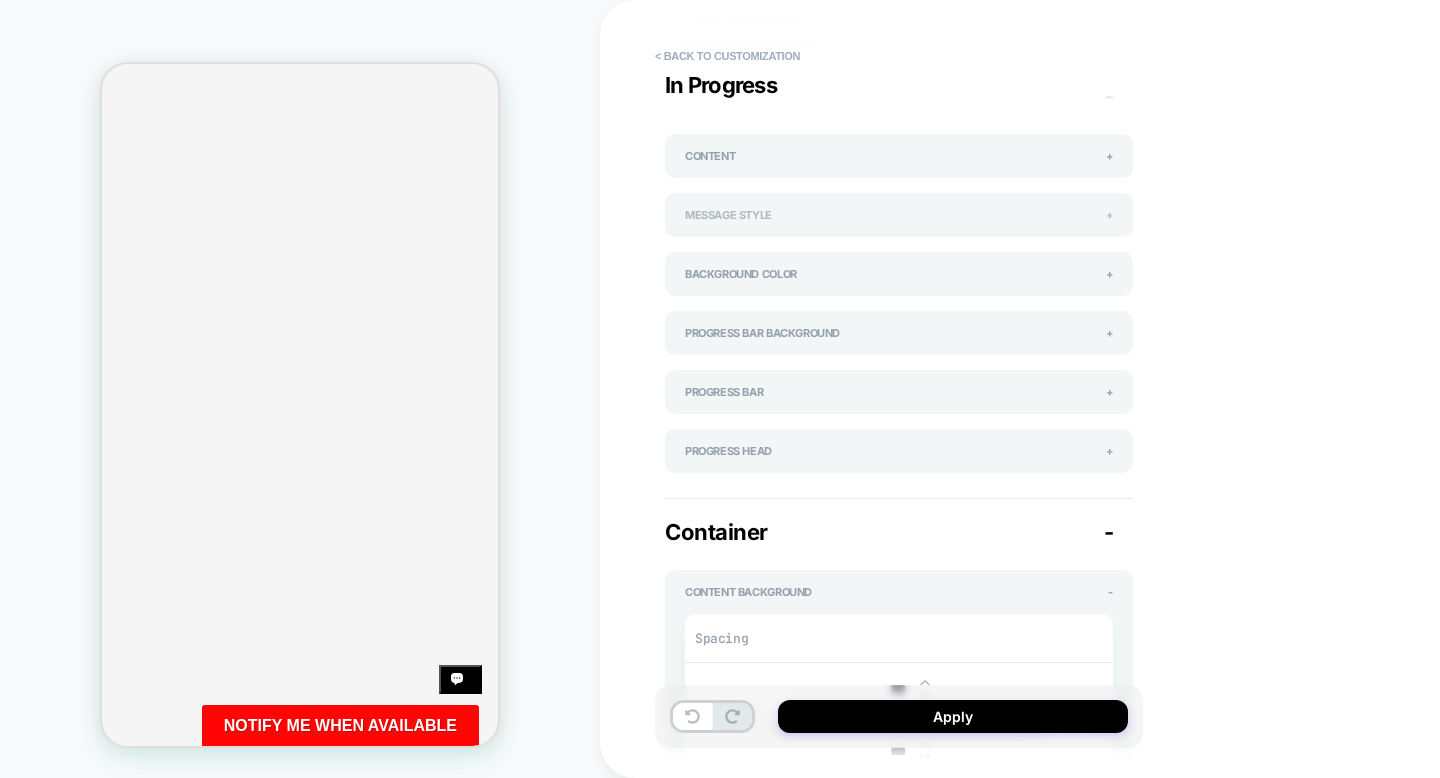 click on "Message Style +" at bounding box center [899, 215] 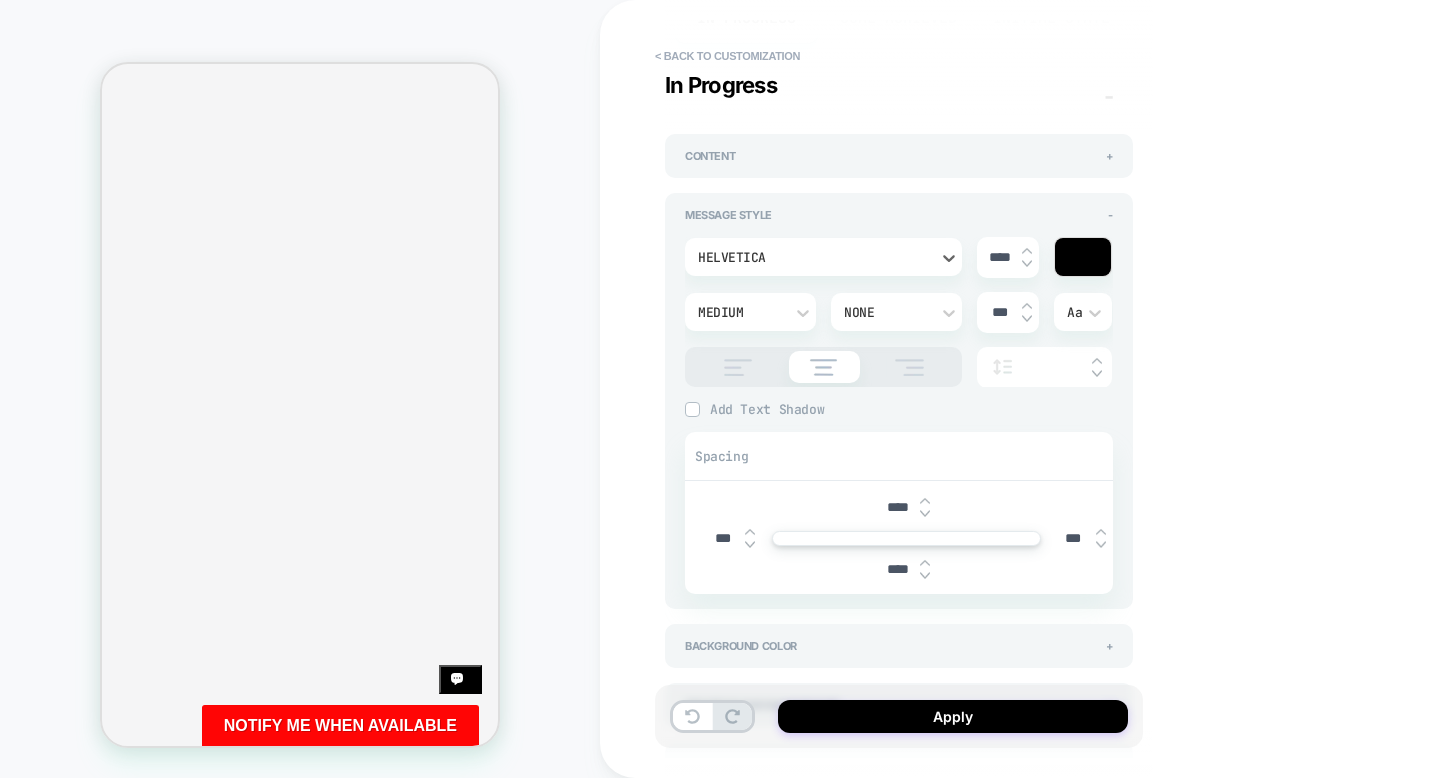 click on "Helvetica" at bounding box center [813, 257] 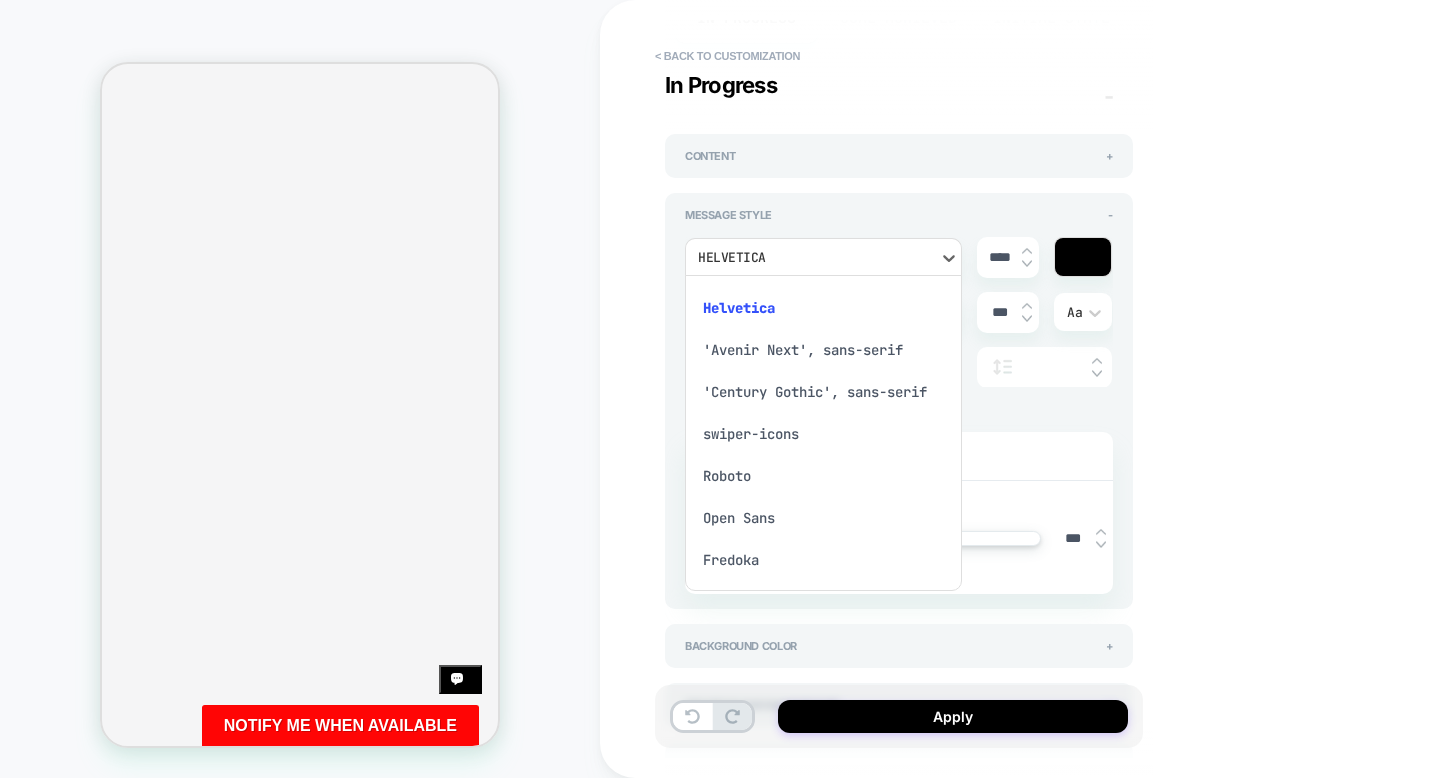 click on "'Avenir Next', sans-serif" at bounding box center [823, 350] 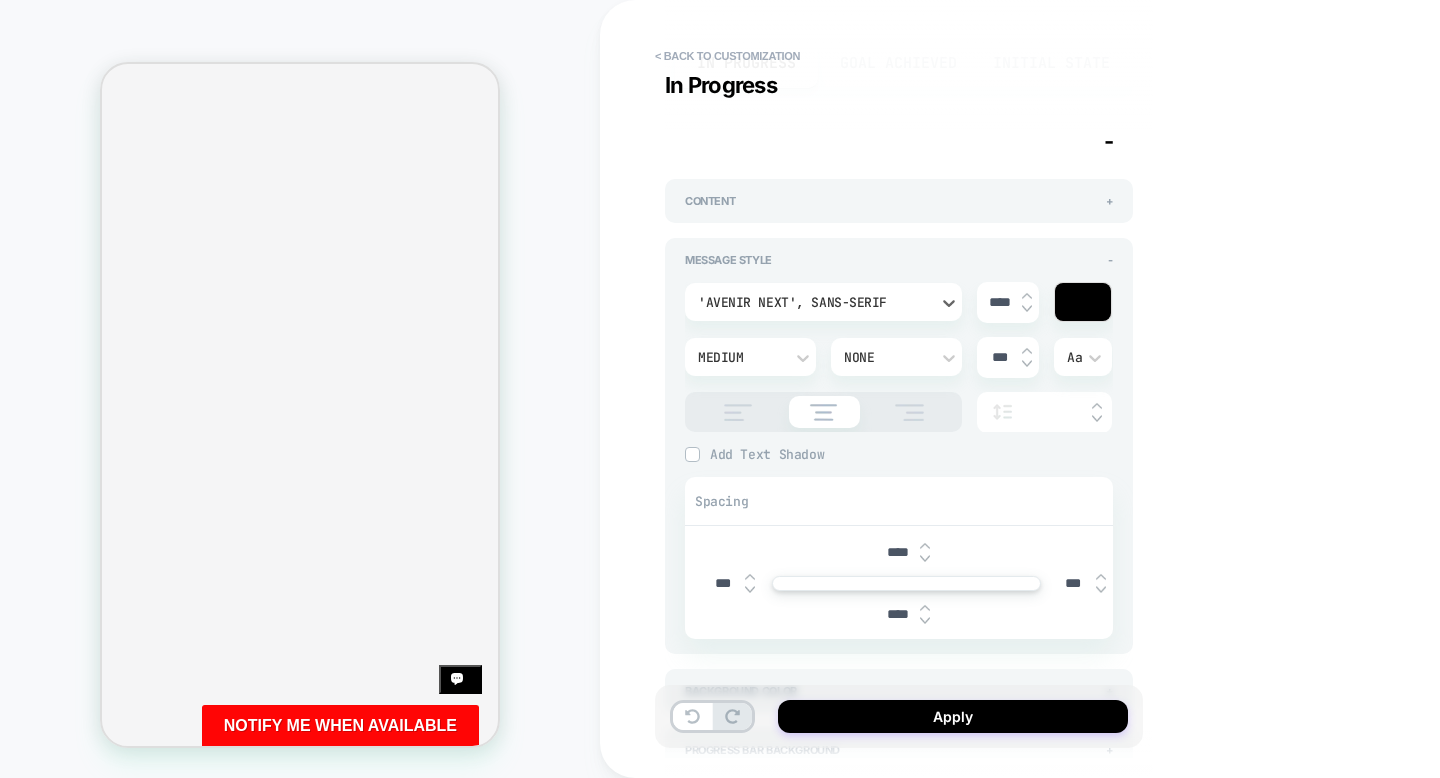 scroll, scrollTop: 198, scrollLeft: 0, axis: vertical 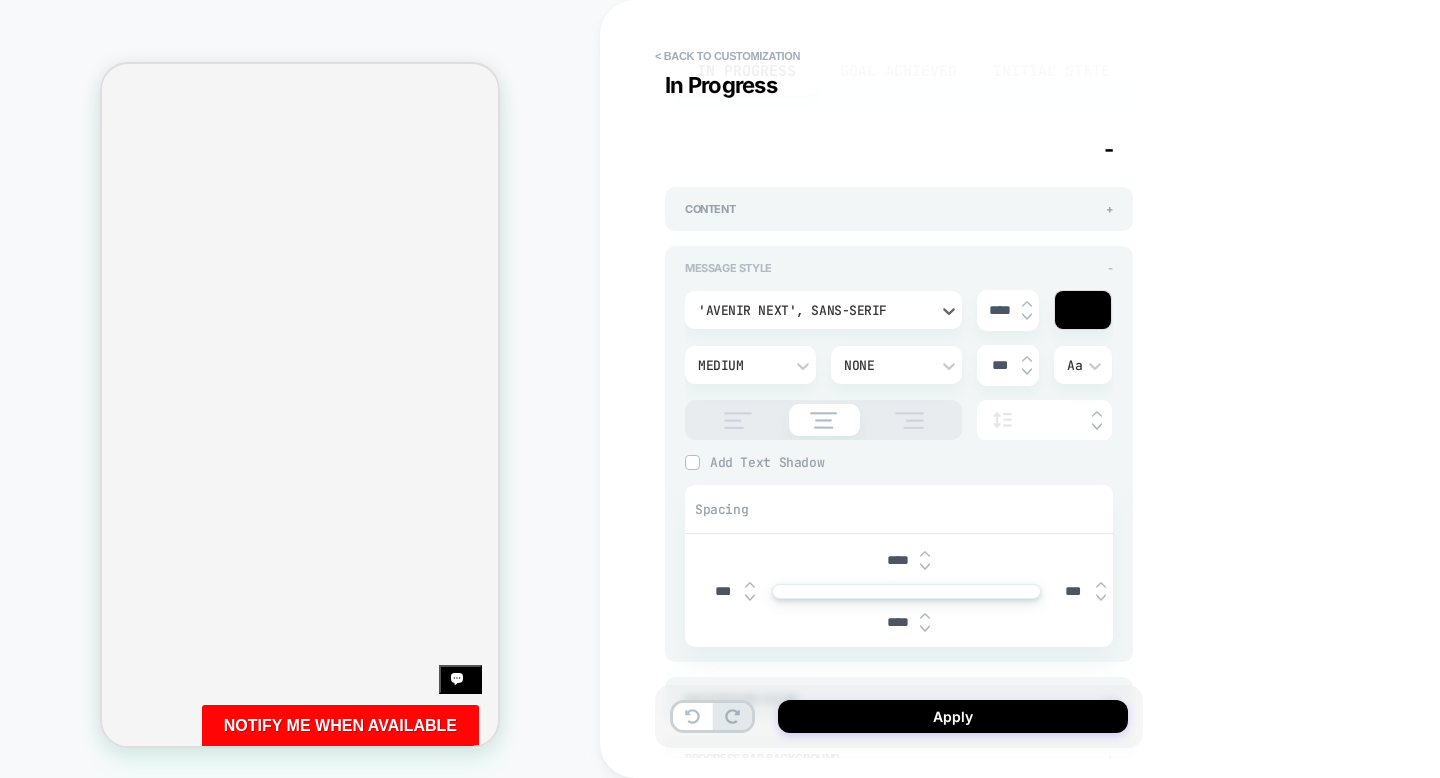 click on "Message Style -" at bounding box center [899, 268] 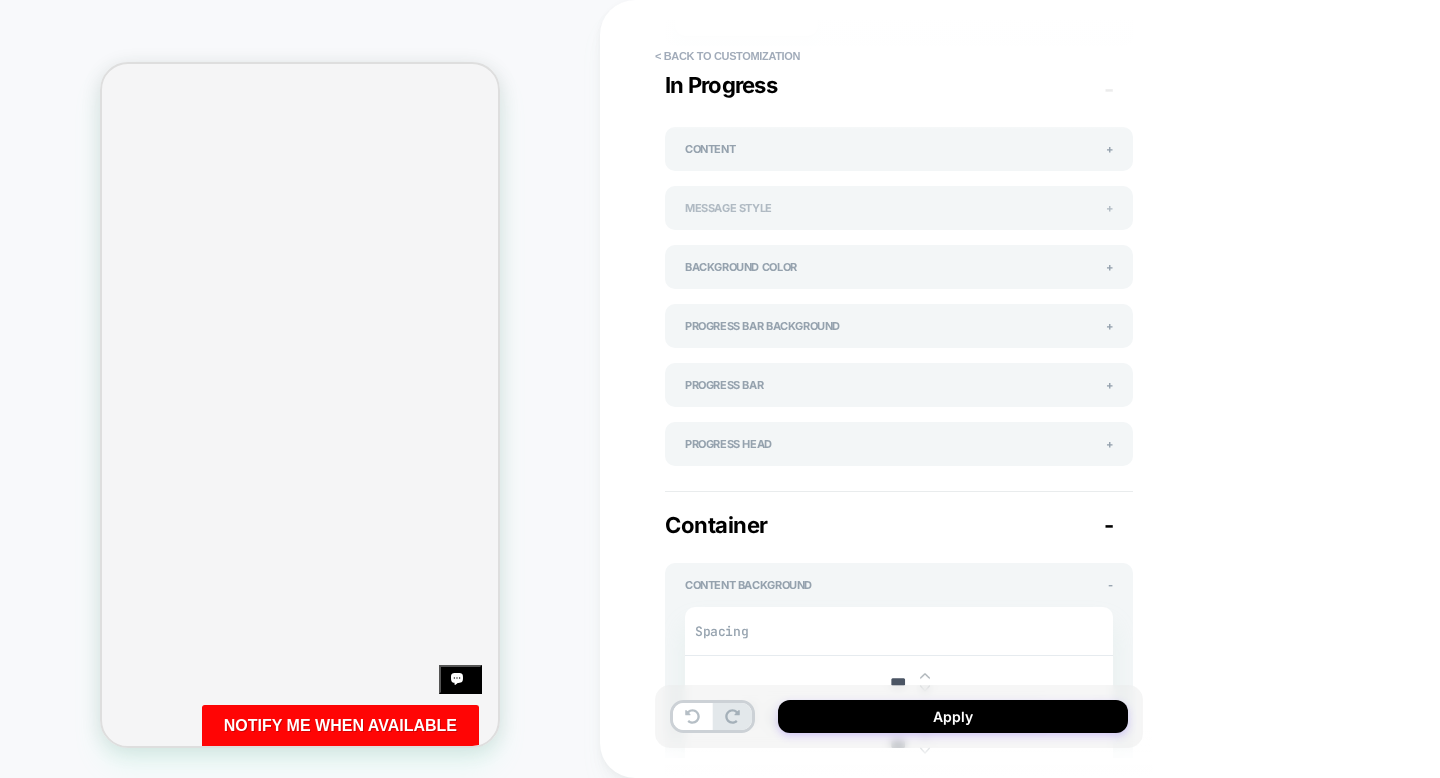 scroll, scrollTop: 304, scrollLeft: 0, axis: vertical 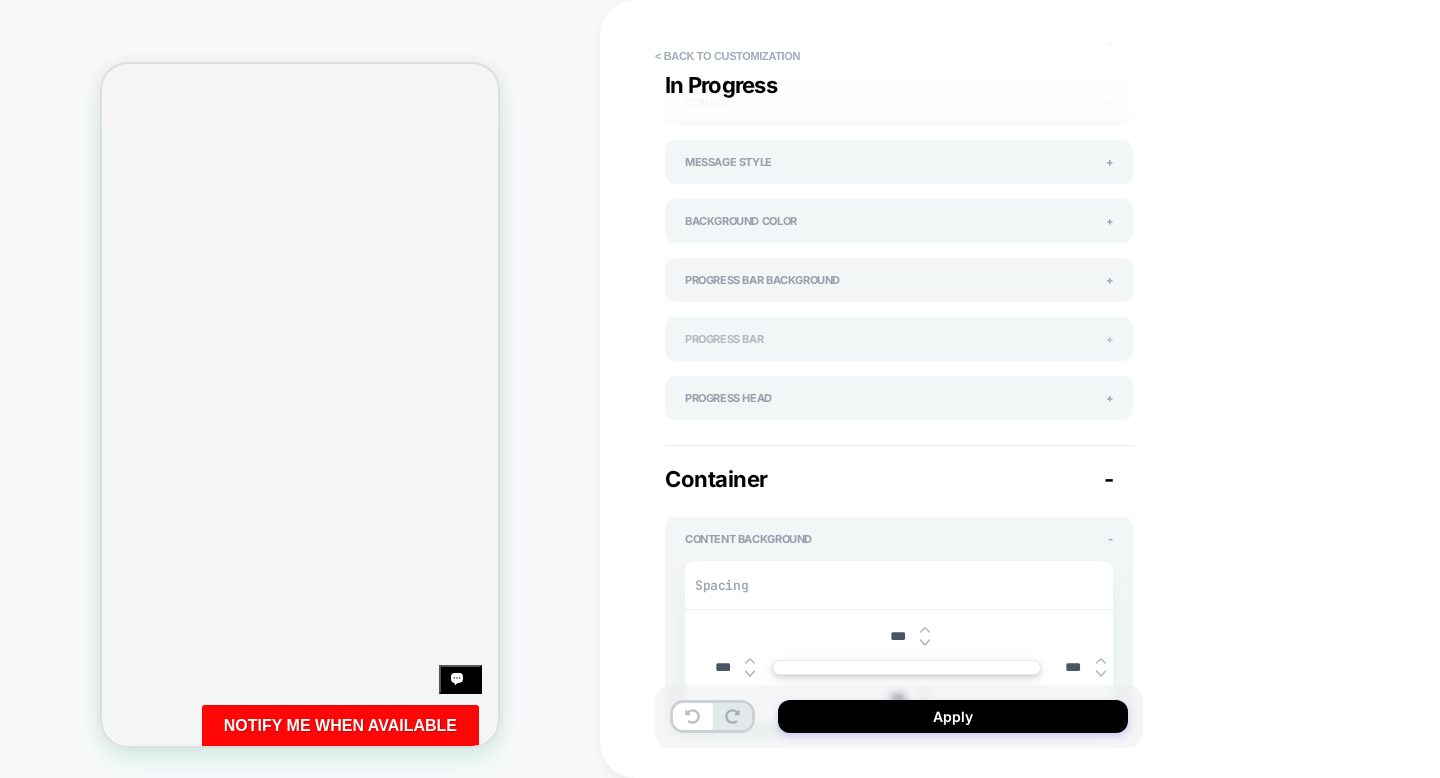click on "Progress Bar +" at bounding box center (899, 339) 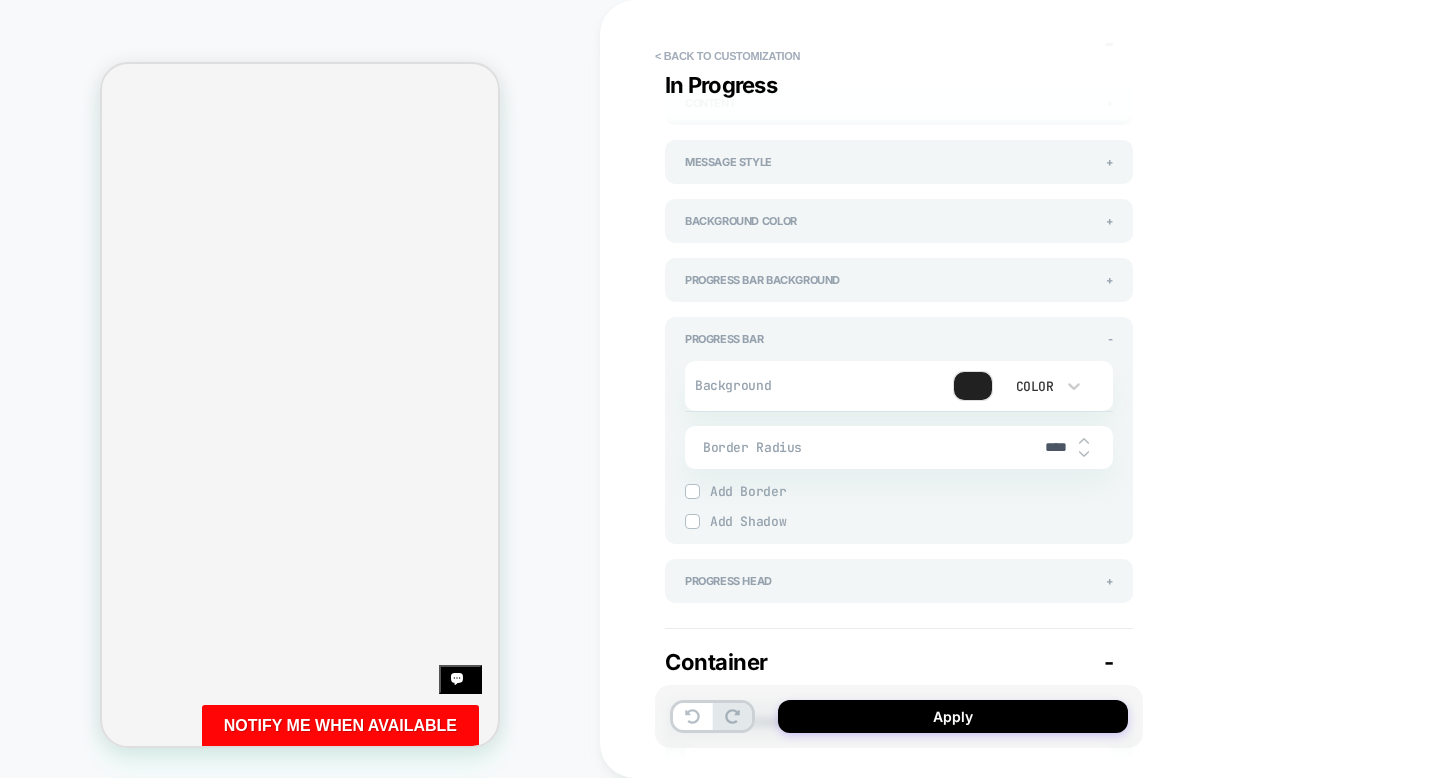 click at bounding box center (1084, 454) 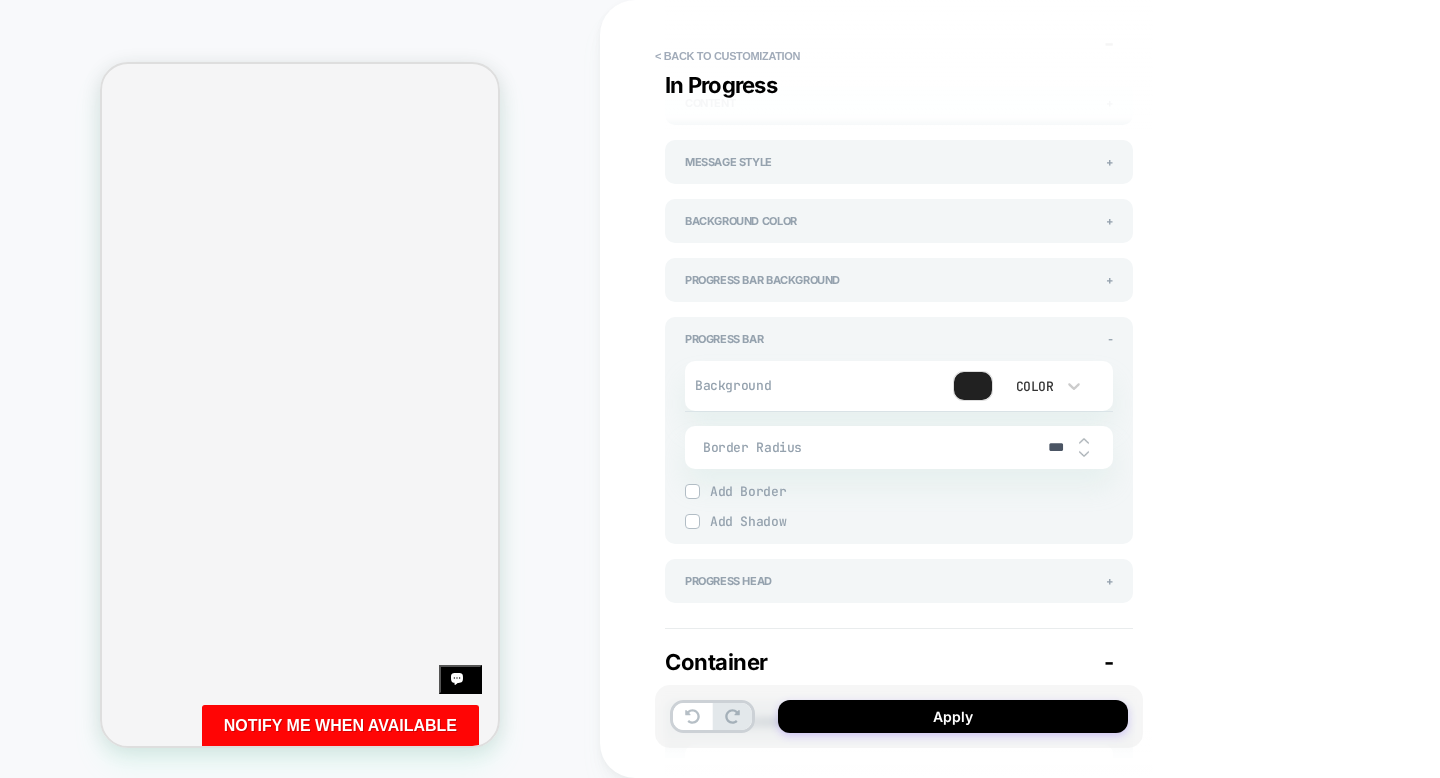 click at bounding box center (1084, 441) 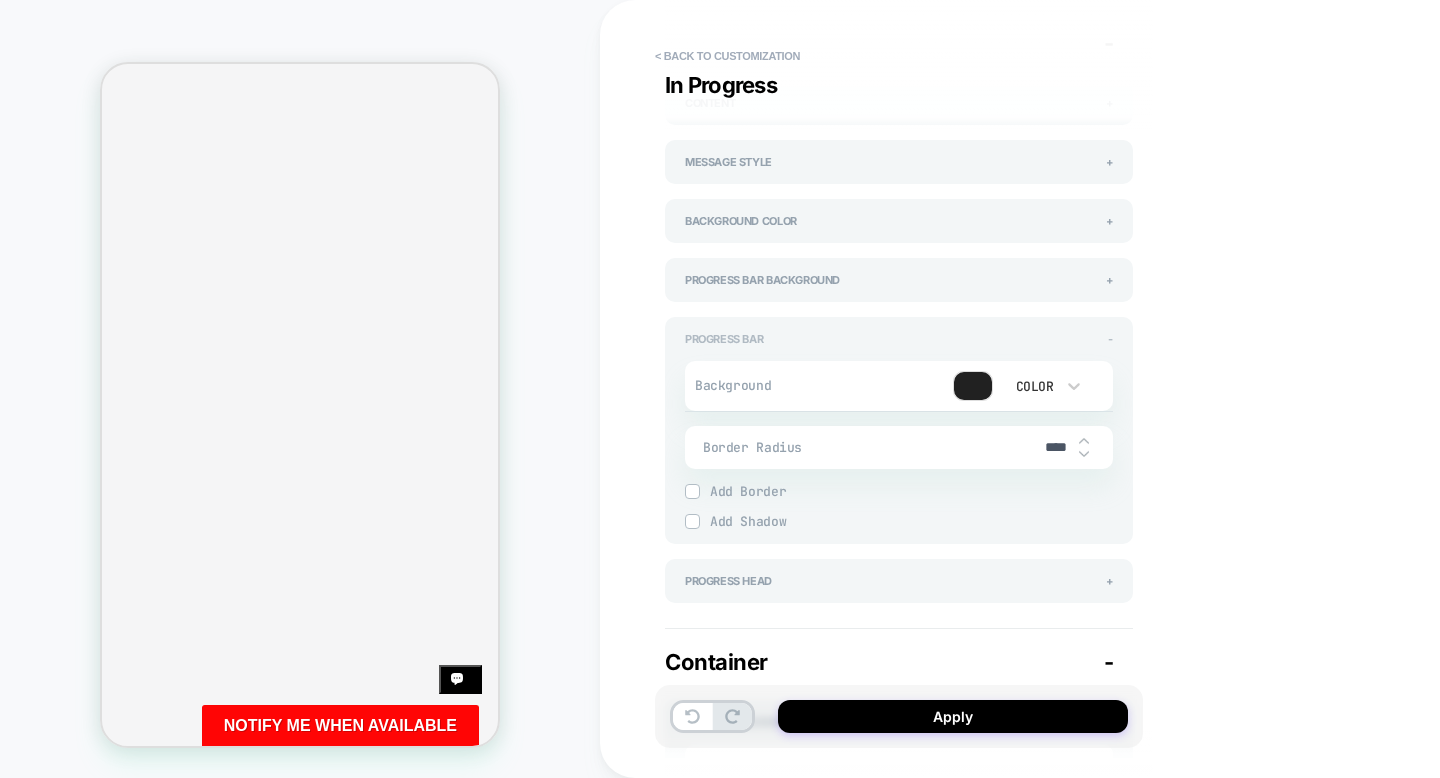 click on "Progress Bar -" at bounding box center [899, 339] 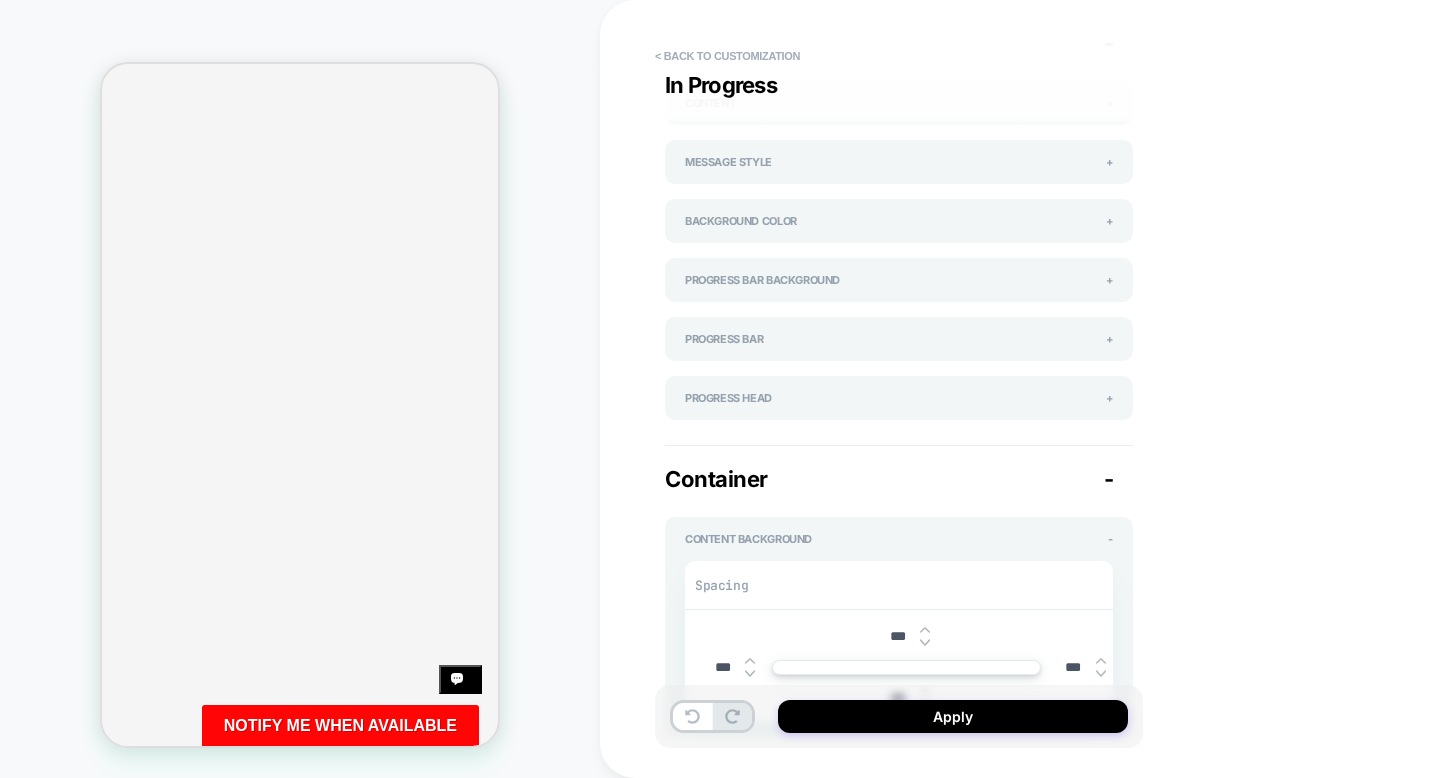 click on "Progress Bar Background + Background Color Size Width **** Height **** Lock aspect ratio Spacing *** *** *** *** Border Radius **** Border *** Border Style Solid Add Border Add Shadow X *** Y *** Spread *** Blur *** Add Shadow" at bounding box center [899, 280] 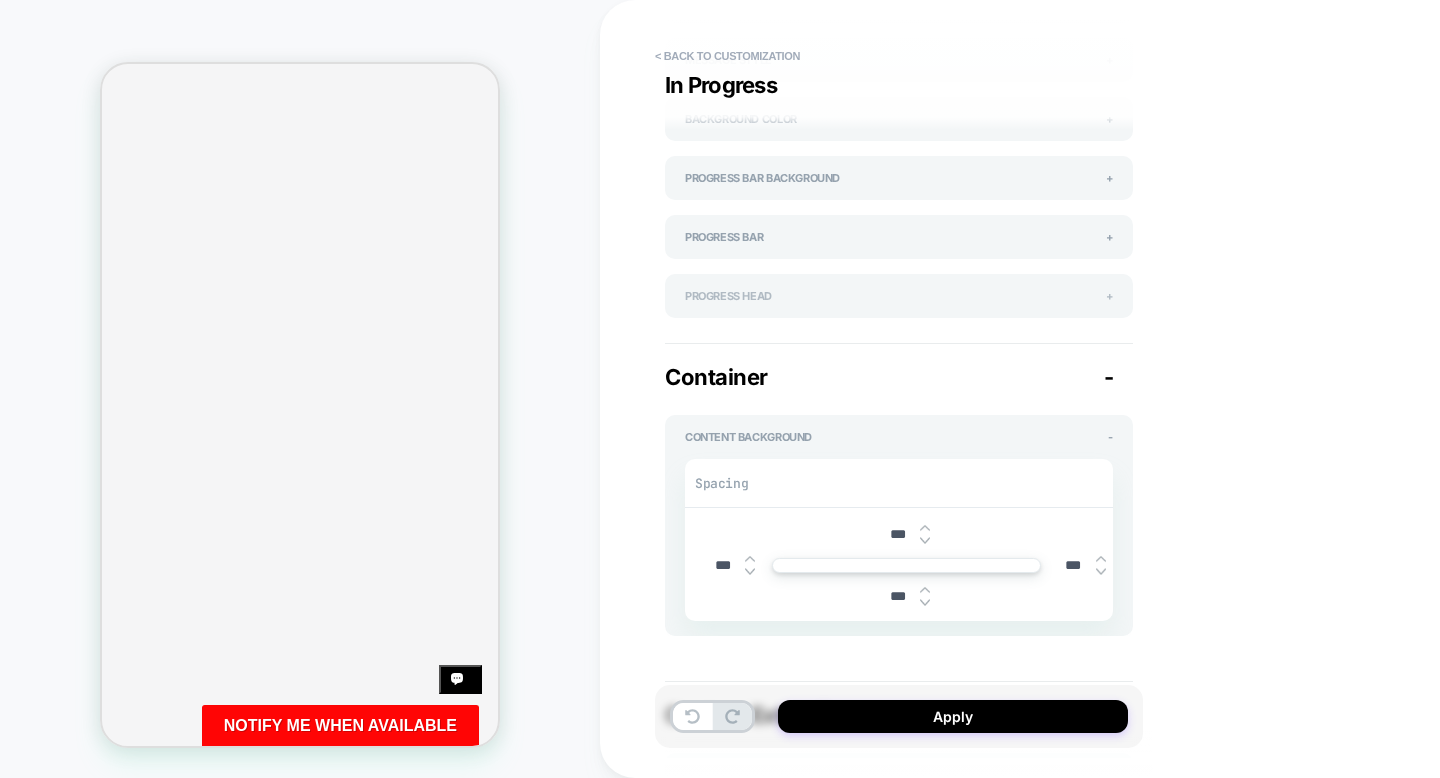 scroll, scrollTop: 409, scrollLeft: 0, axis: vertical 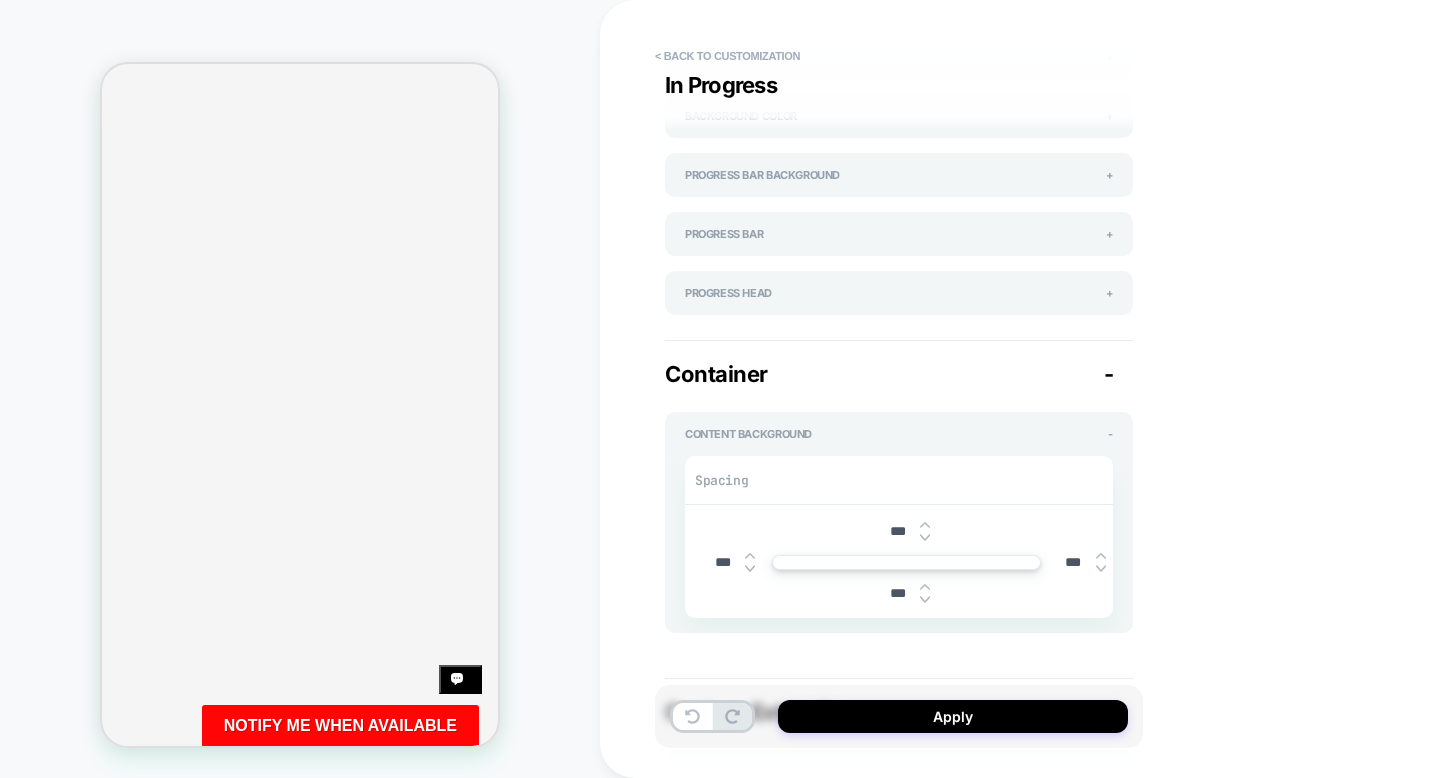 click at bounding box center (925, 600) 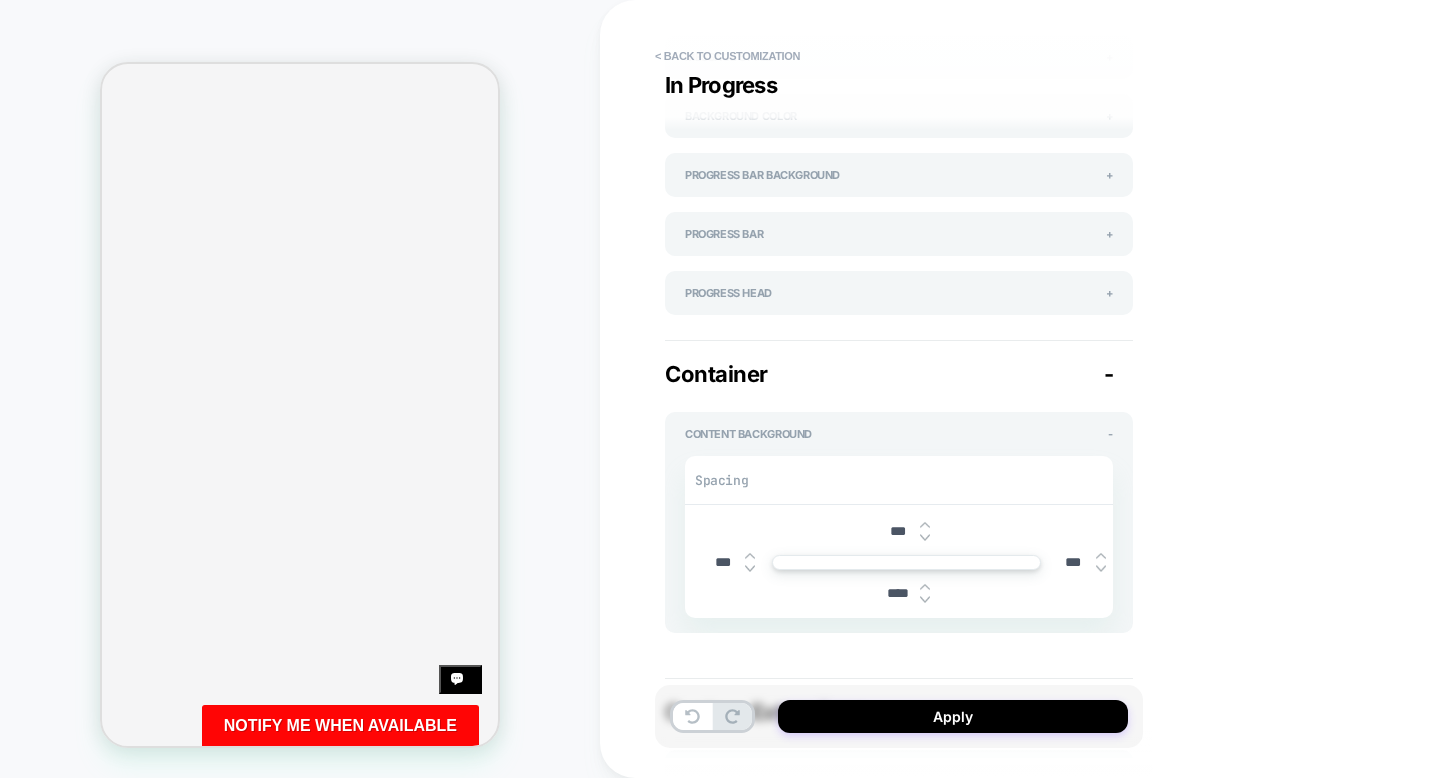 click on "****" at bounding box center [906, 593] 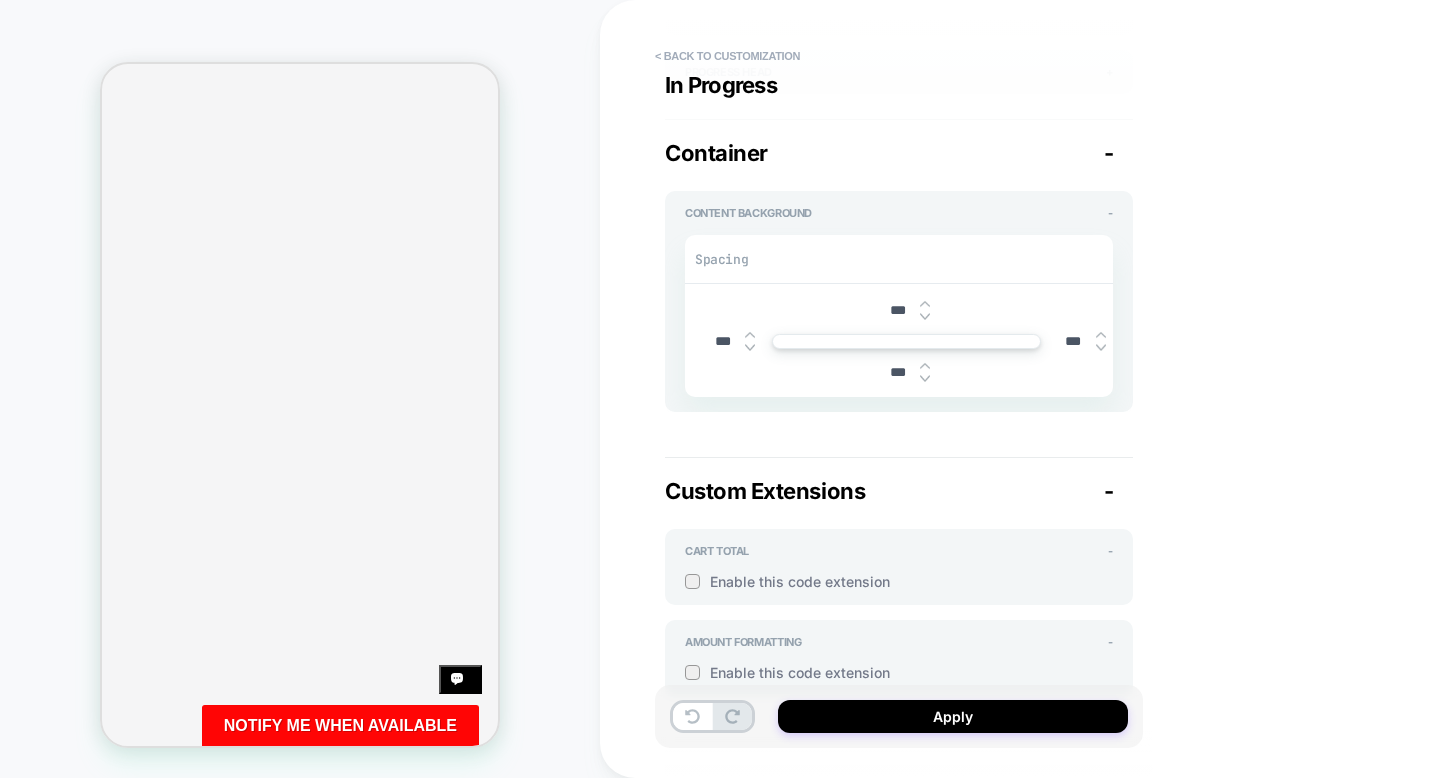 scroll, scrollTop: 692, scrollLeft: 0, axis: vertical 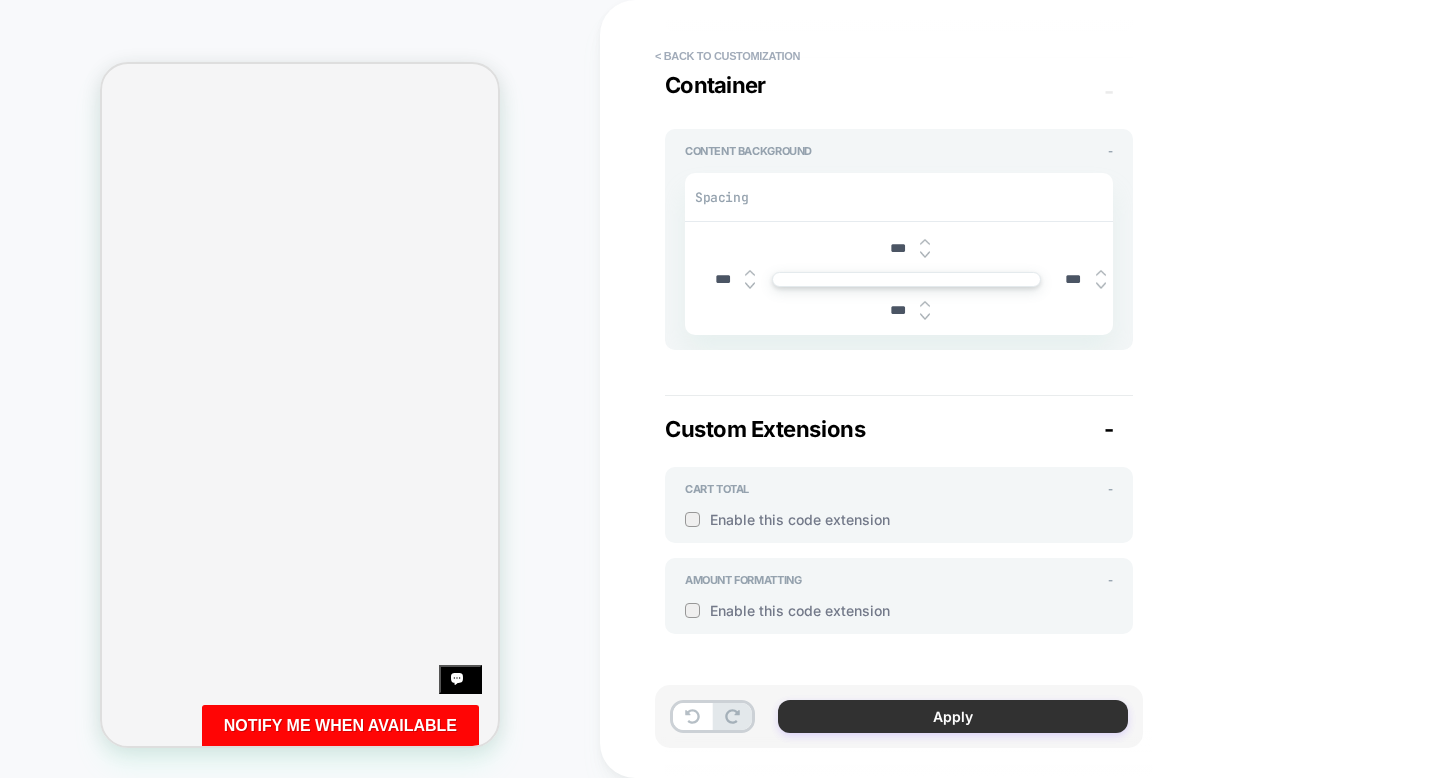 click on "Apply" at bounding box center [953, 716] 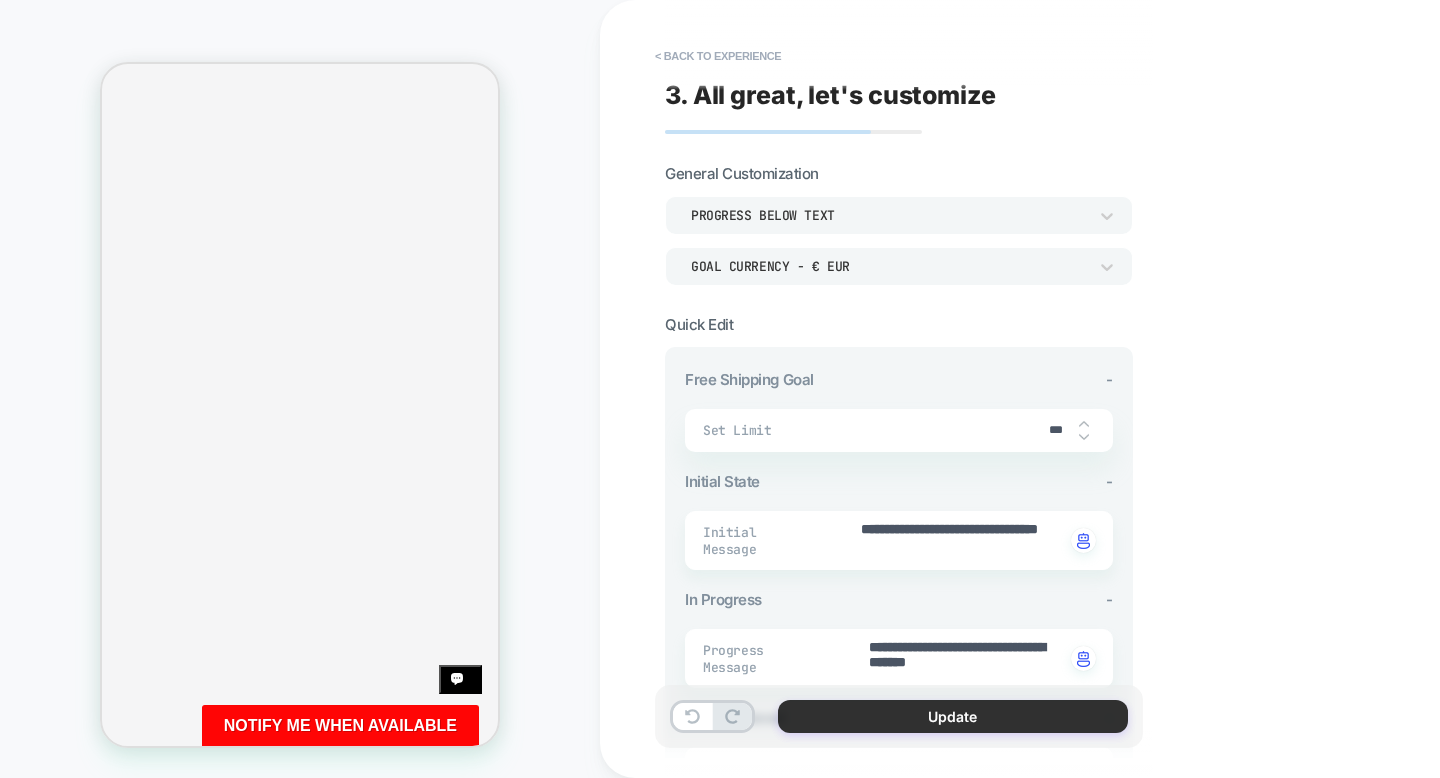 click on "Update" at bounding box center (953, 716) 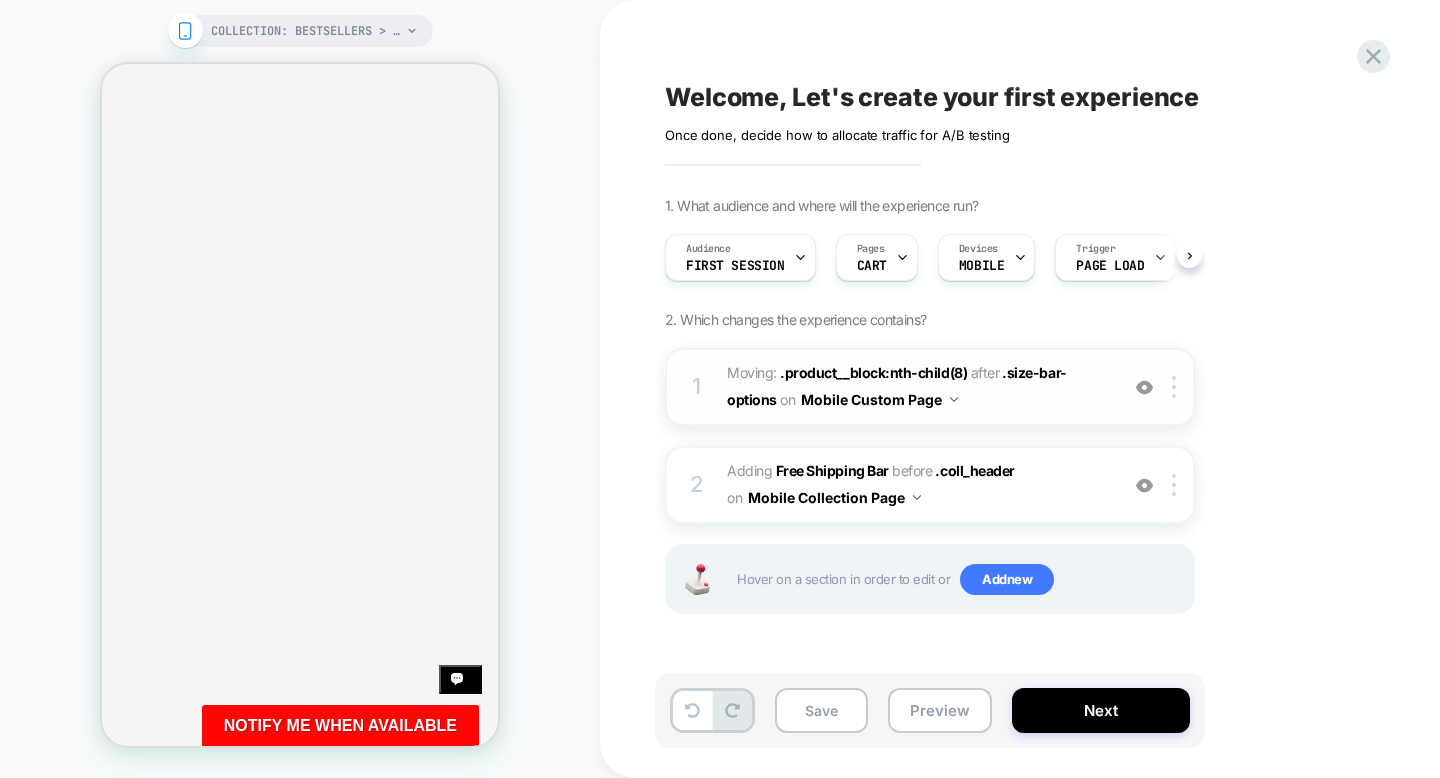 scroll, scrollTop: 0, scrollLeft: 1, axis: horizontal 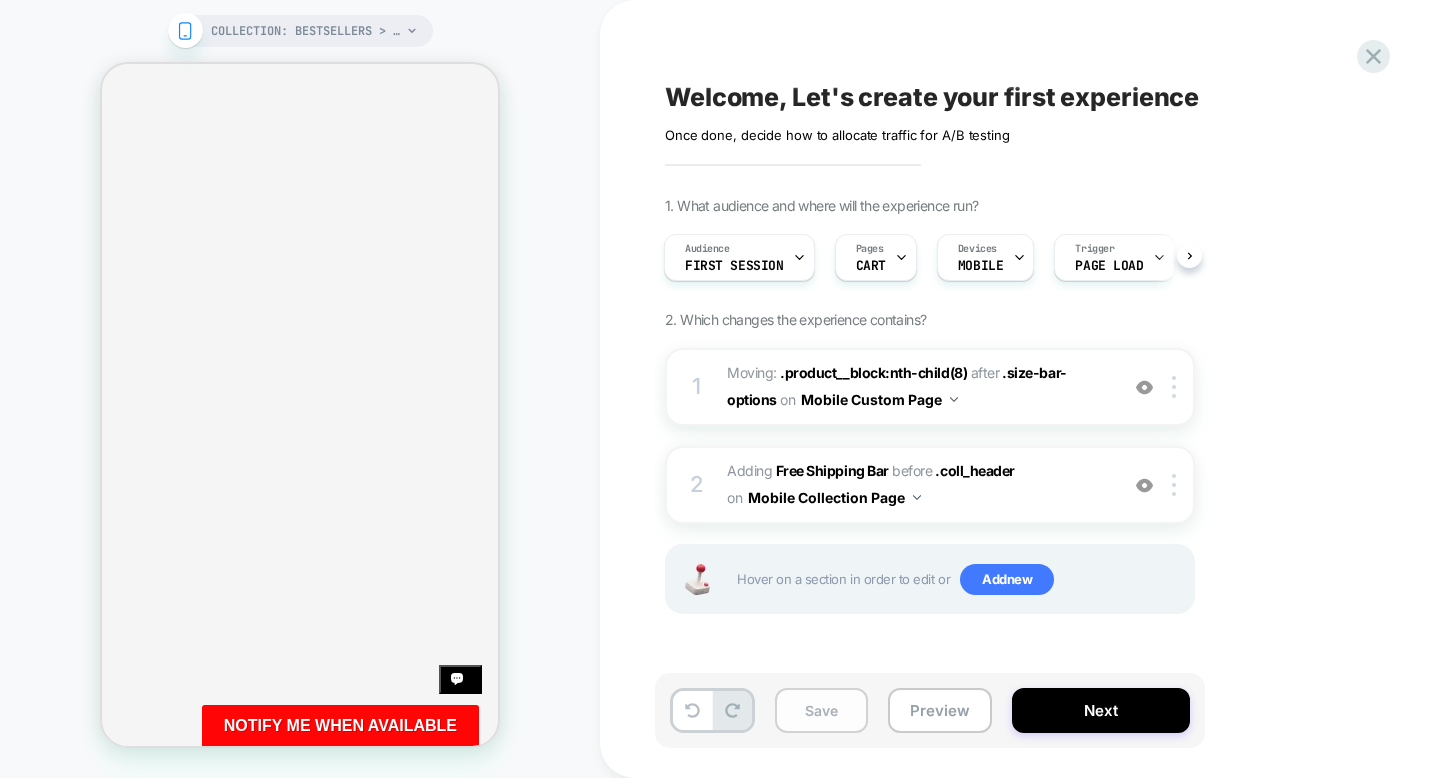 click on "Save" at bounding box center [821, 710] 